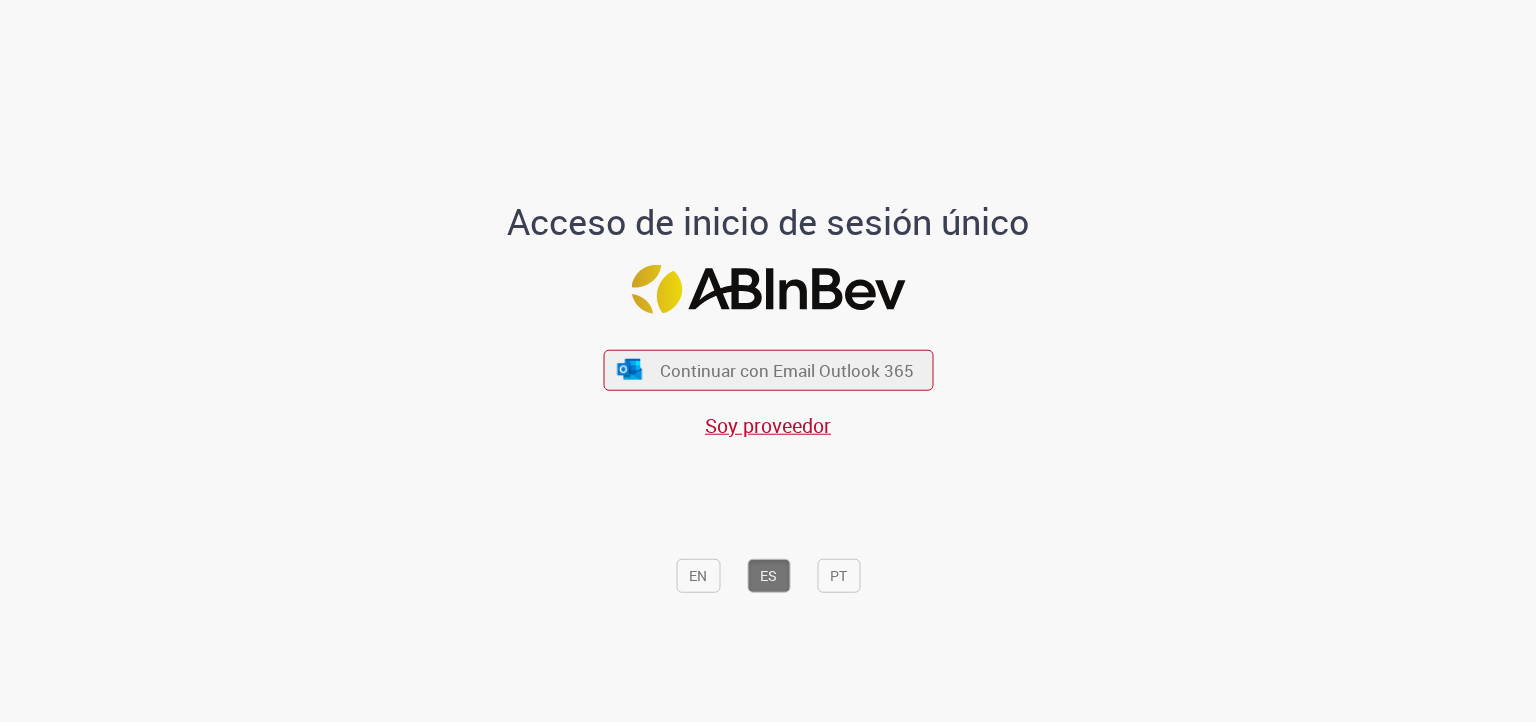scroll, scrollTop: 0, scrollLeft: 0, axis: both 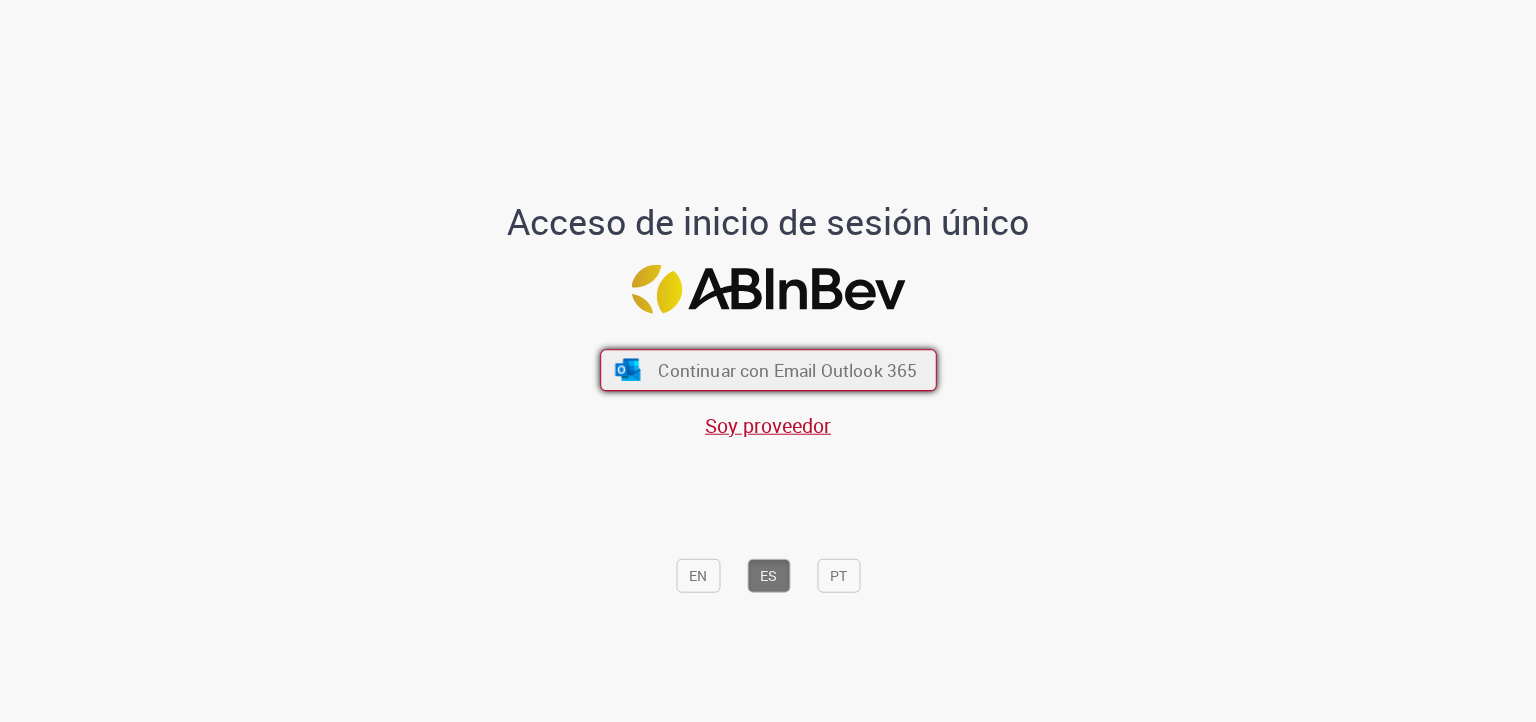 click on "Continuar con Email Outlook 365" at bounding box center [787, 369] 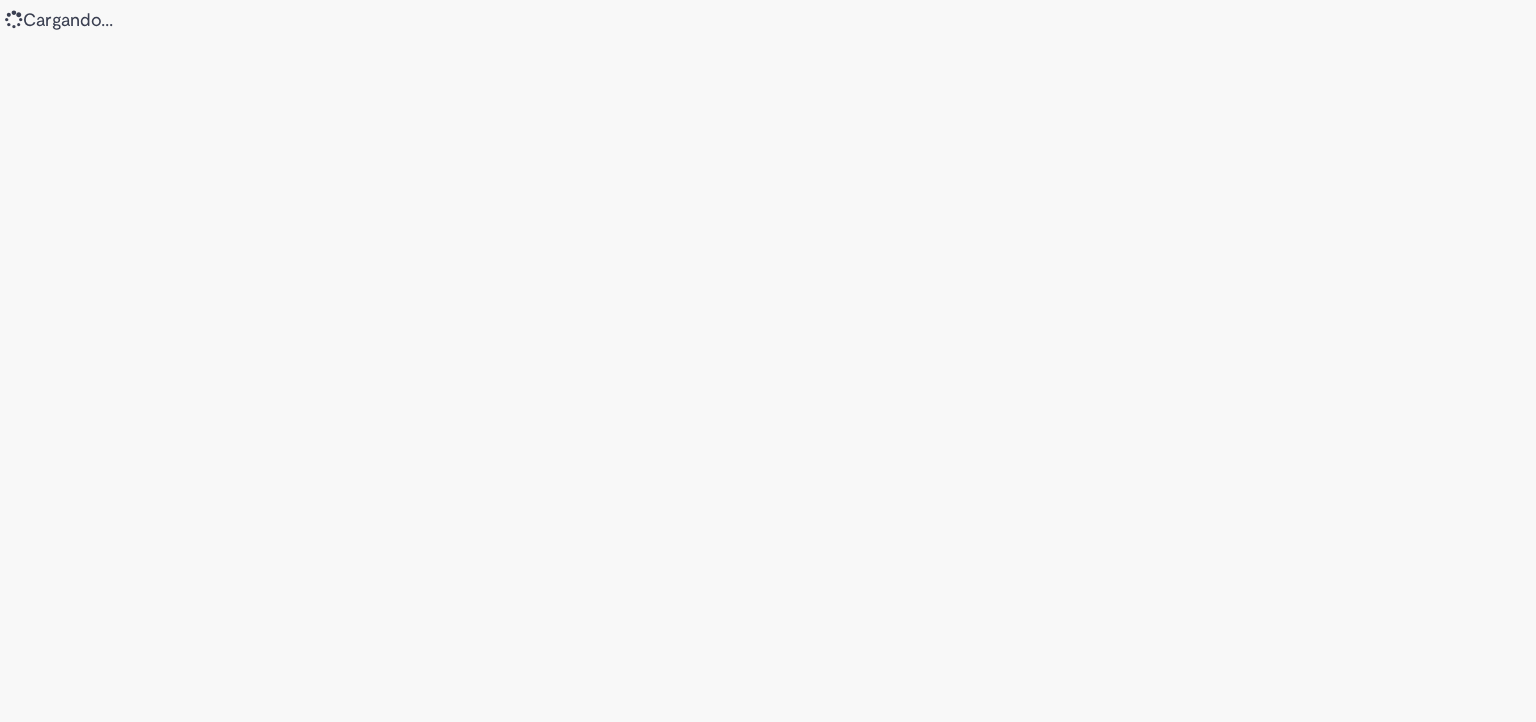 scroll, scrollTop: 0, scrollLeft: 0, axis: both 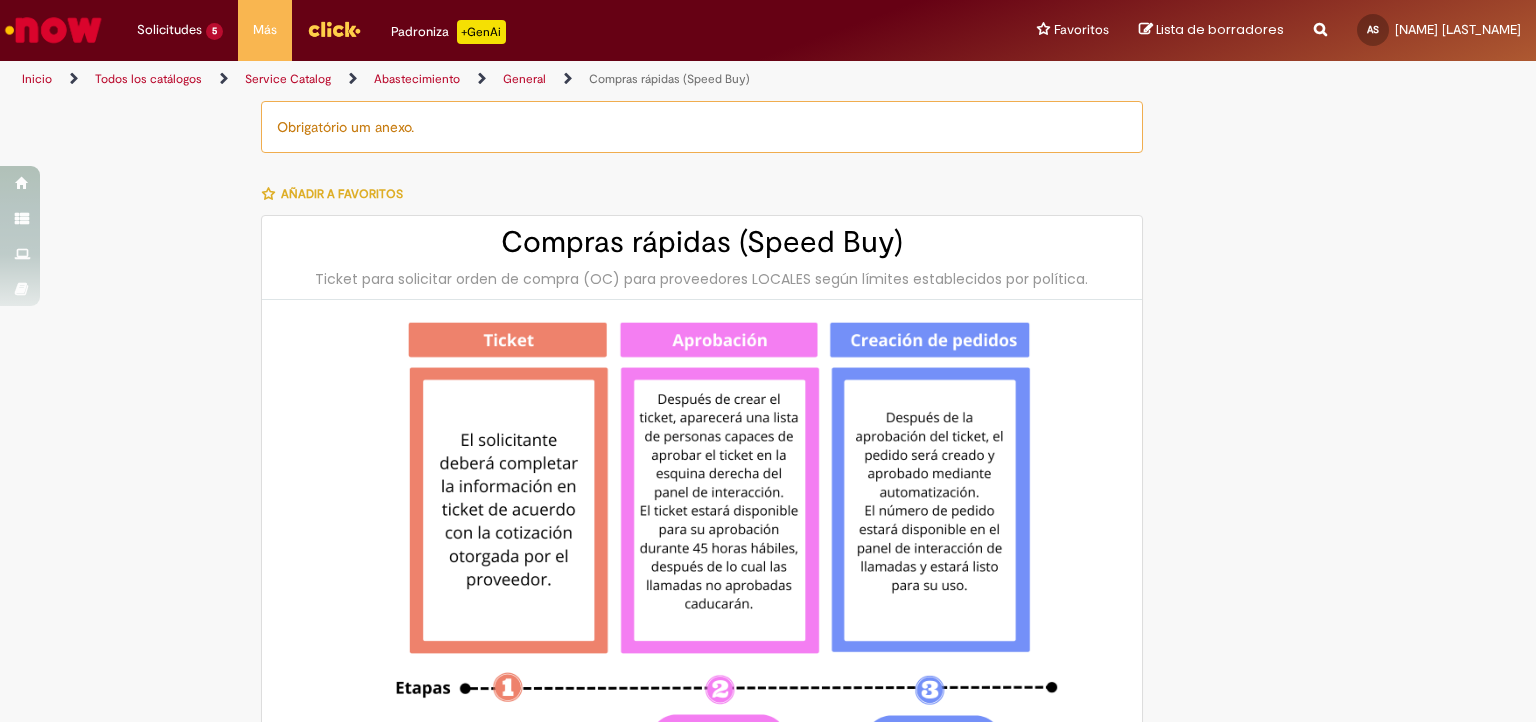 type on "********" 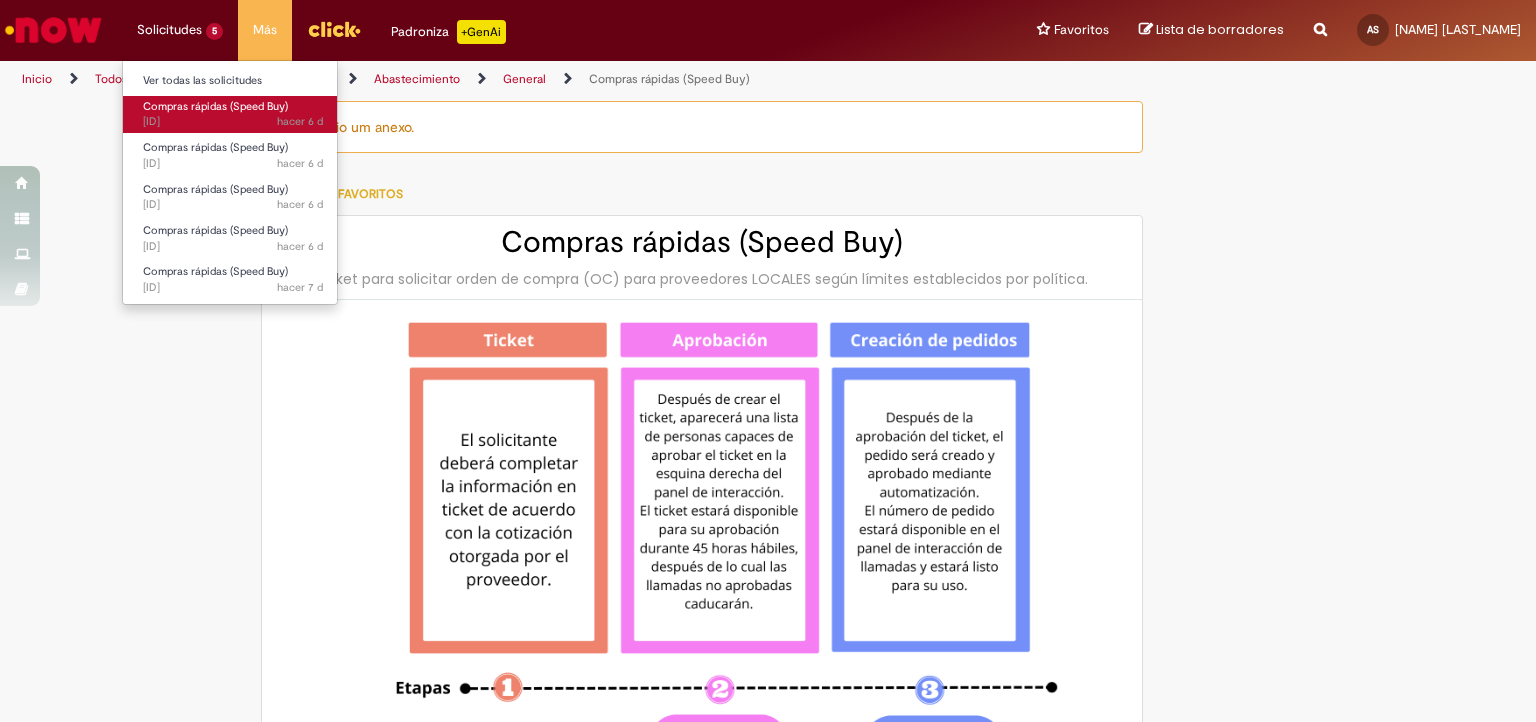 click on "hacer 6 d hacer 6 días  R13339828" at bounding box center [233, 122] 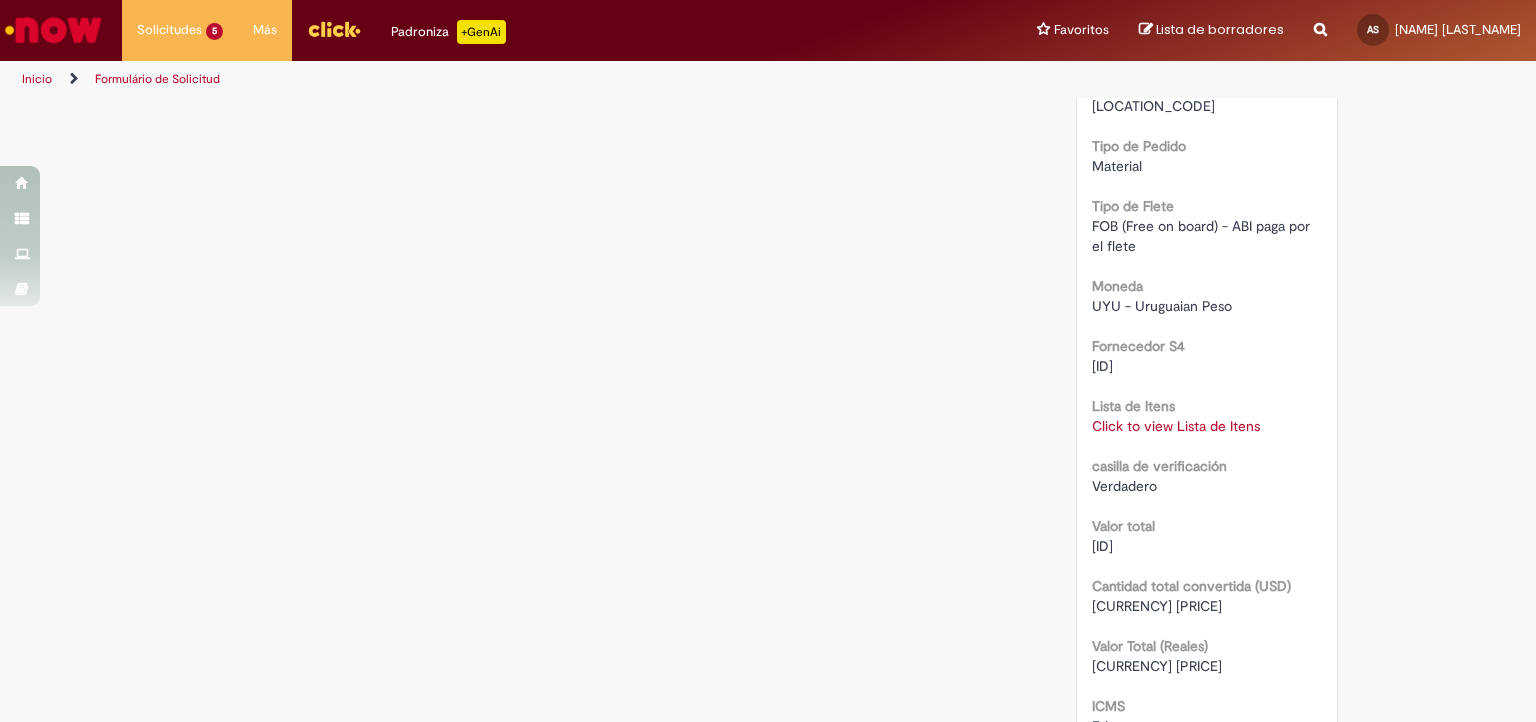scroll, scrollTop: 1800, scrollLeft: 0, axis: vertical 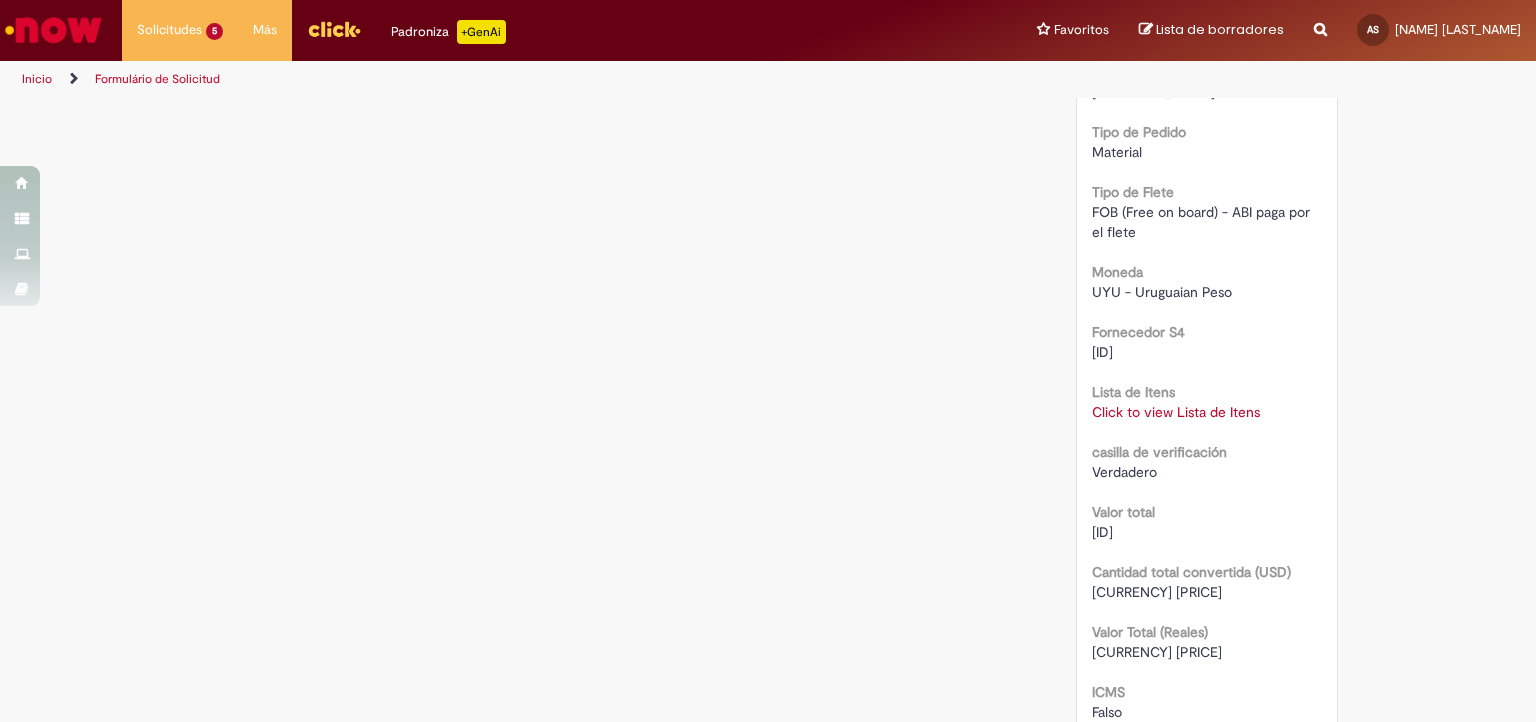 click on "Click to view Lista de Itens" at bounding box center [1176, 412] 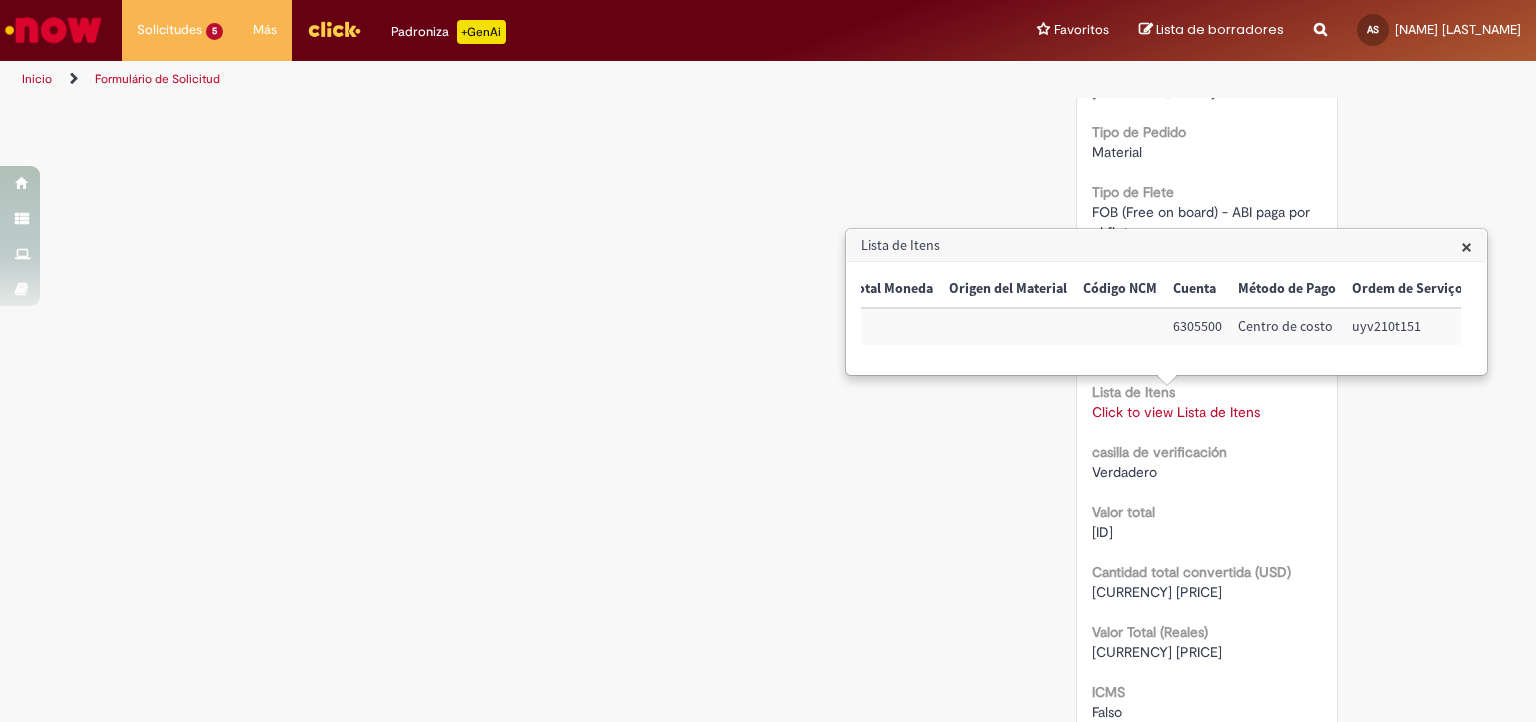 scroll, scrollTop: 0, scrollLeft: 0, axis: both 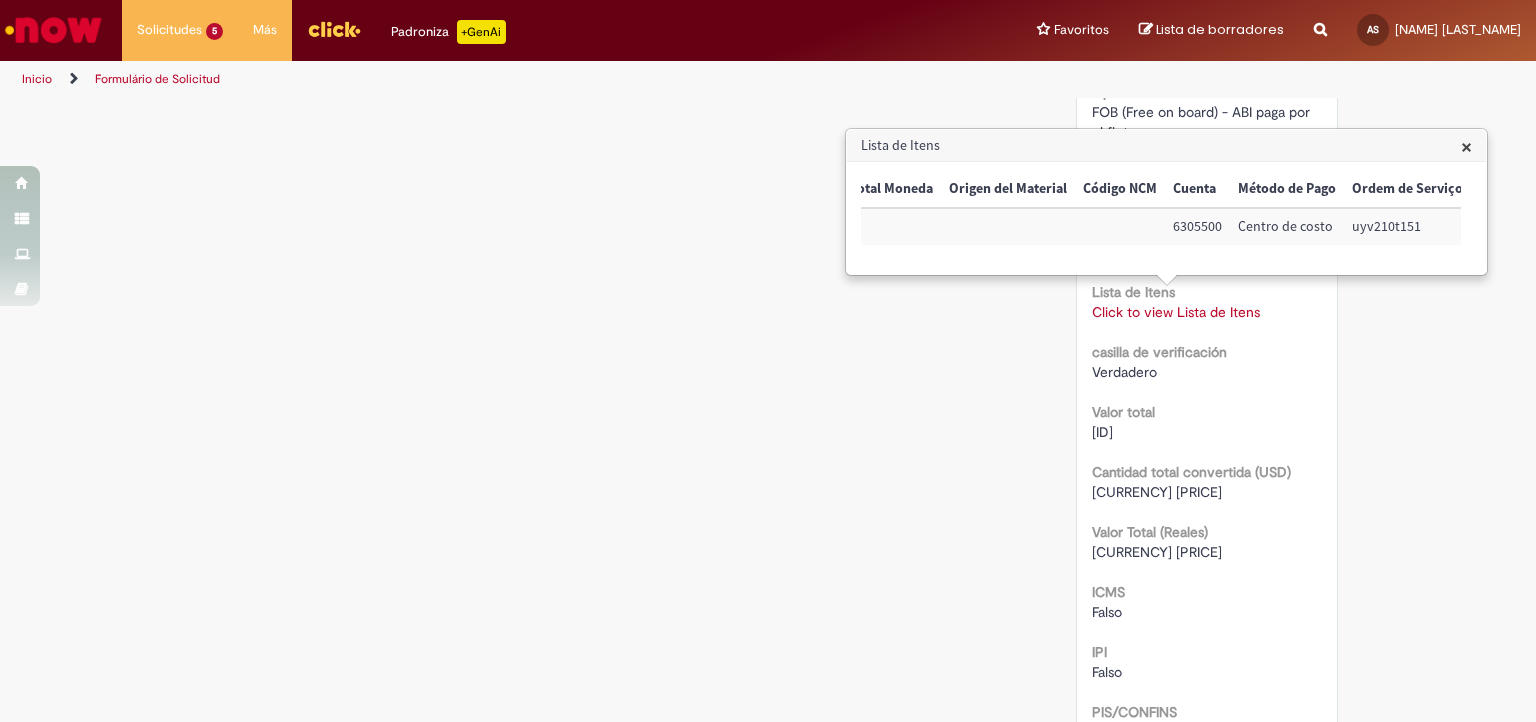 click at bounding box center (53, 30) 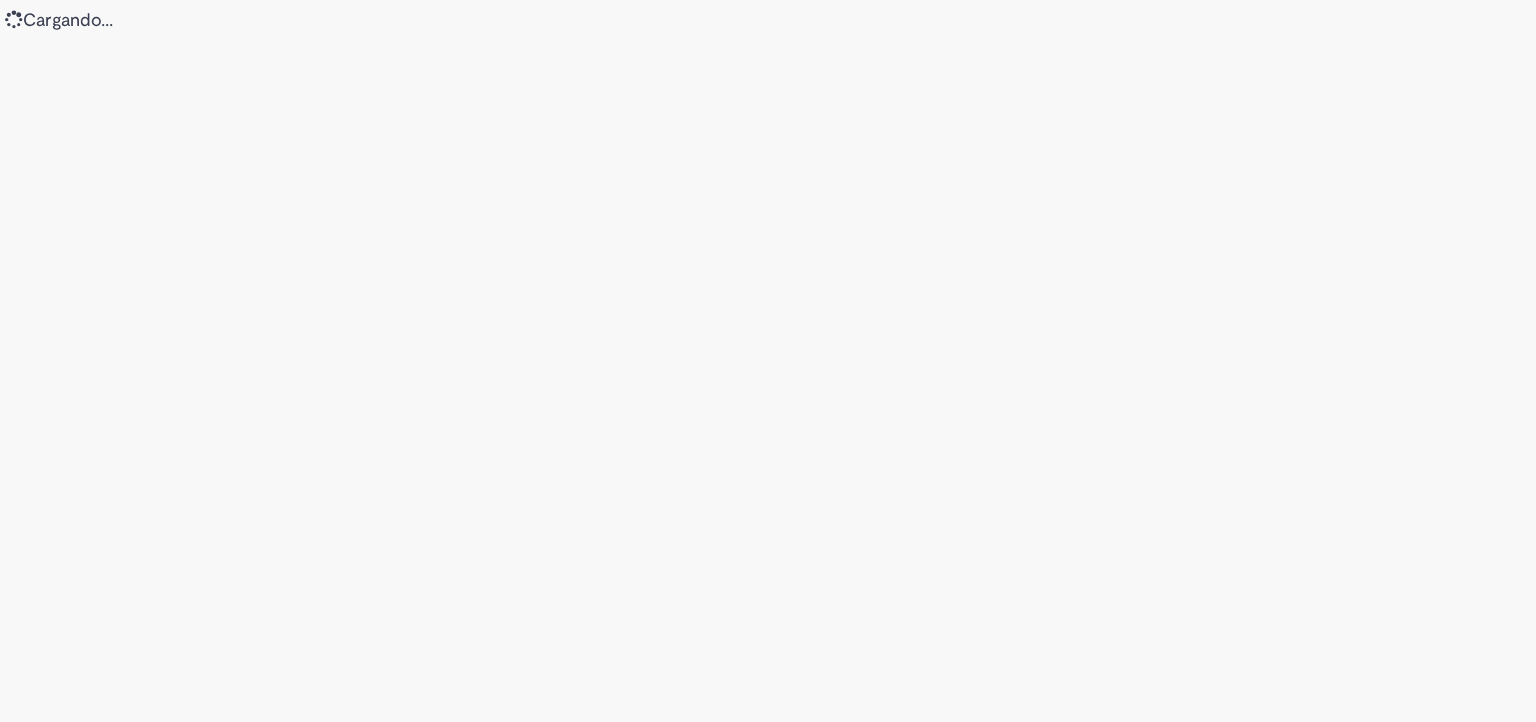 scroll, scrollTop: 0, scrollLeft: 0, axis: both 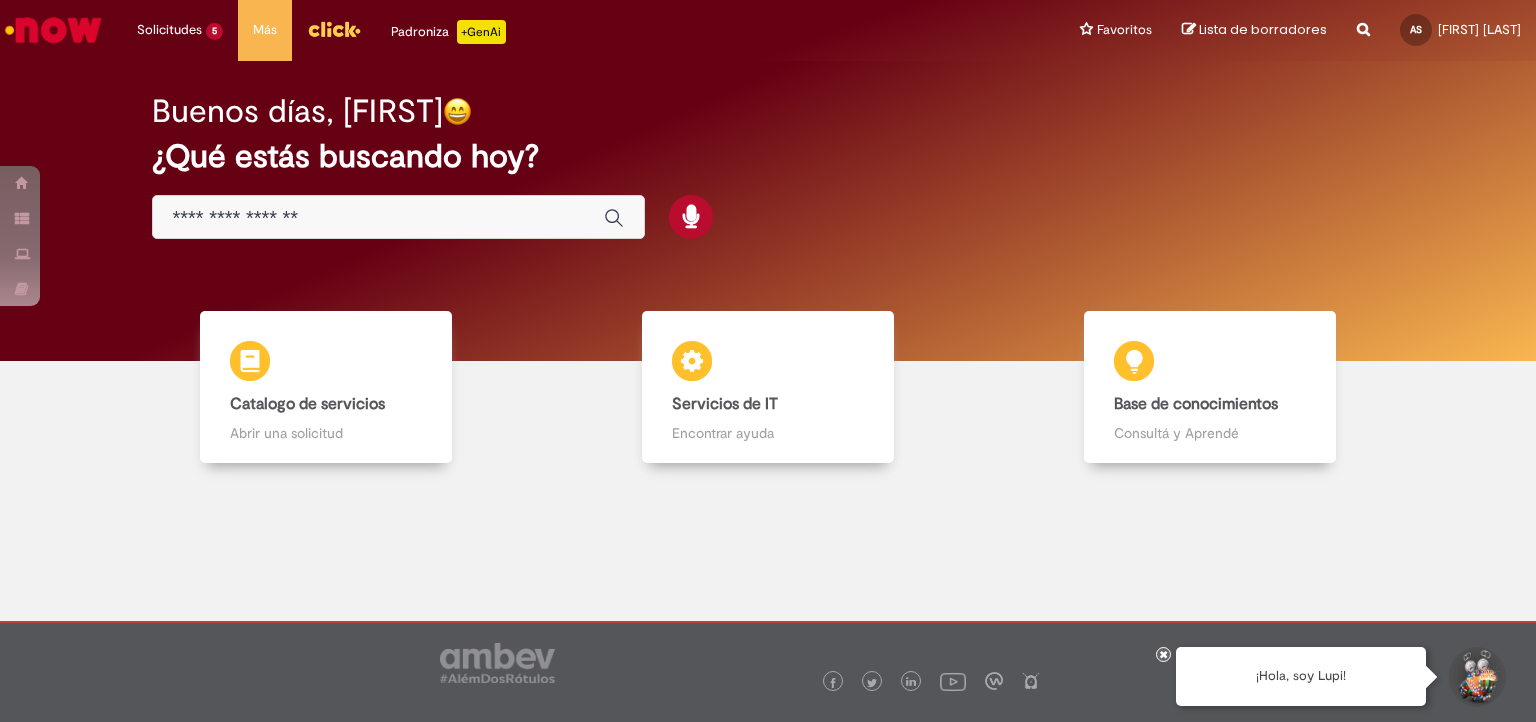 click at bounding box center [53, 30] 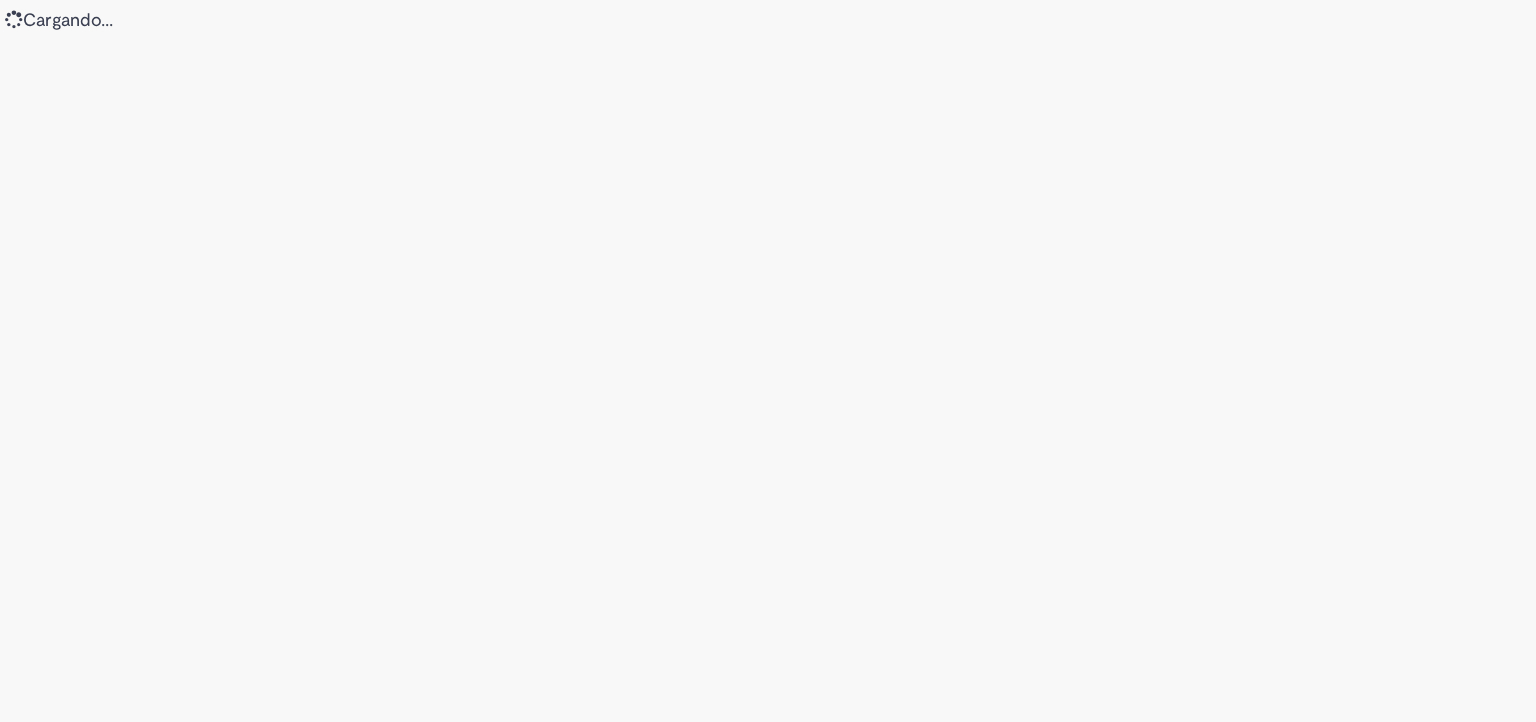scroll, scrollTop: 0, scrollLeft: 0, axis: both 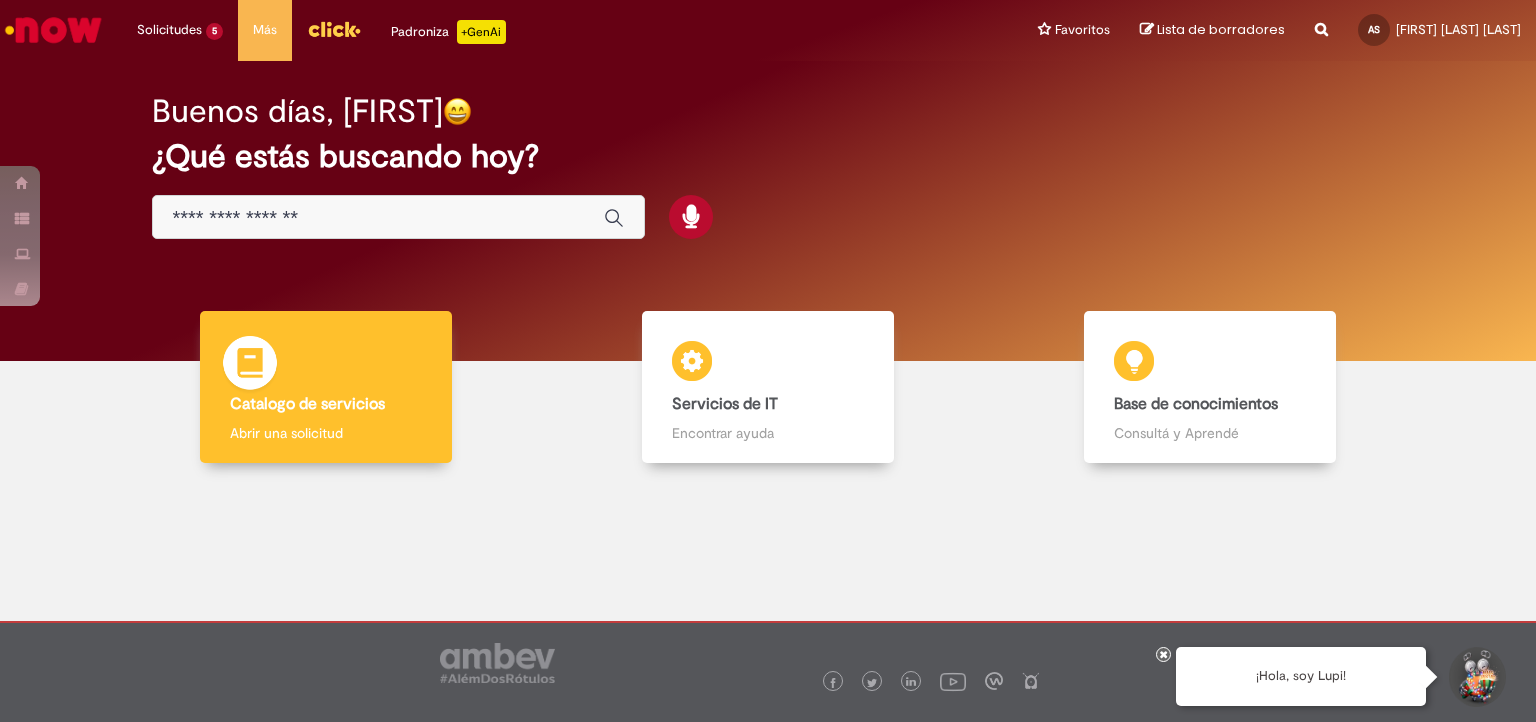click on "Abrir una solicitud" at bounding box center [326, 433] 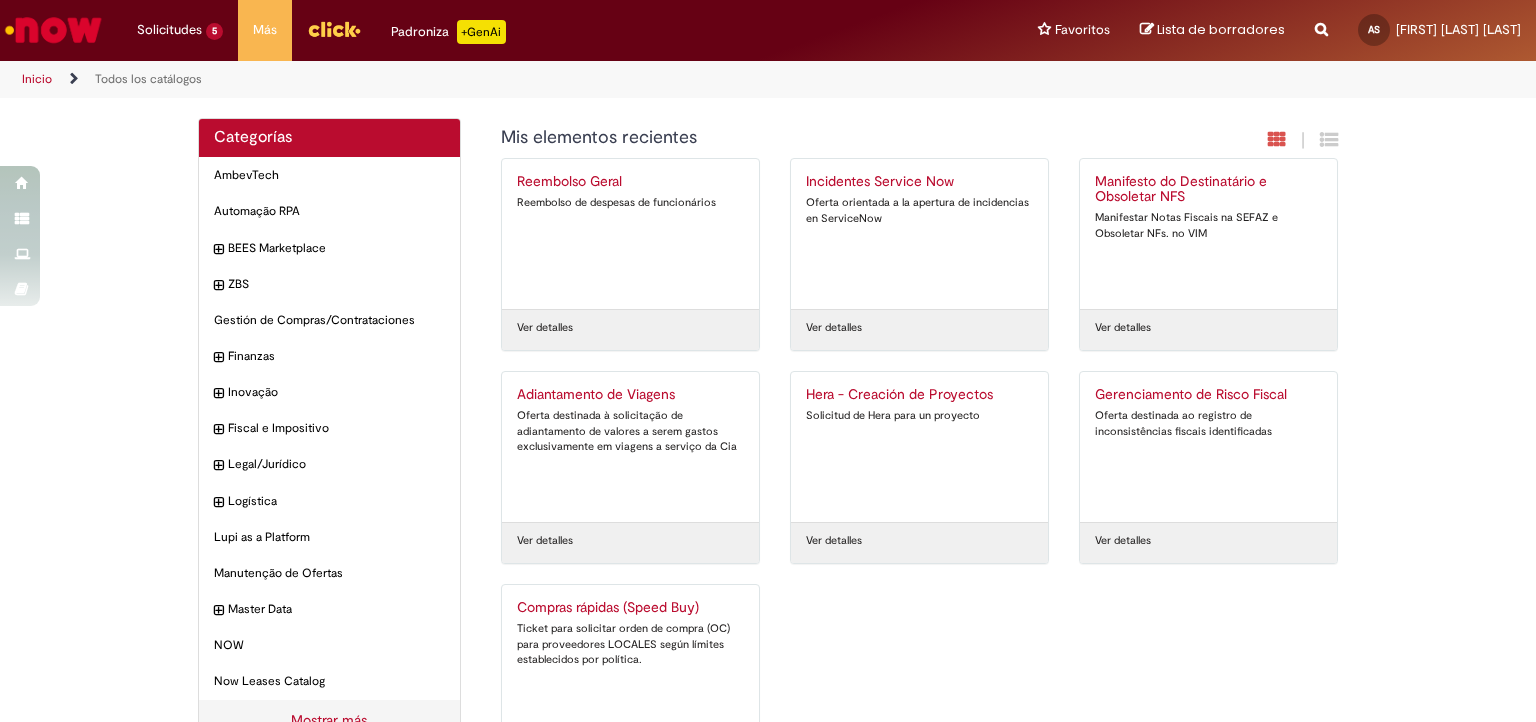 click on "Ticket para solicitar orden de compra (OC) para proveedores LOCALES según límites establecidos por política." at bounding box center (630, 644) 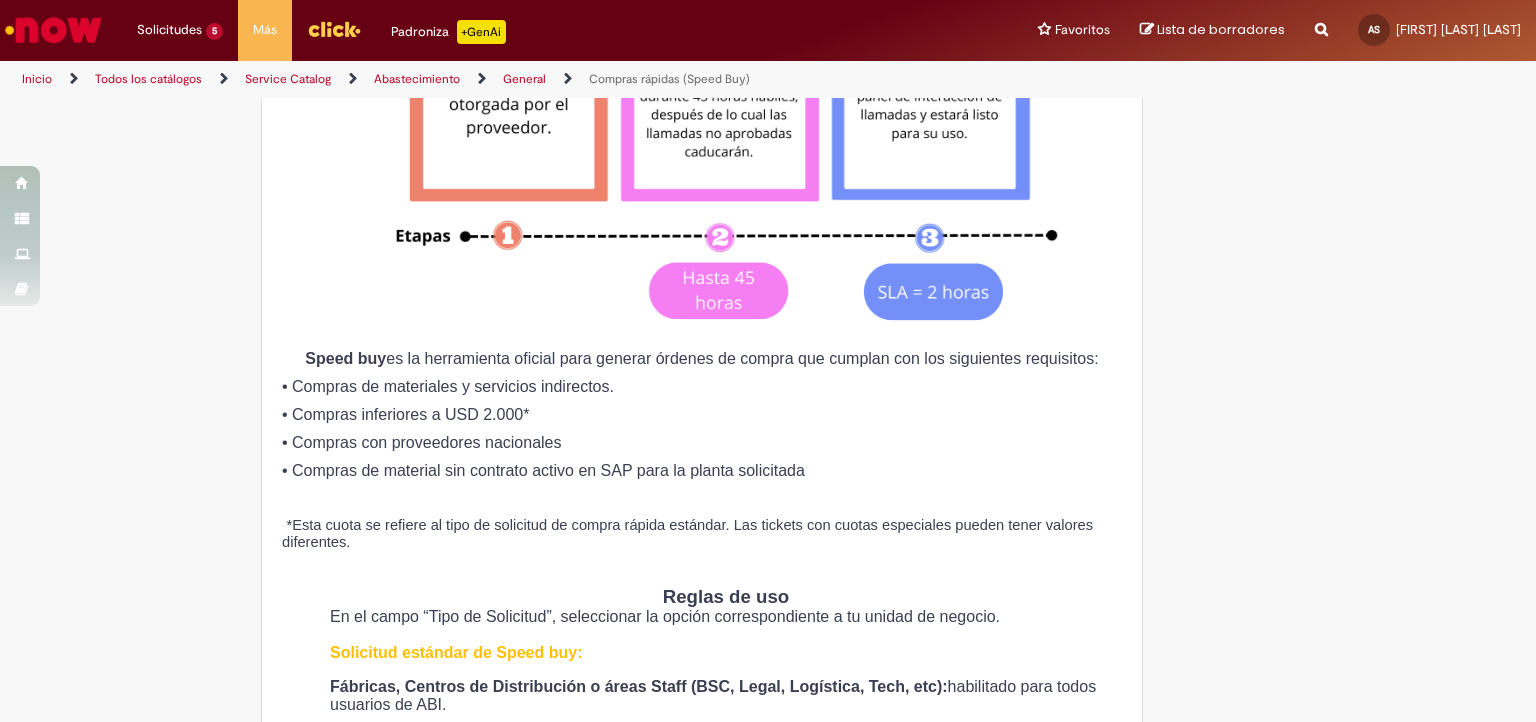 type on "********" 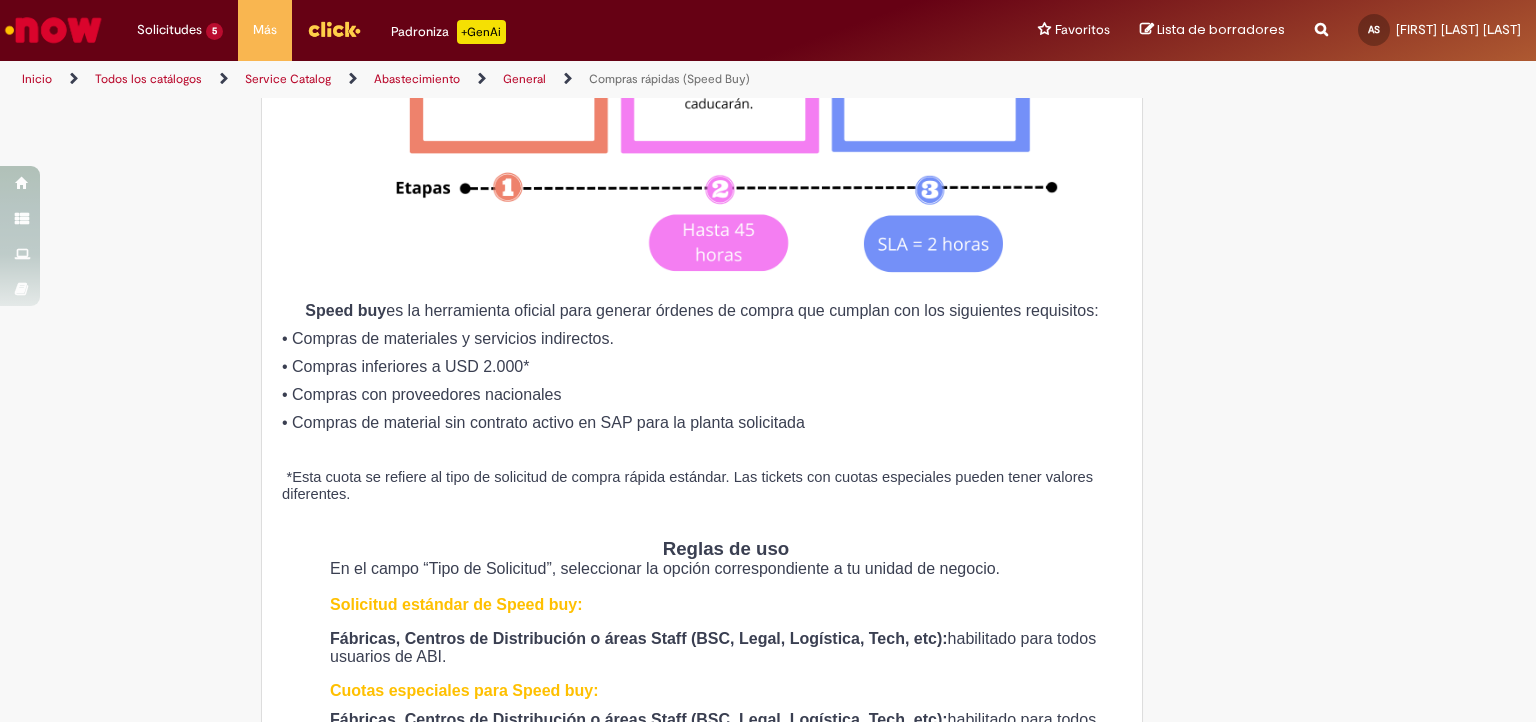 type on "**********" 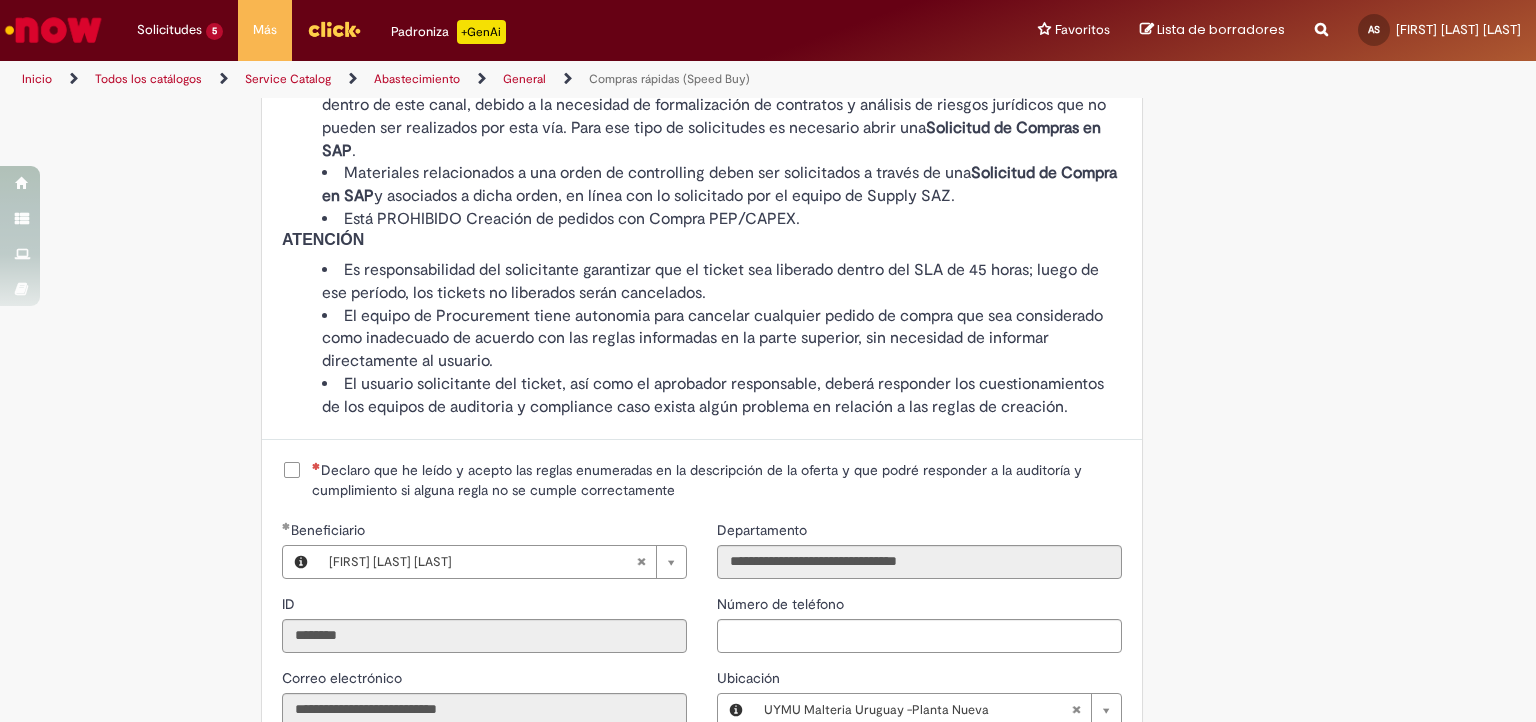 scroll, scrollTop: 1900, scrollLeft: 0, axis: vertical 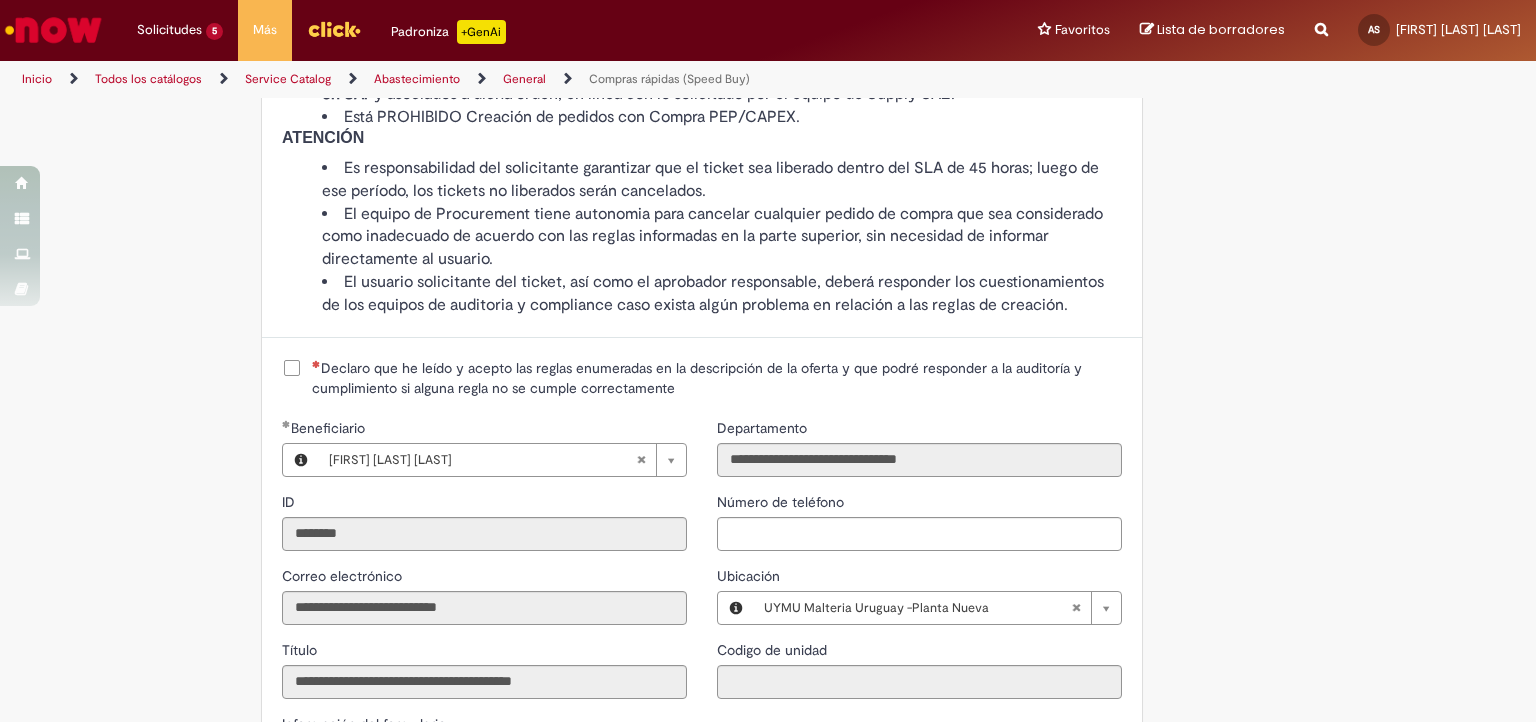 click on "Declaro que he leído y acepto las reglas enumeradas en la descripción de la oferta y que podré responder a la auditoría y cumplimiento si alguna regla no se cumple correctamente" at bounding box center (717, 378) 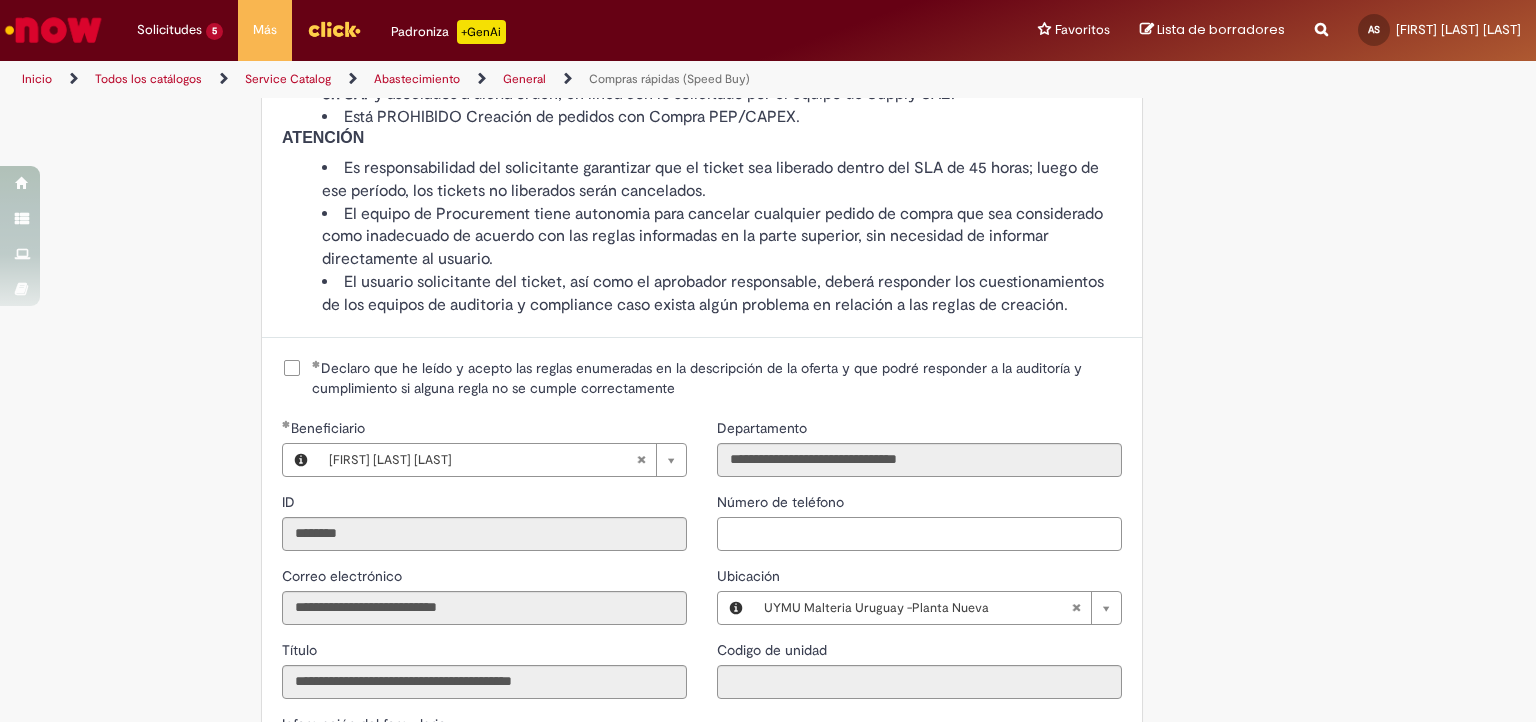 click on "Número de teléfono" at bounding box center [919, 534] 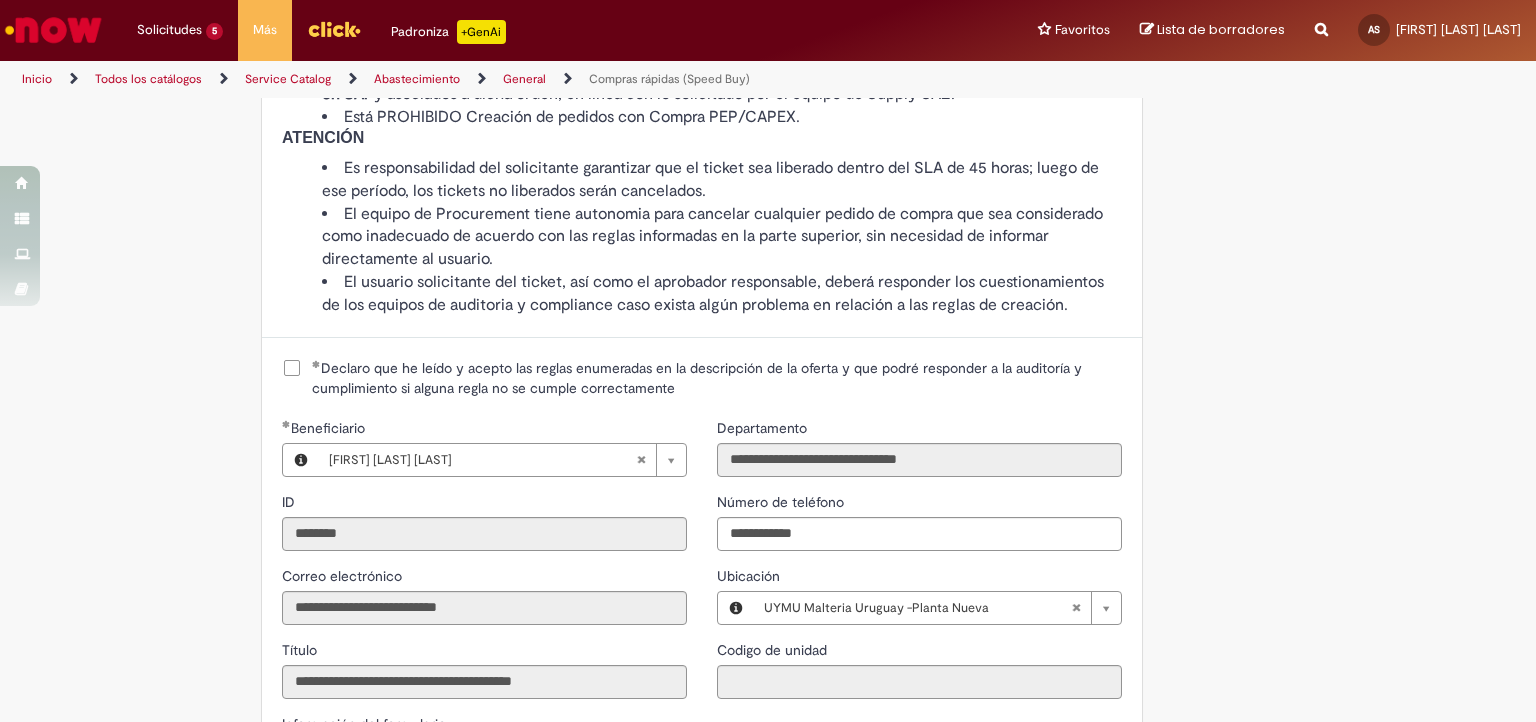type 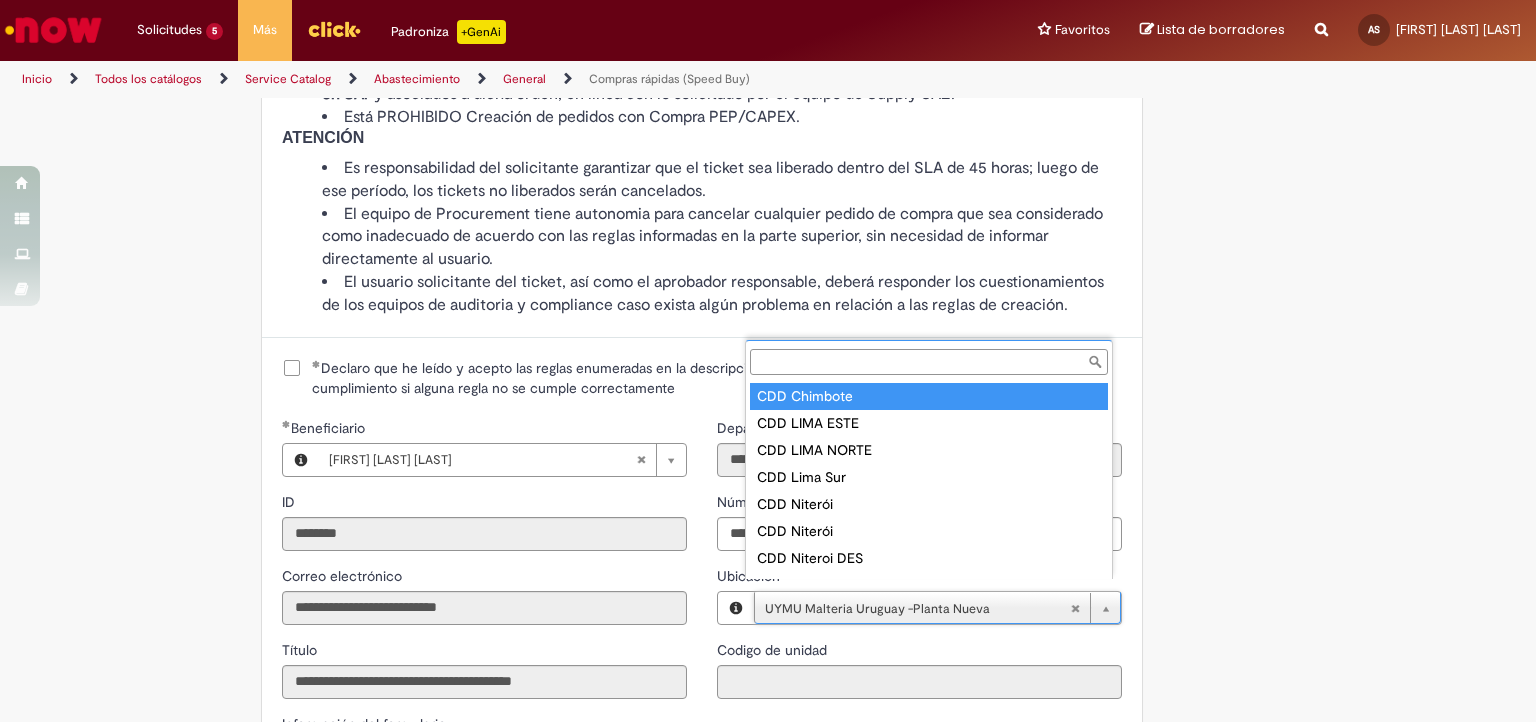 type on "**********" 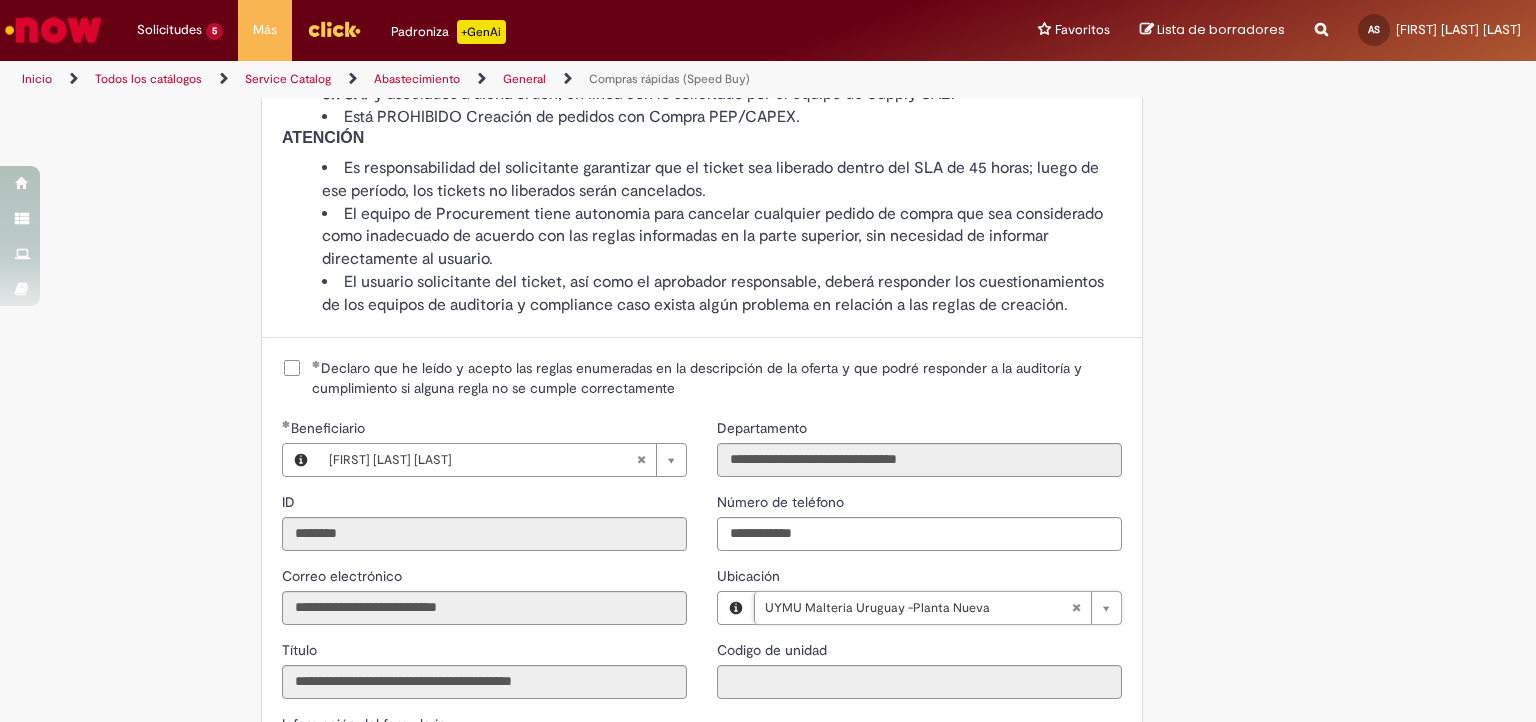scroll, scrollTop: 0, scrollLeft: 240, axis: horizontal 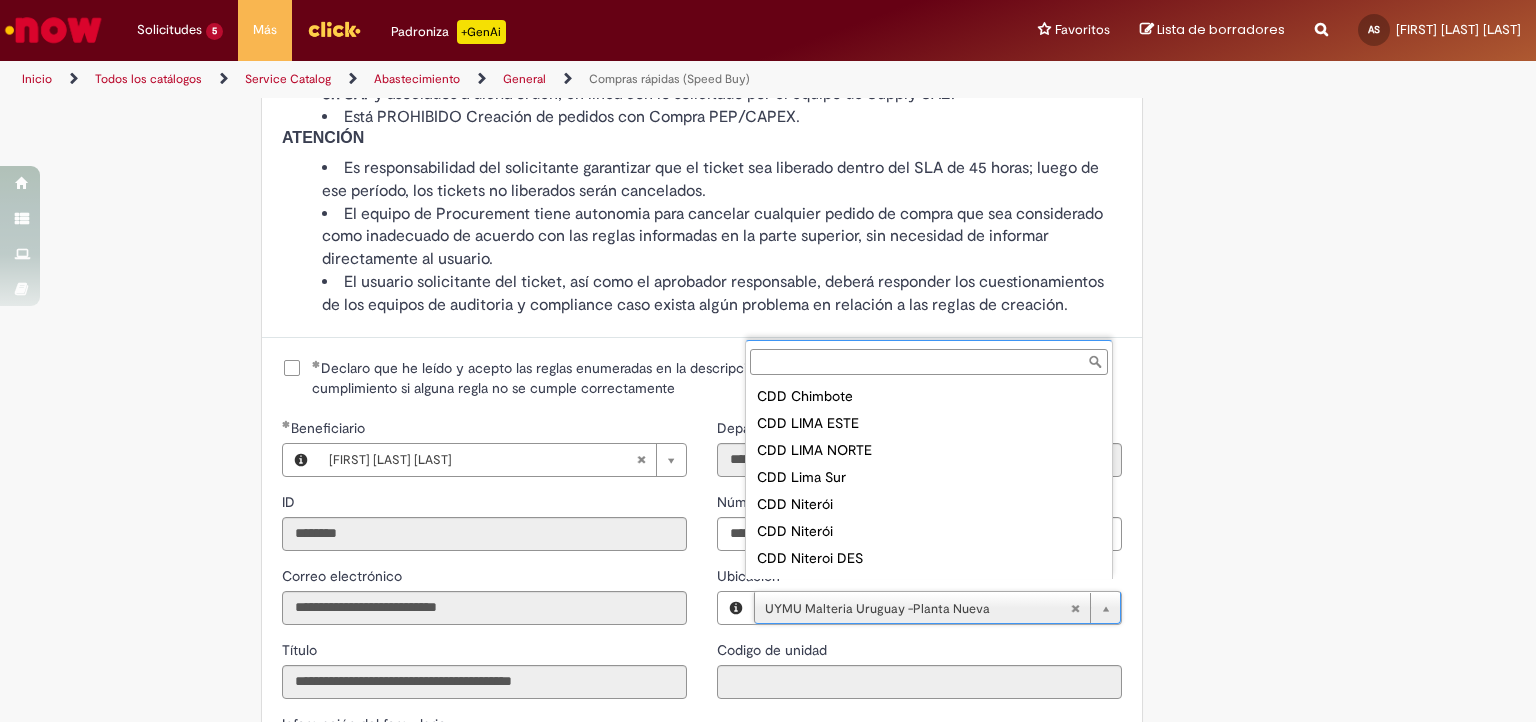 click on "Ubicación" at bounding box center (929, 362) 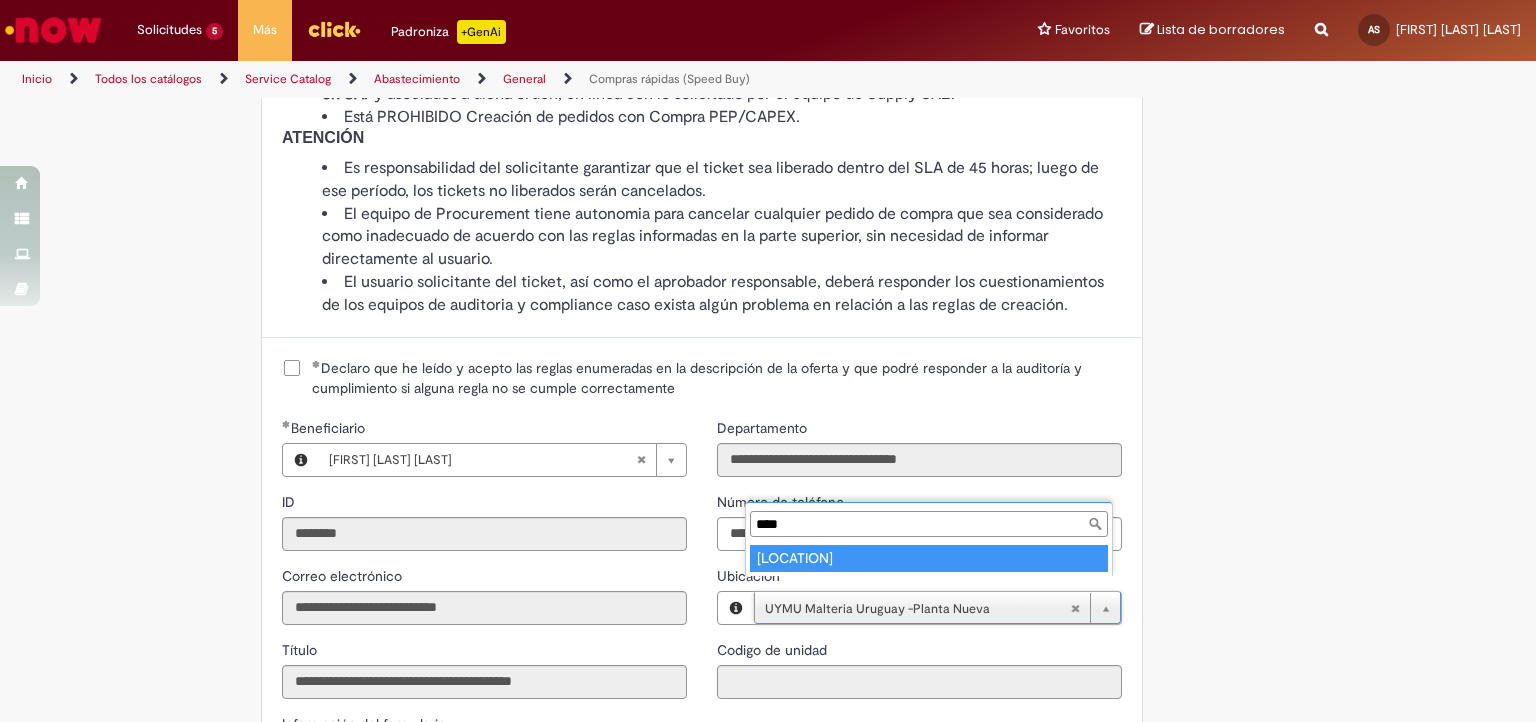 type on "****" 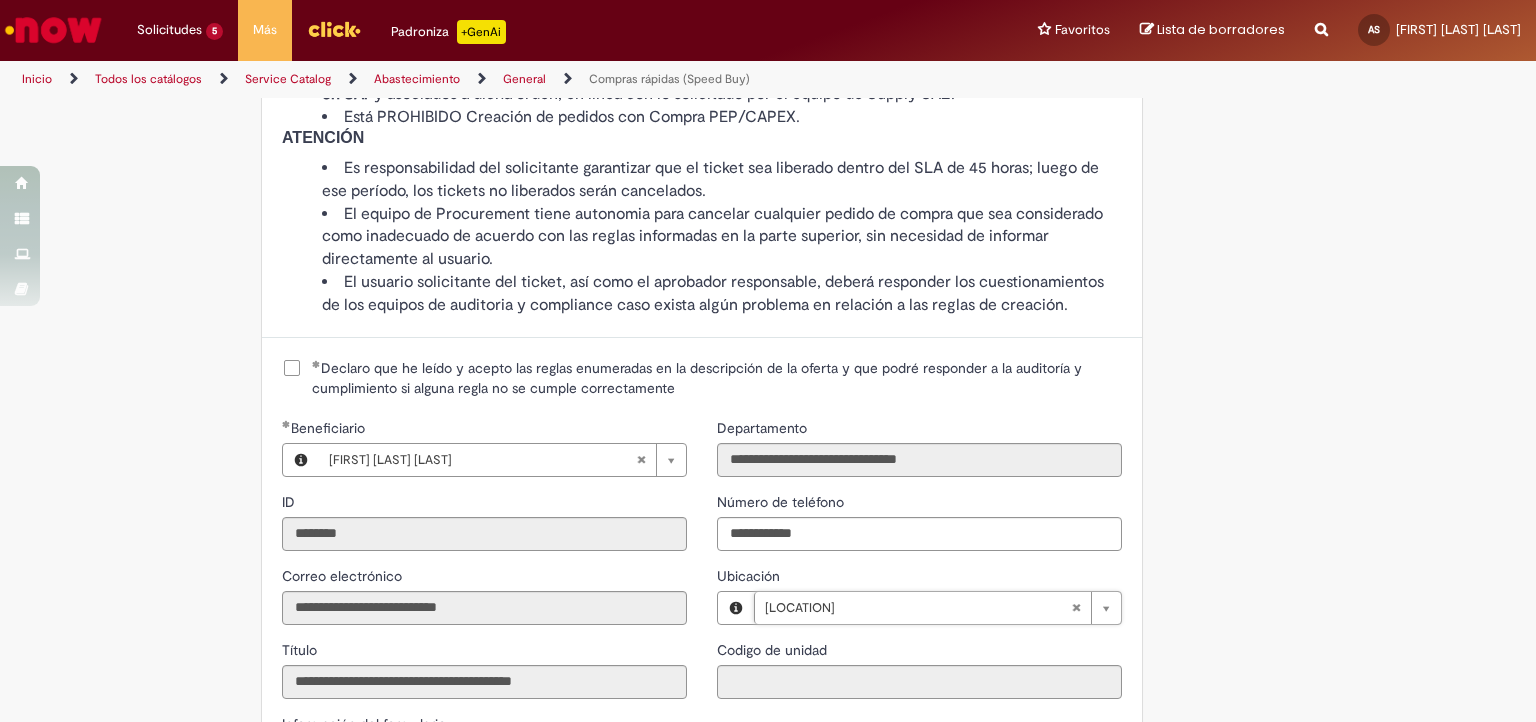 type on "****" 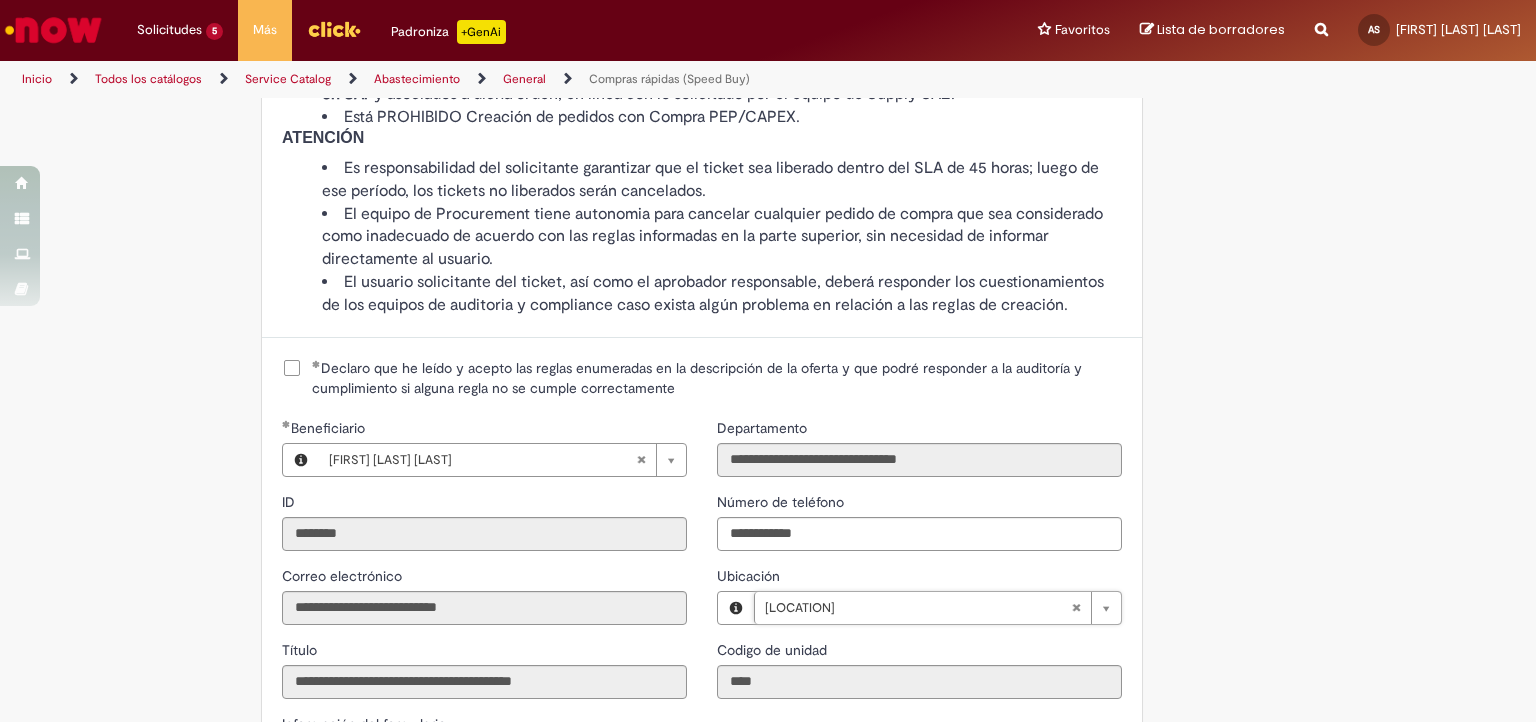 scroll, scrollTop: 0, scrollLeft: 87, axis: horizontal 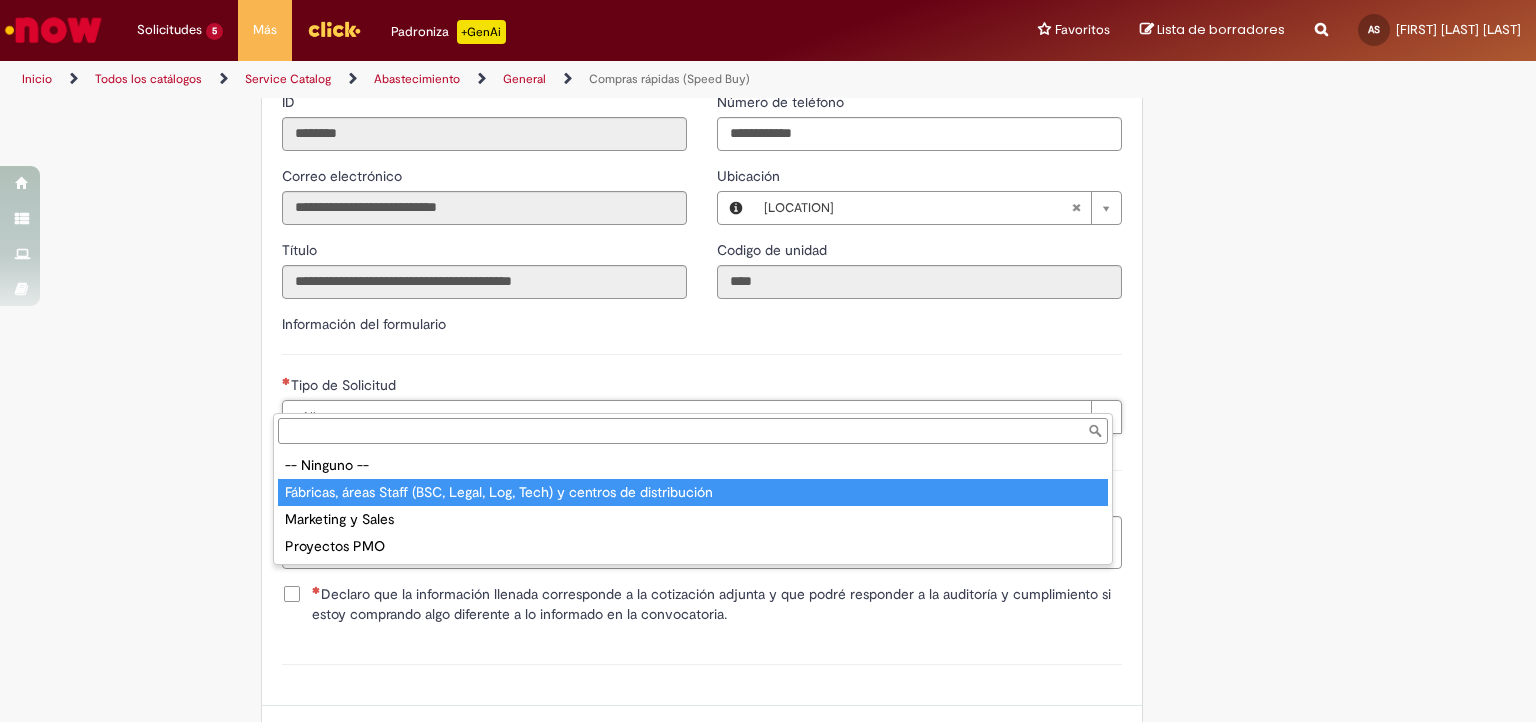 type on "**********" 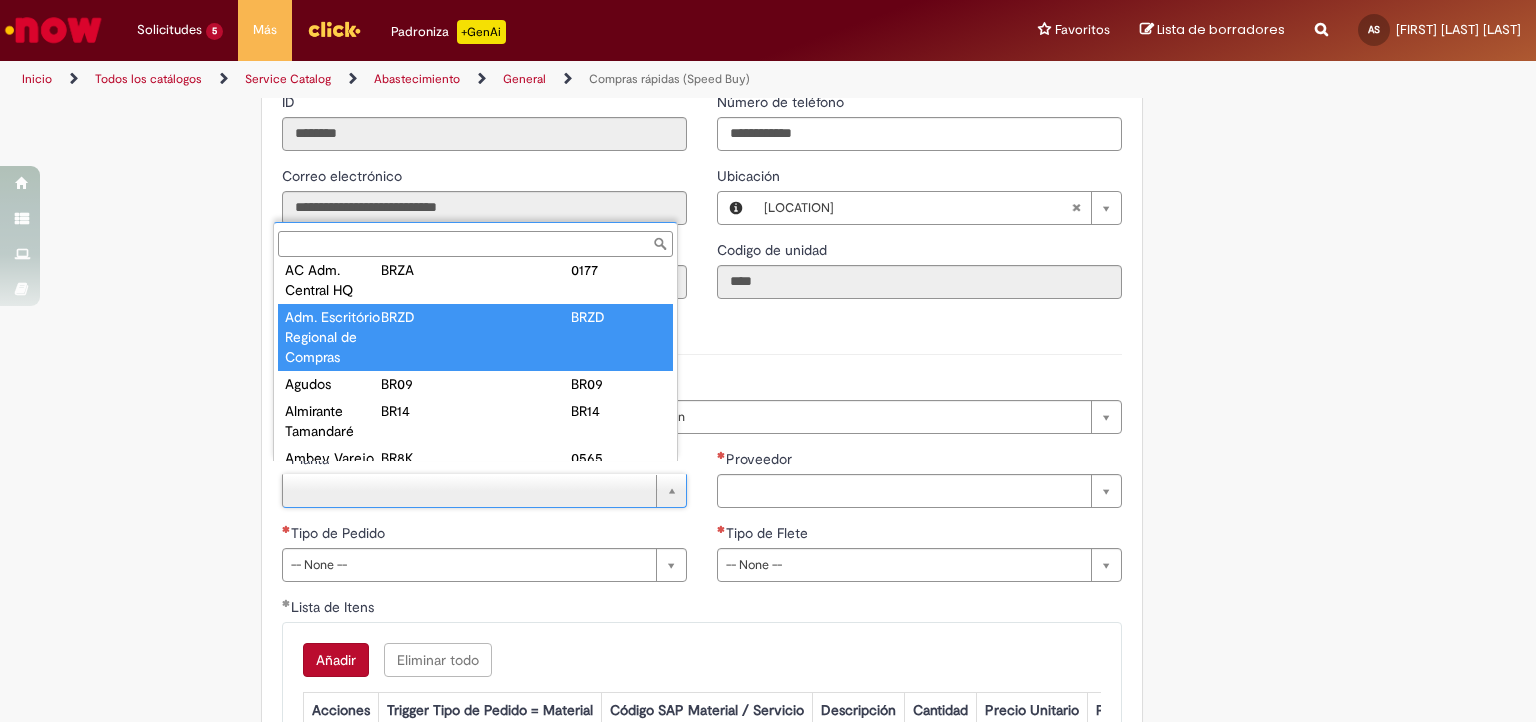 scroll, scrollTop: 0, scrollLeft: 0, axis: both 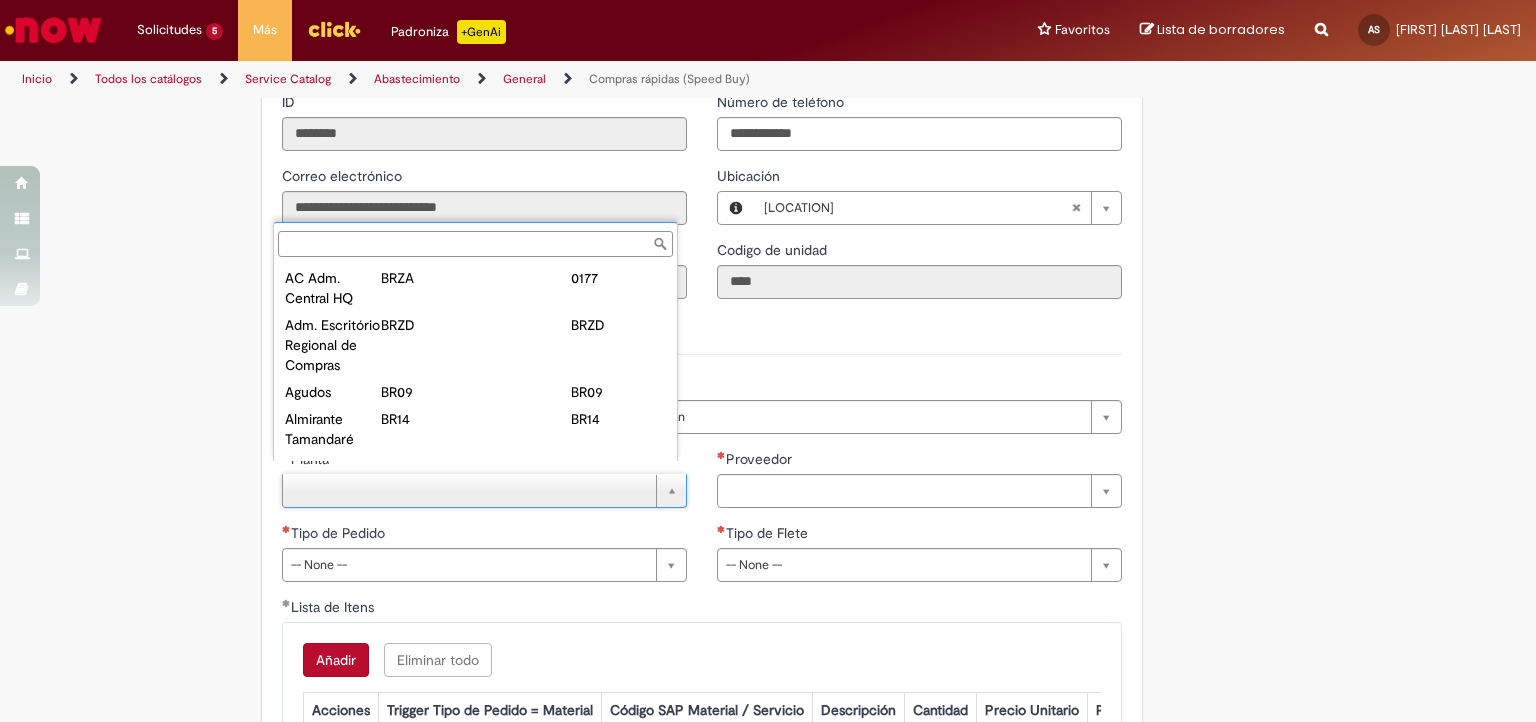 click on "Planta" at bounding box center [475, 244] 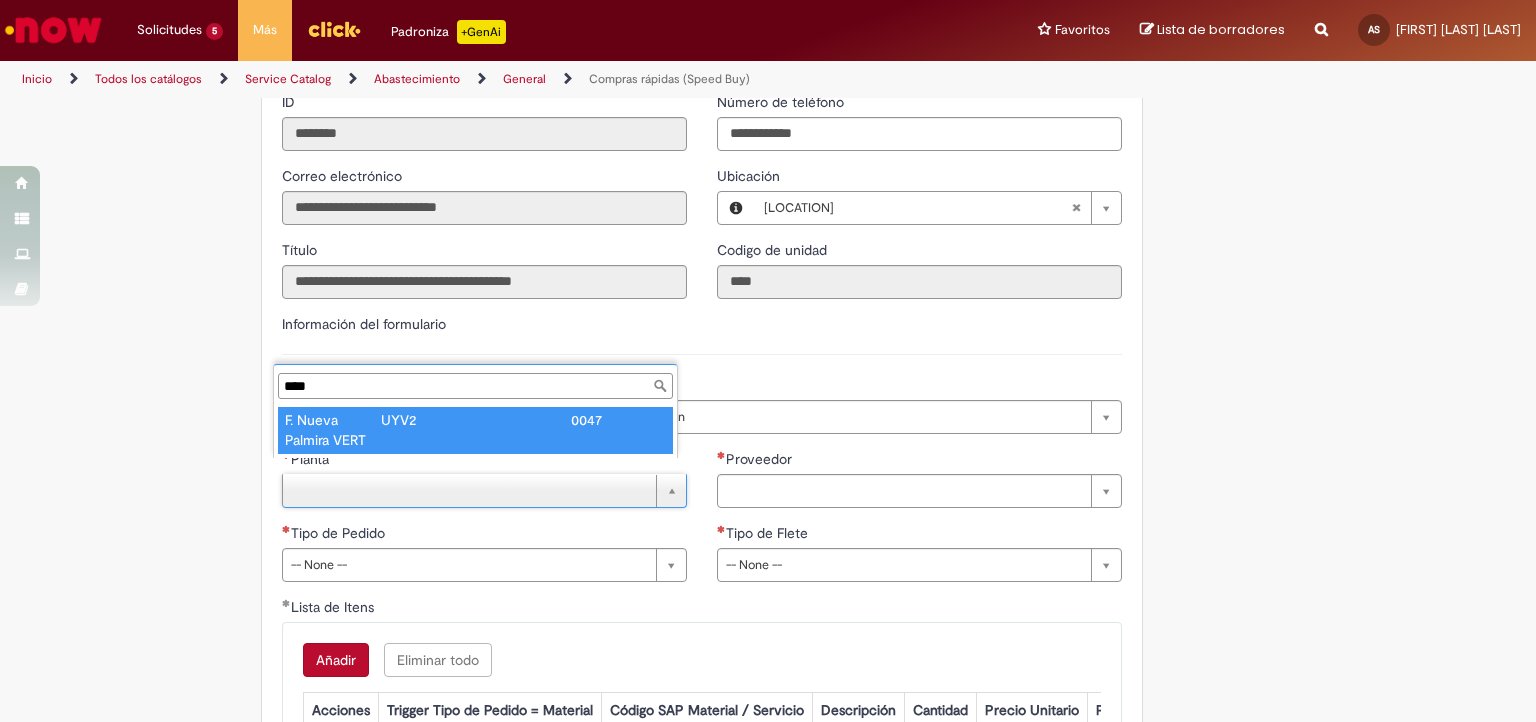 type on "****" 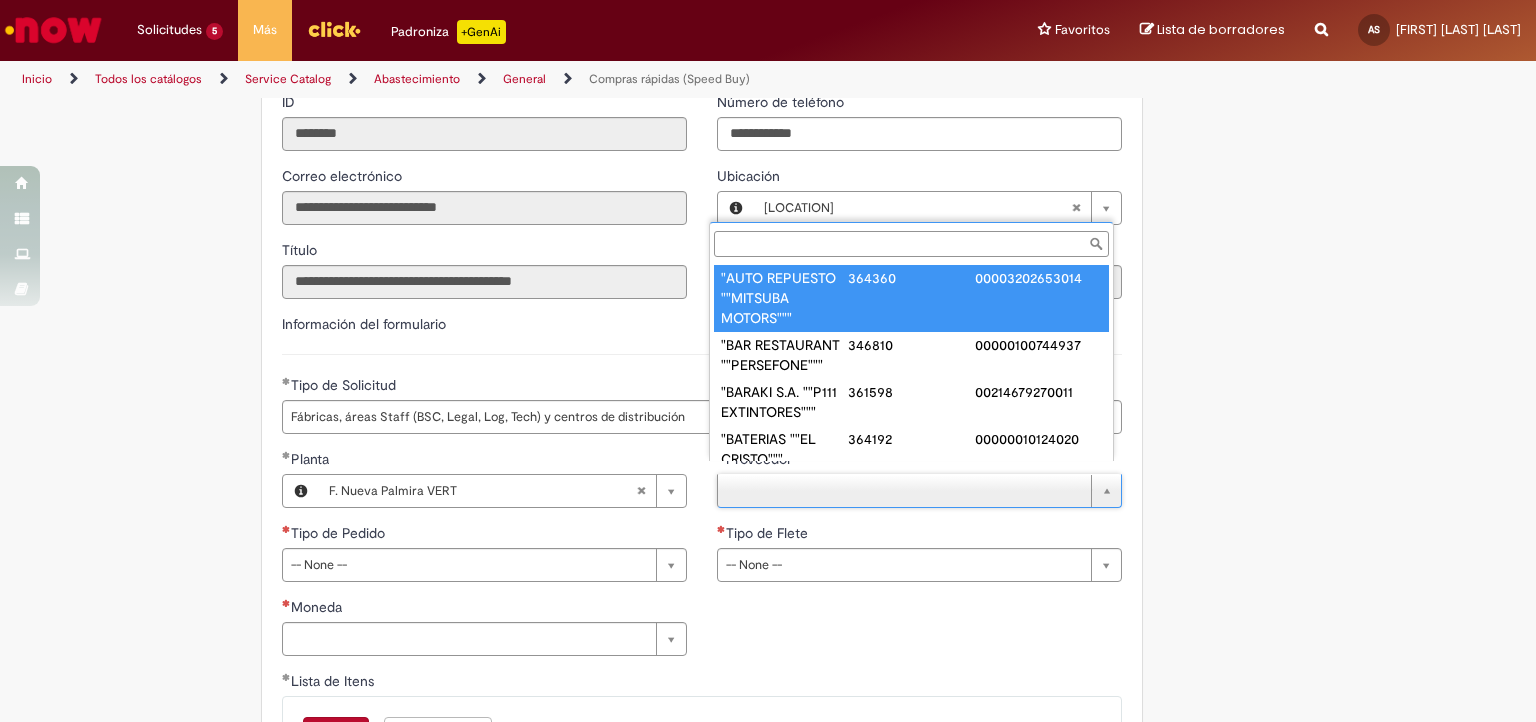 scroll, scrollTop: 0, scrollLeft: 0, axis: both 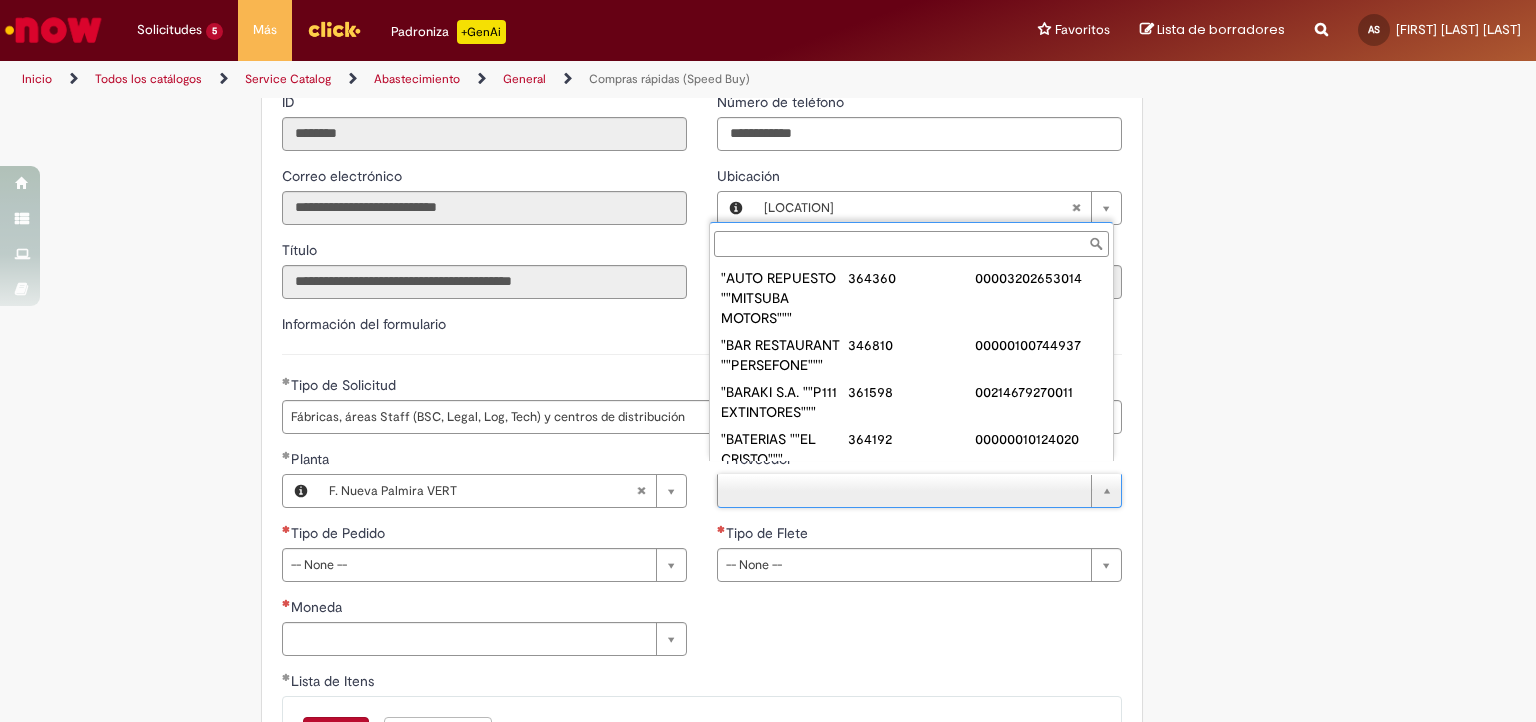 click on "Proveedor" at bounding box center (911, 244) 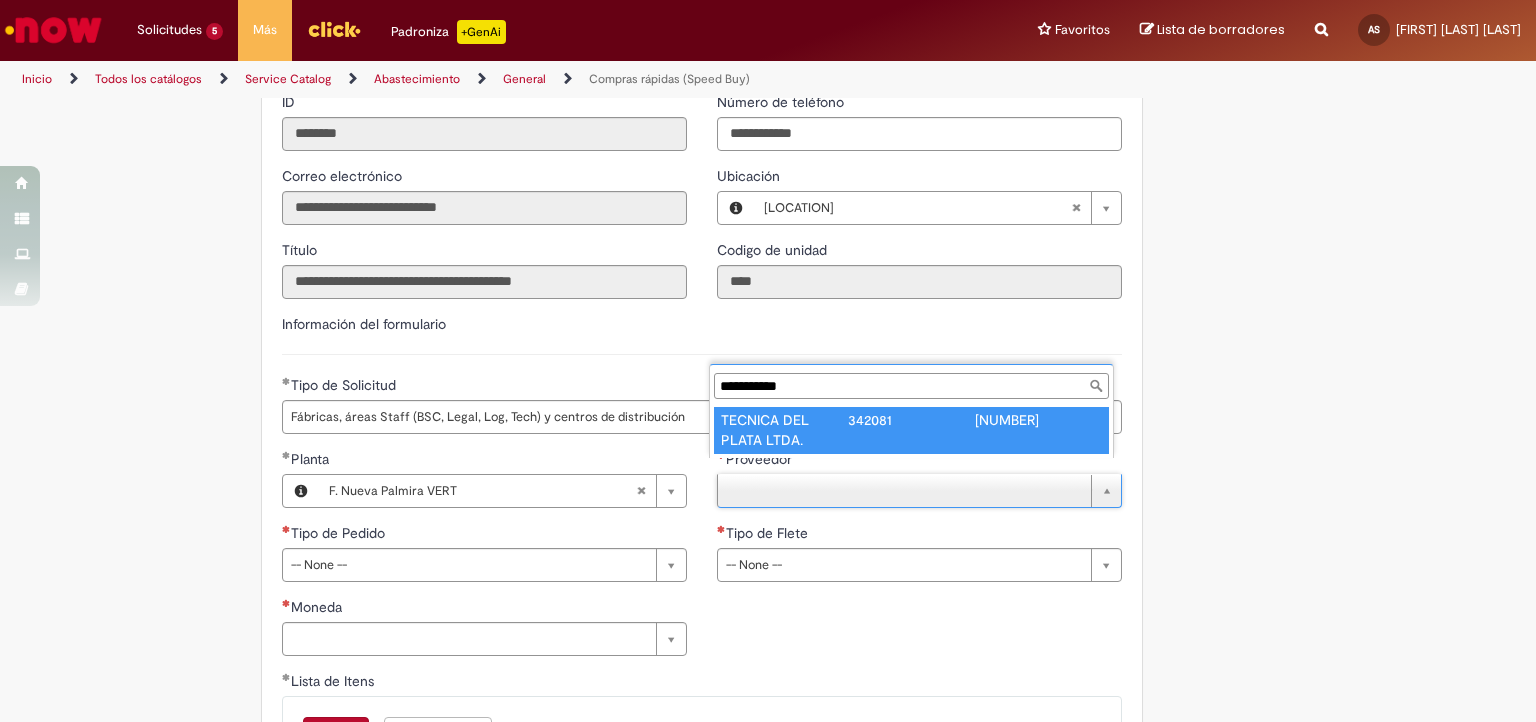 type on "**********" 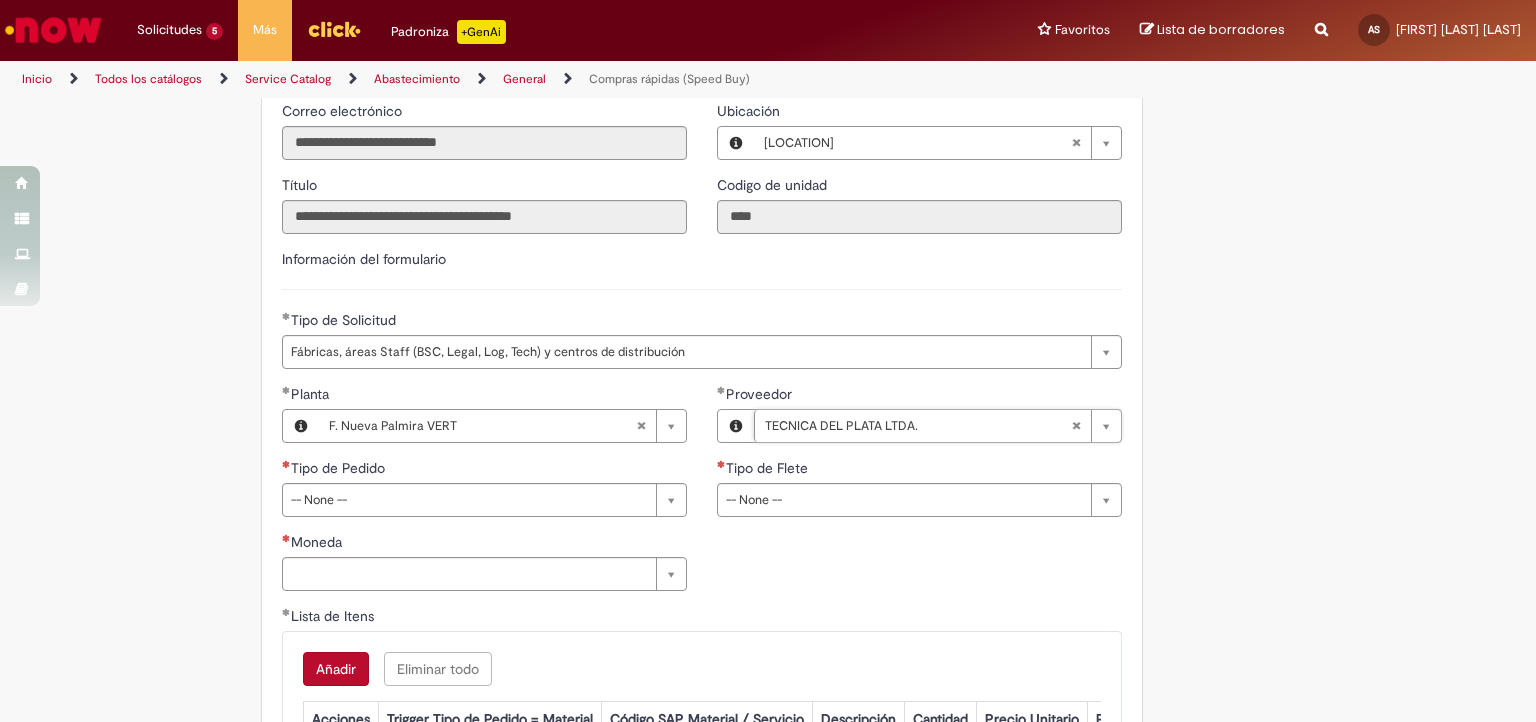 scroll, scrollTop: 2400, scrollLeft: 0, axis: vertical 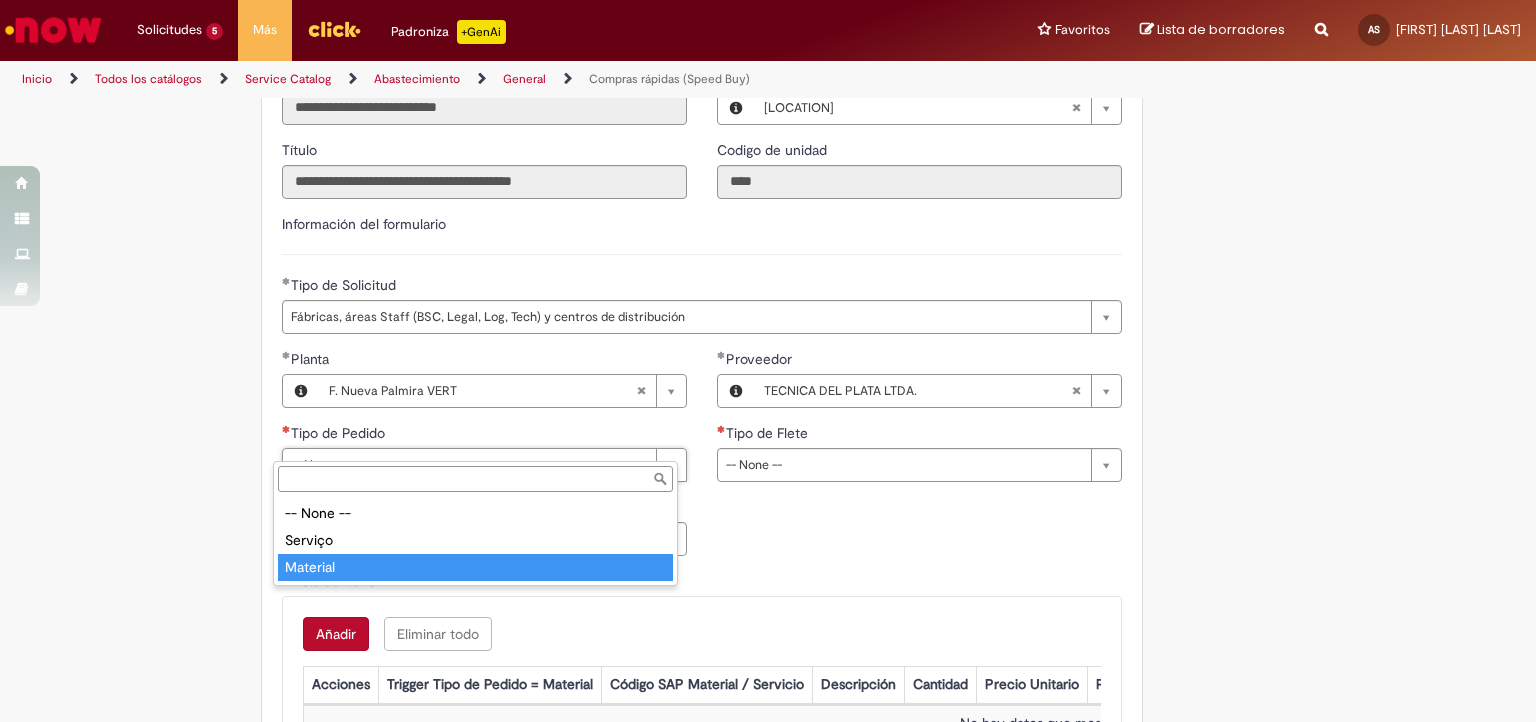 type on "********" 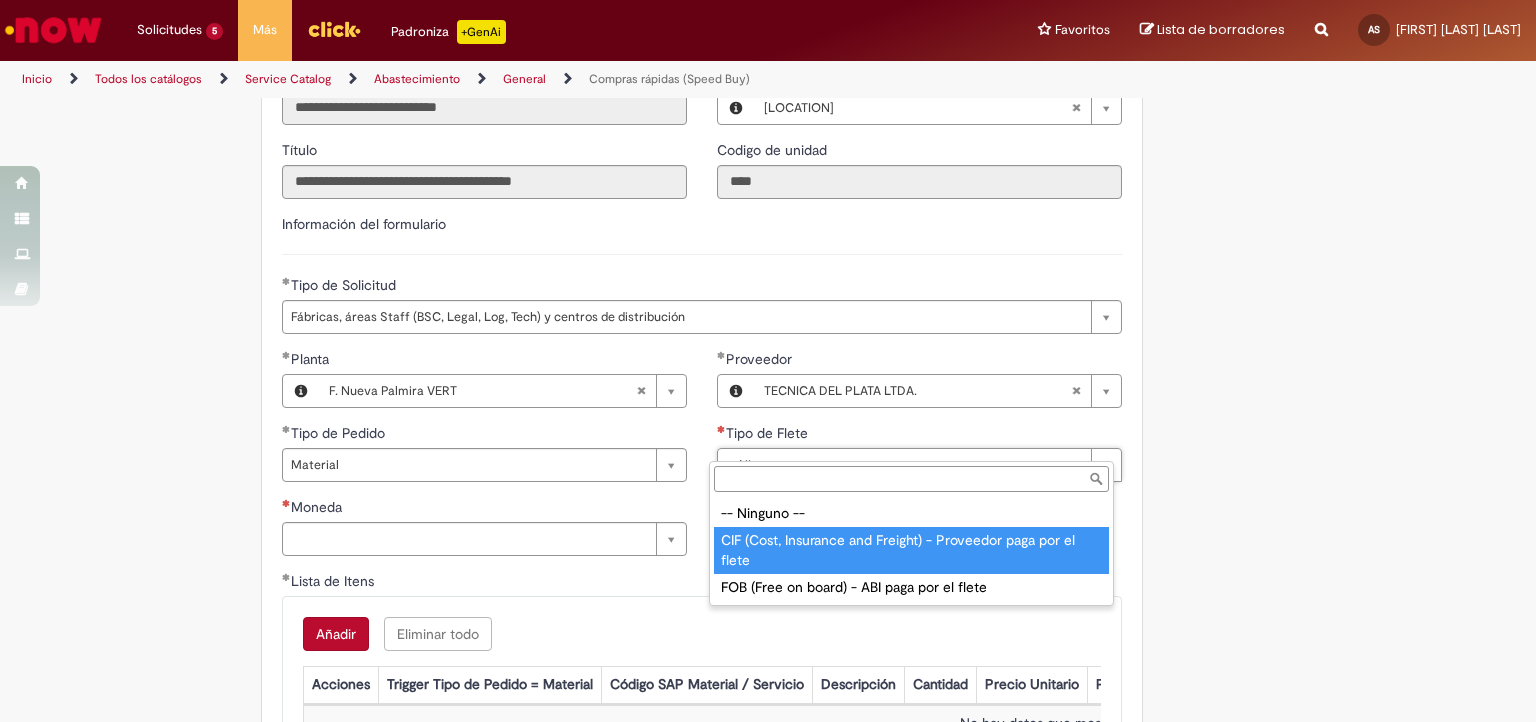 type on "**********" 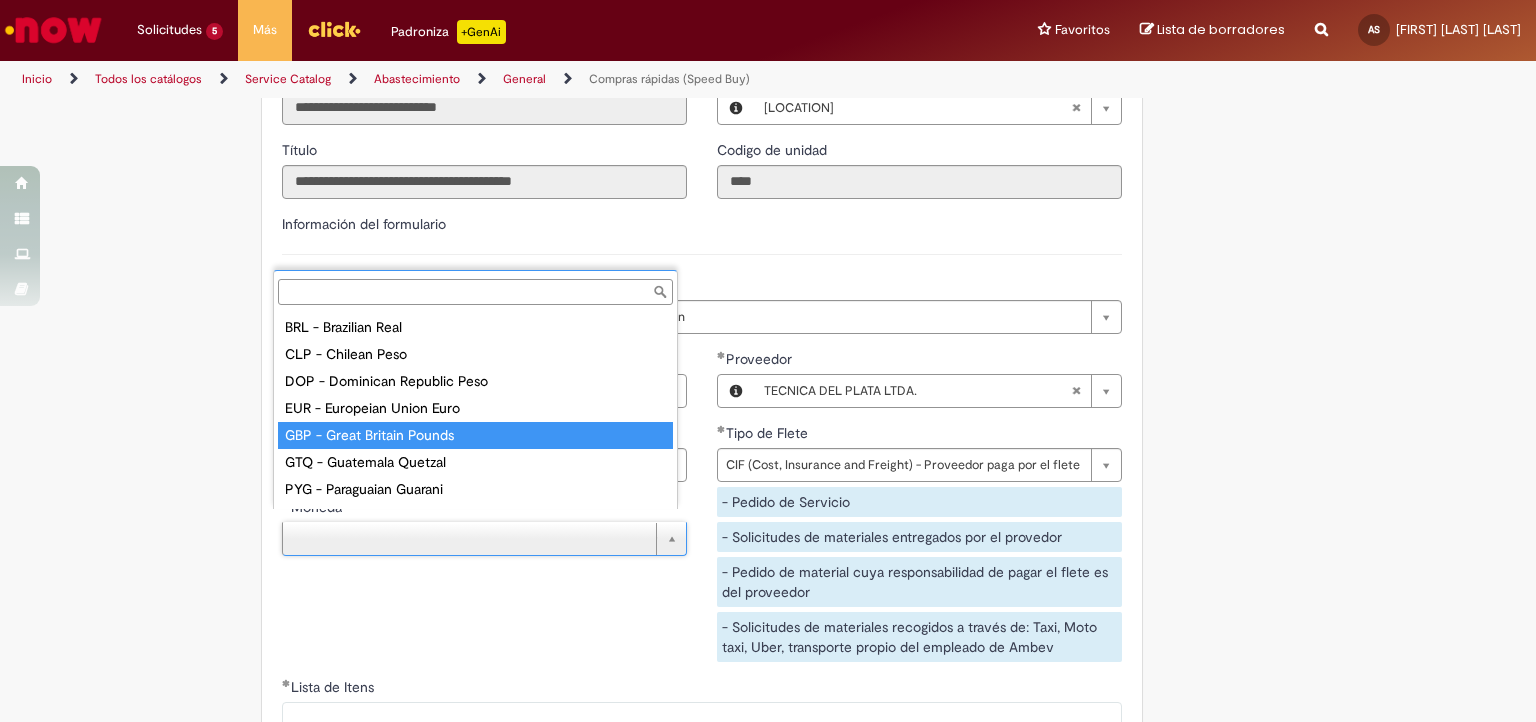 scroll, scrollTop: 104, scrollLeft: 0, axis: vertical 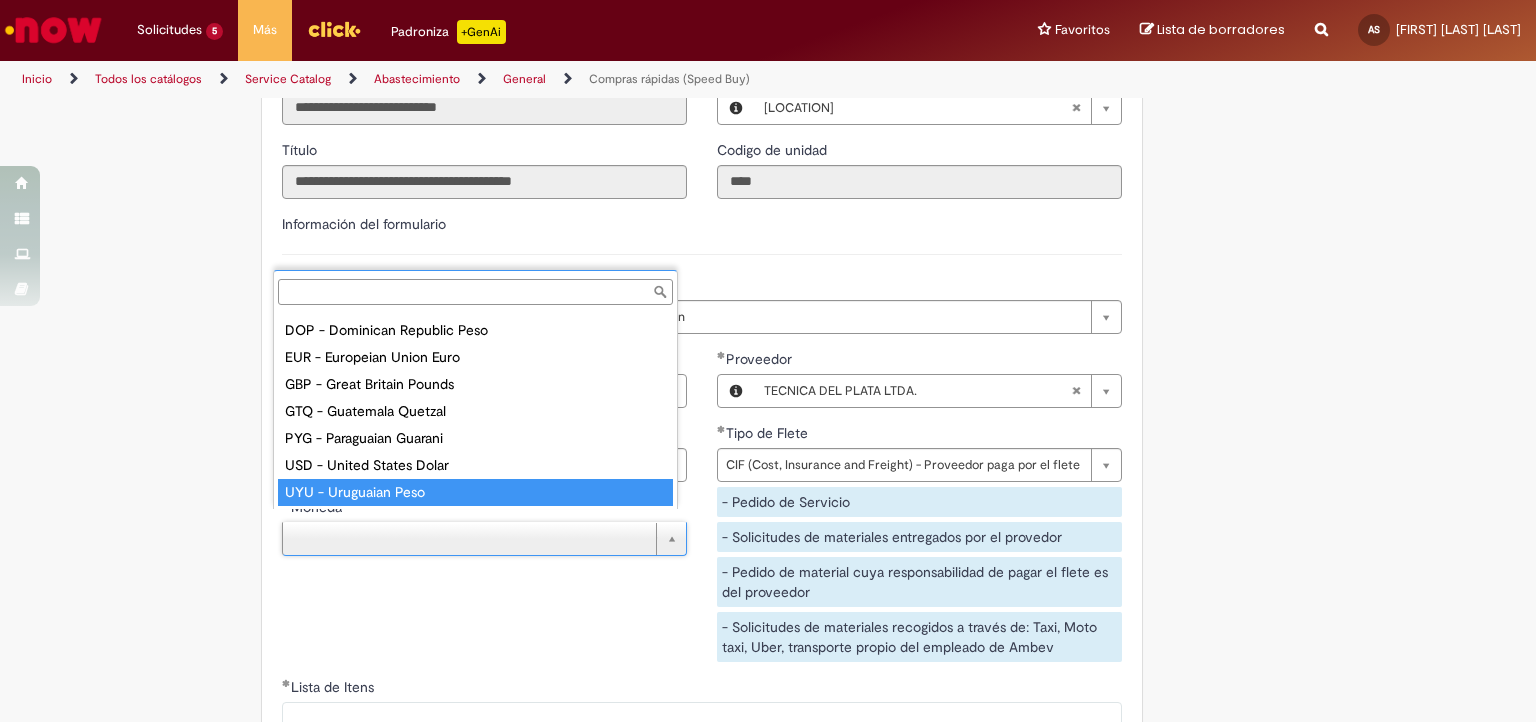type on "**********" 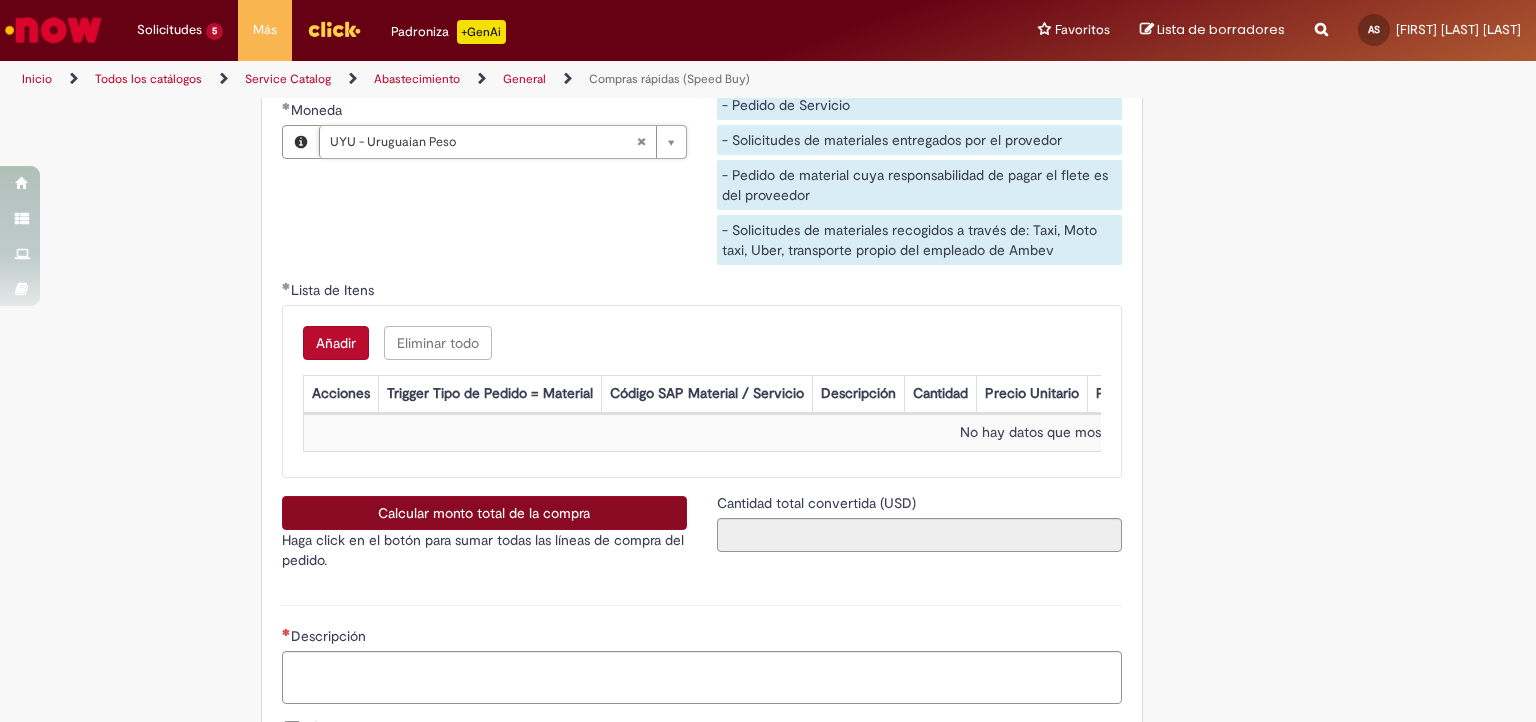 scroll, scrollTop: 2800, scrollLeft: 0, axis: vertical 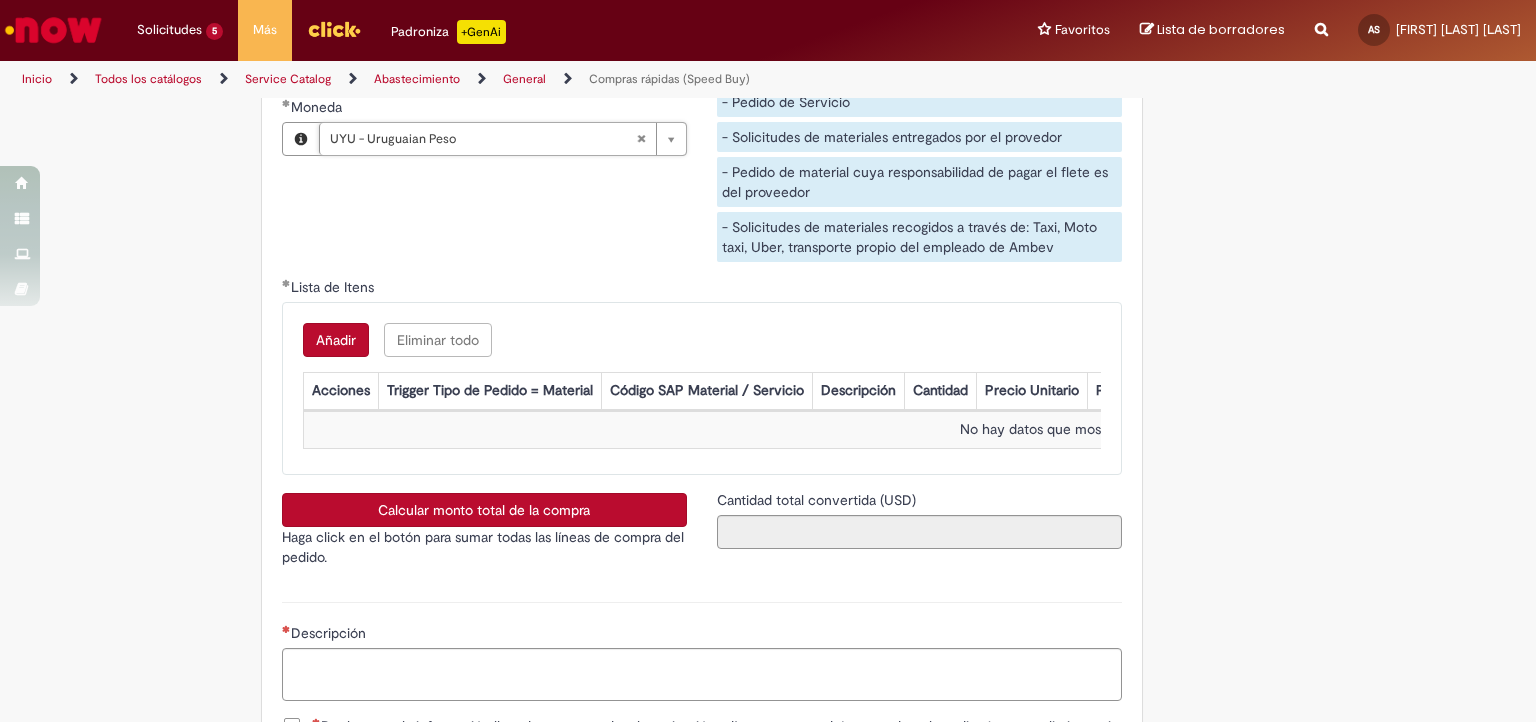 click on "Añadir" at bounding box center (336, 340) 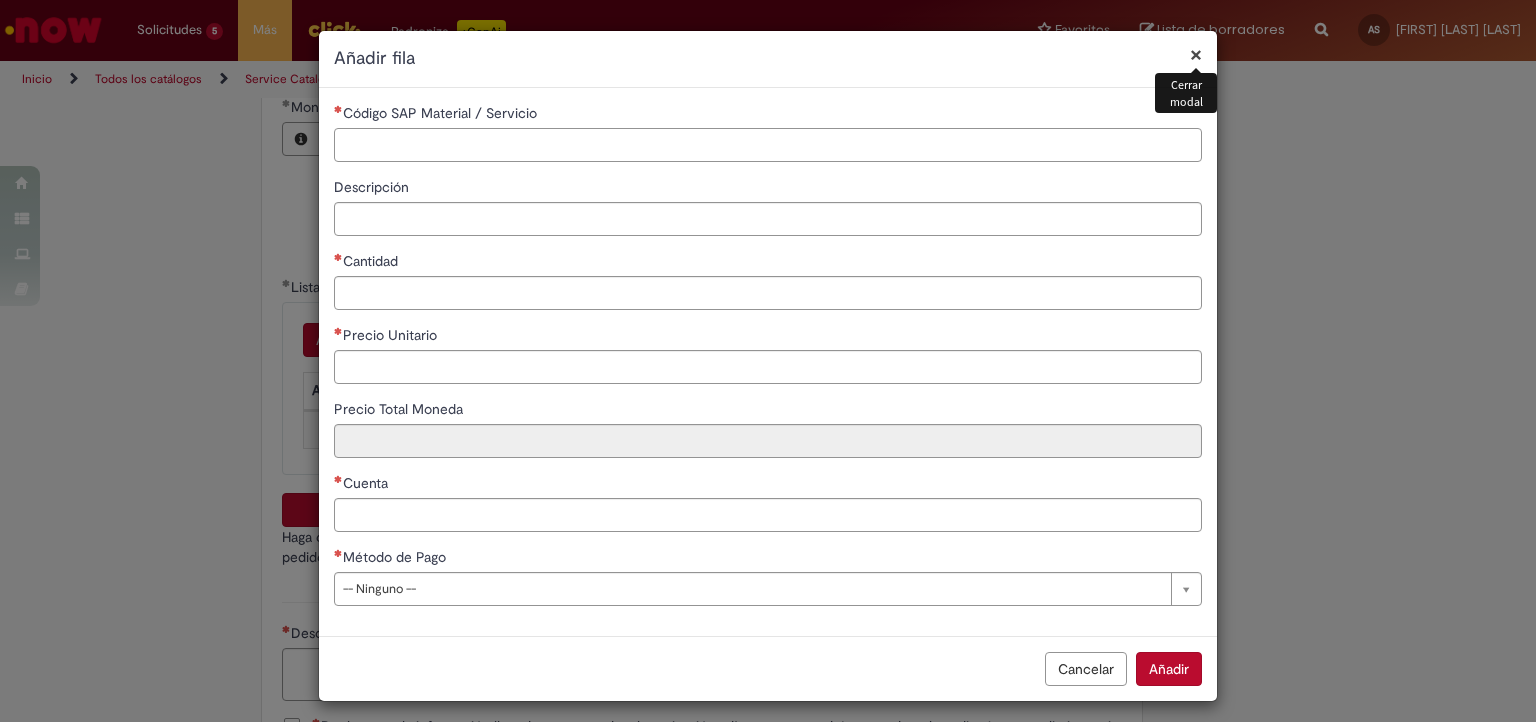 click on "Código SAP Material / Servicio" at bounding box center [768, 145] 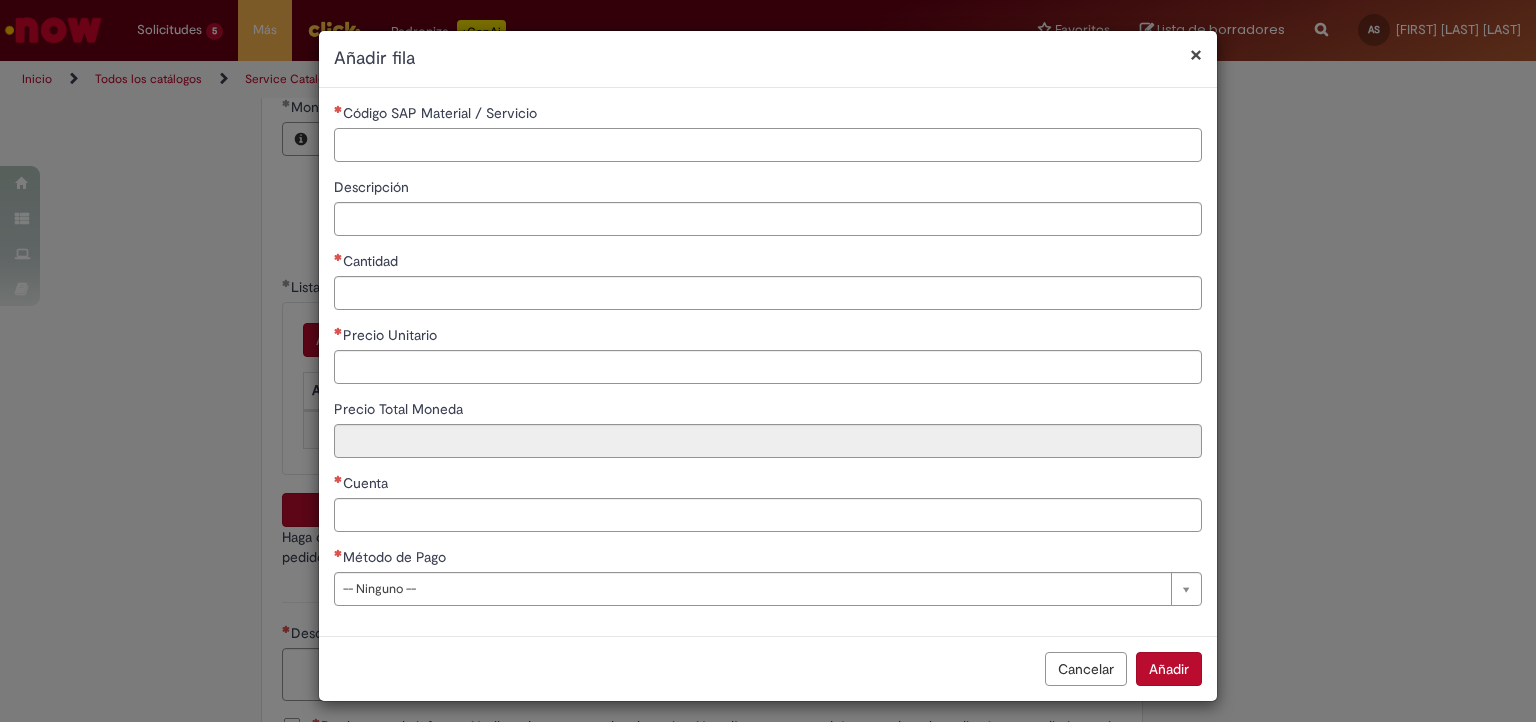 paste on "********" 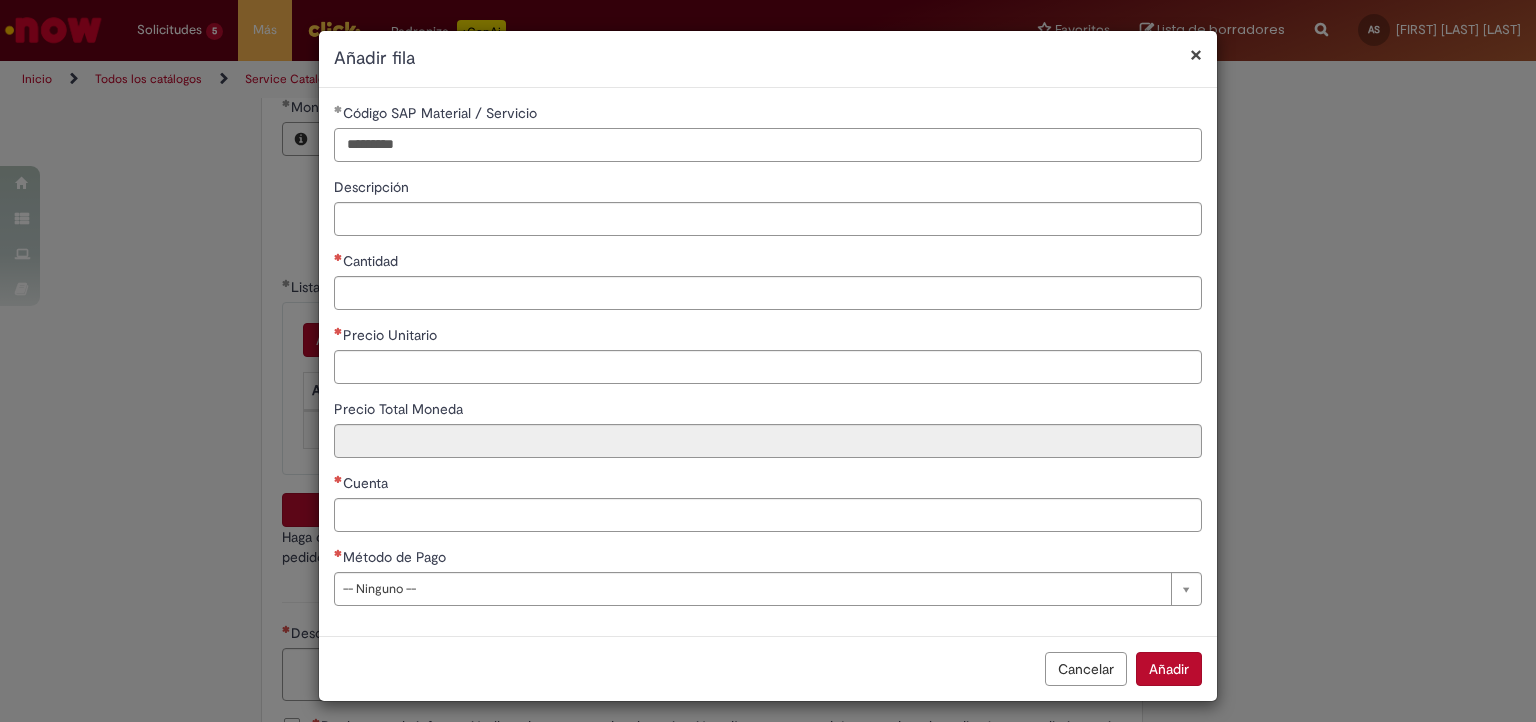 type on "********" 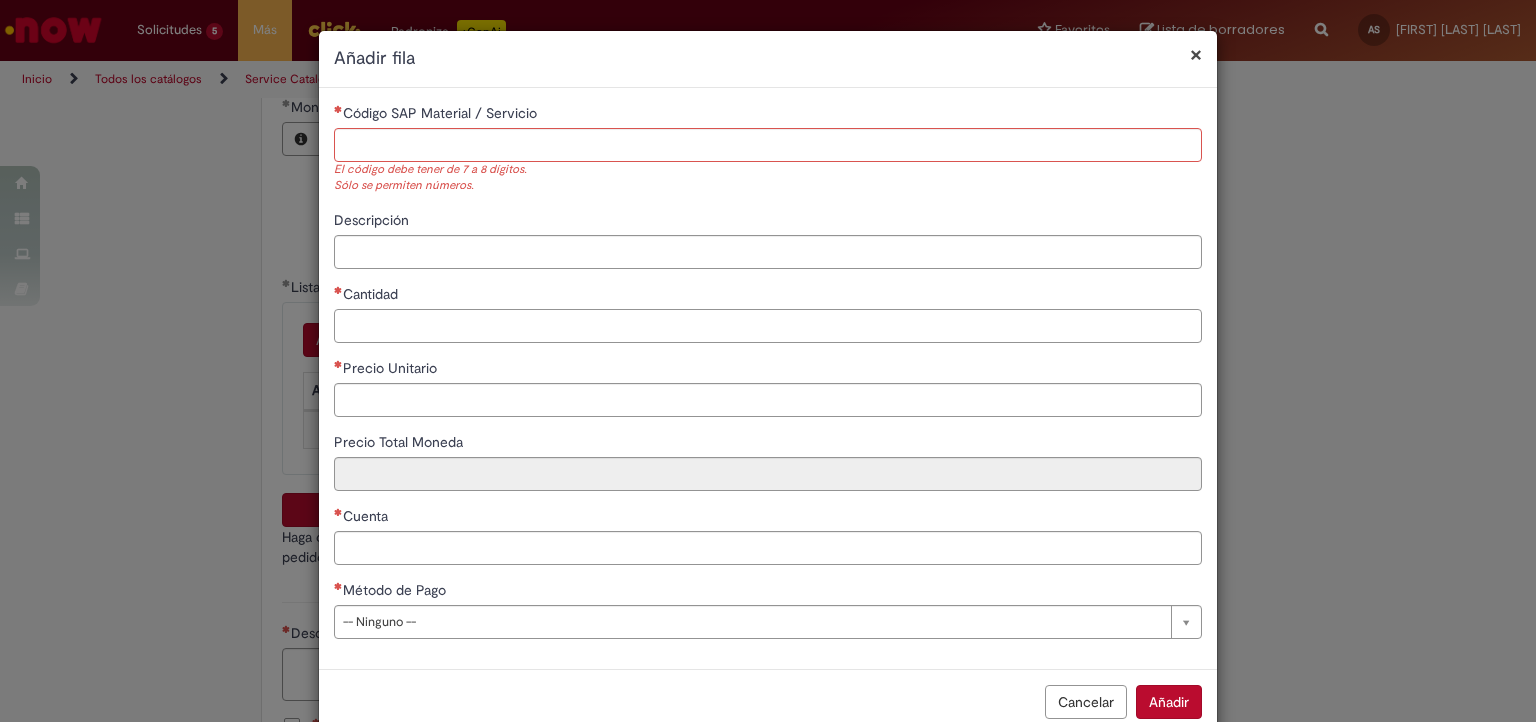 click on "Cantidad" at bounding box center (768, 313) 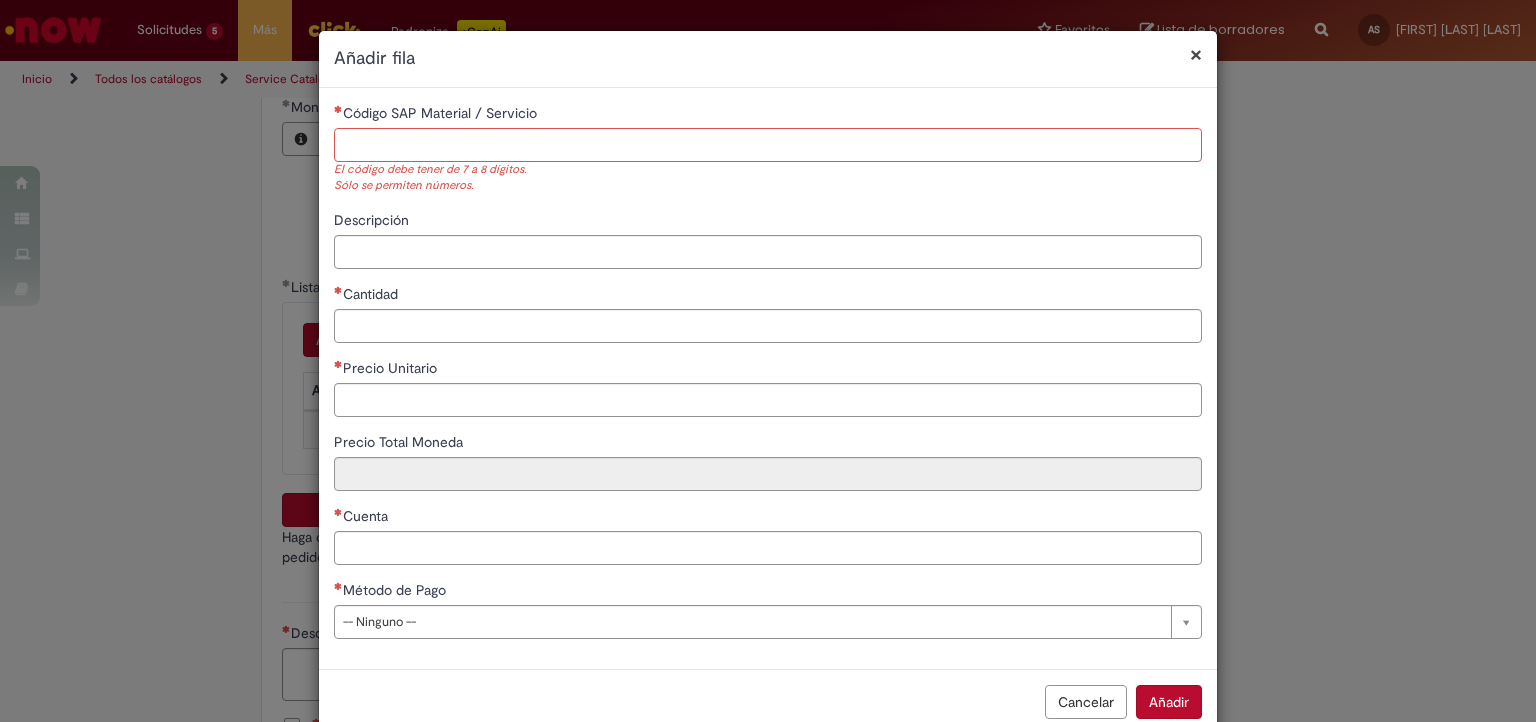 click on "Código SAP Material / Servicio" at bounding box center [768, 145] 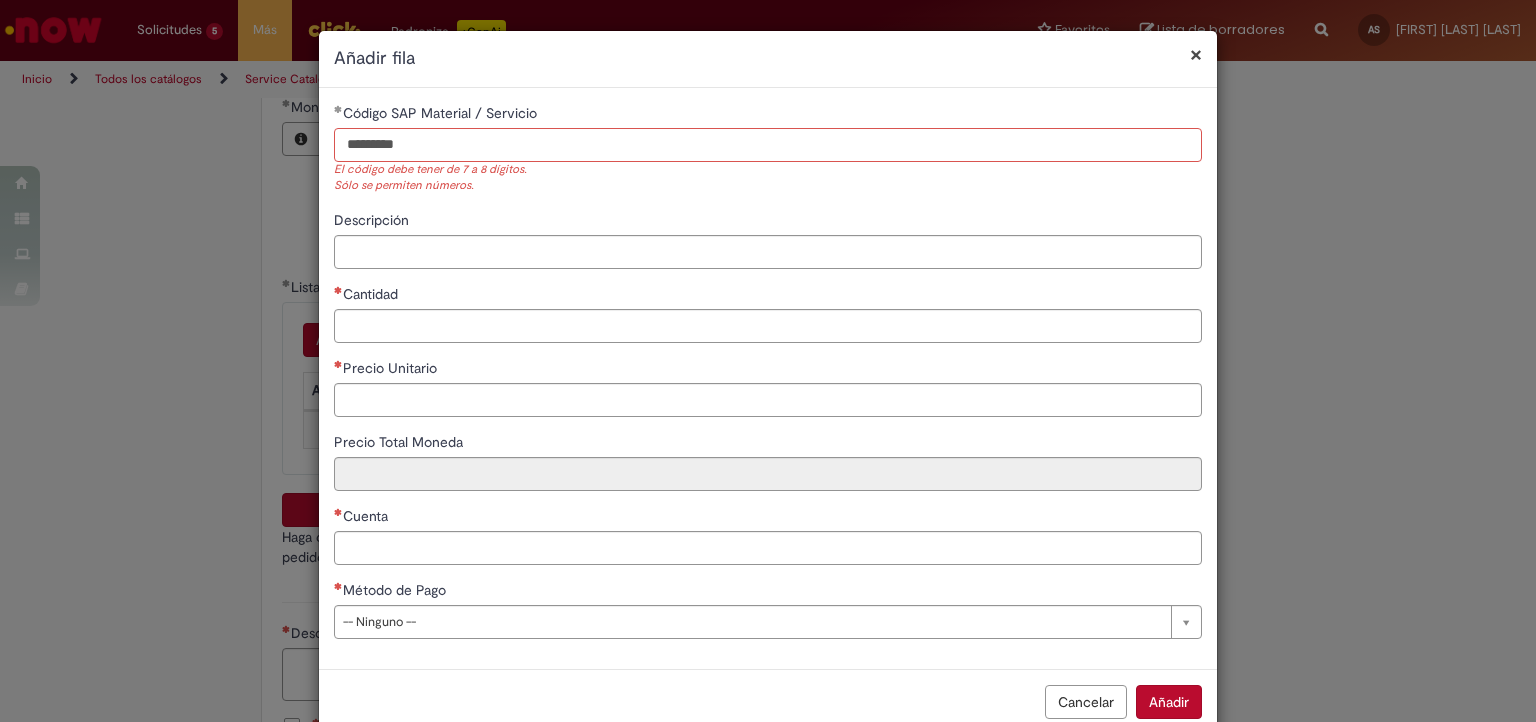 click on "********" at bounding box center (768, 145) 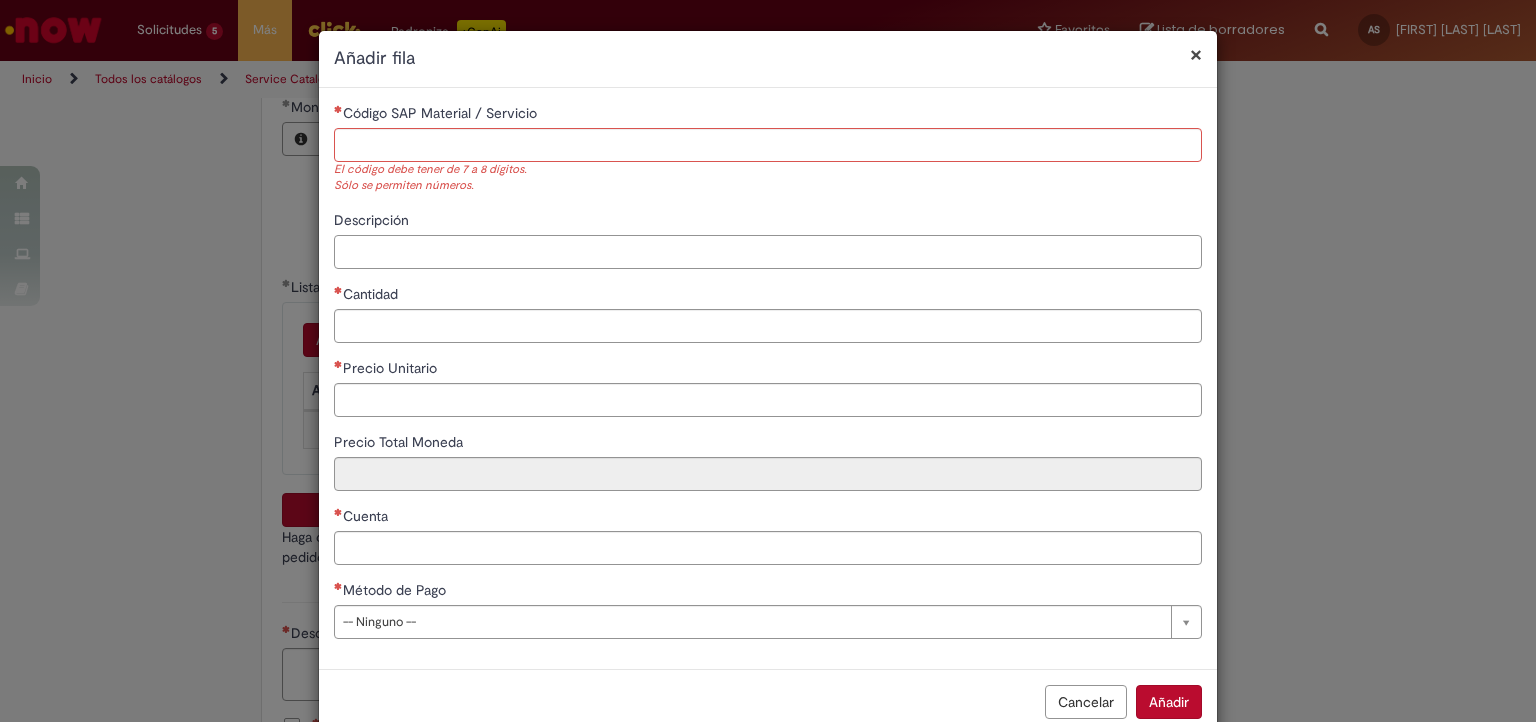 click on "Descripción" at bounding box center [768, 252] 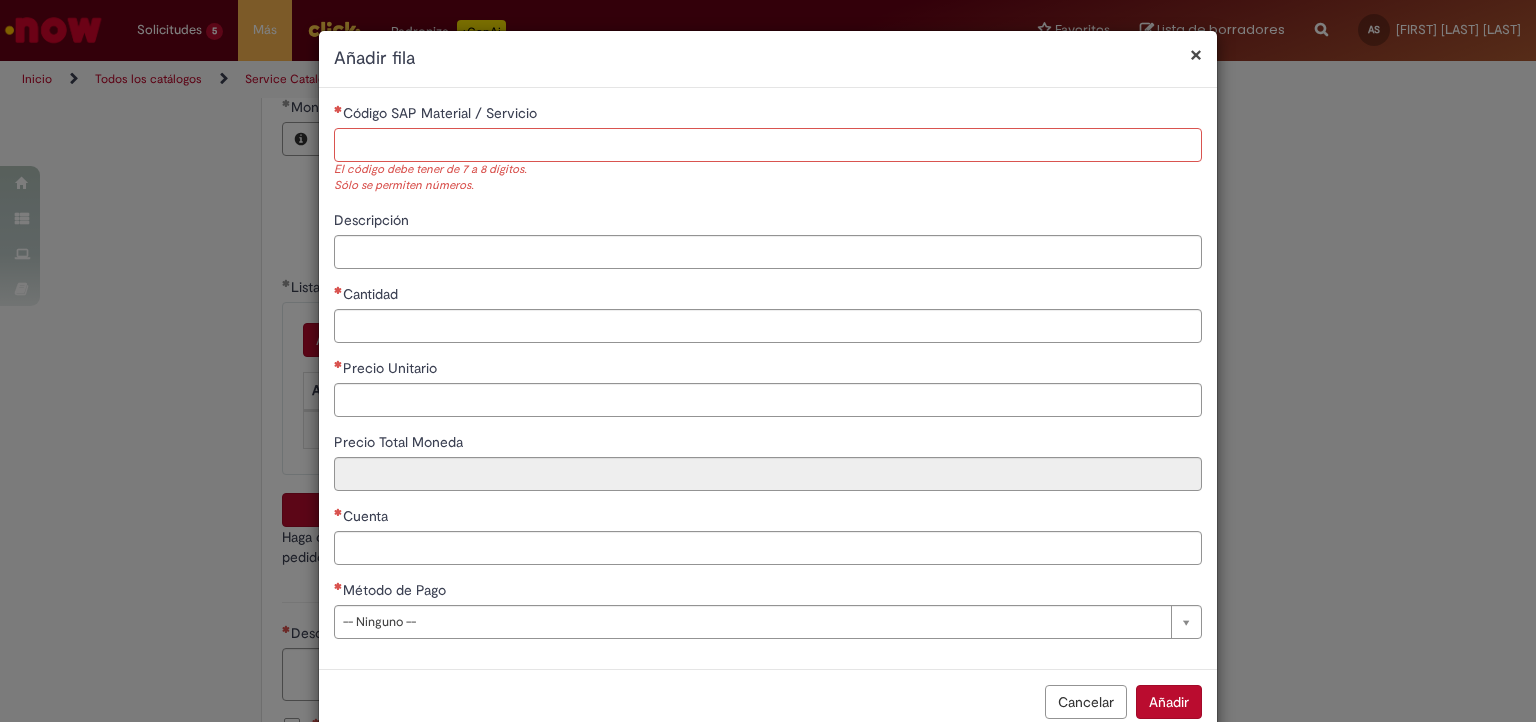 click on "Código SAP Material / Servicio" at bounding box center [768, 145] 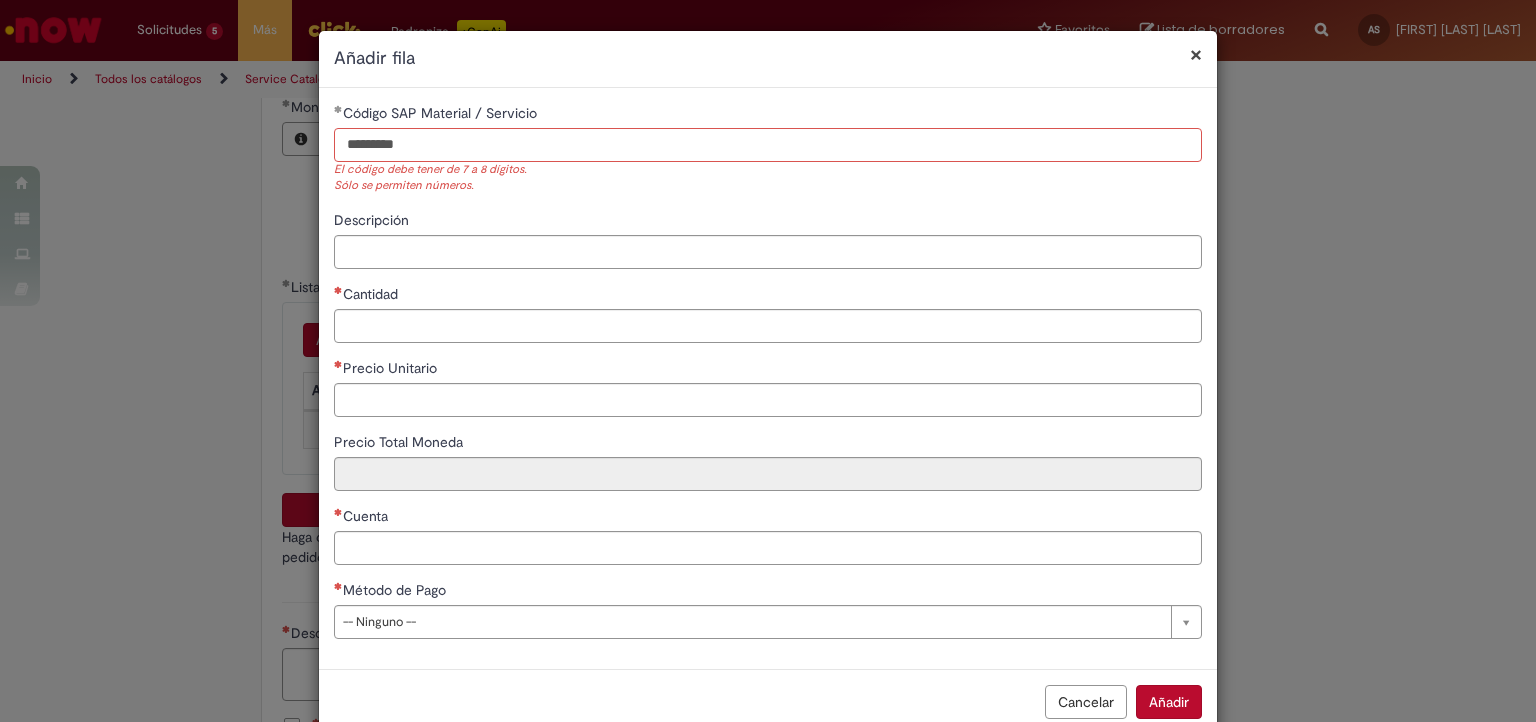 click on "********" at bounding box center (768, 145) 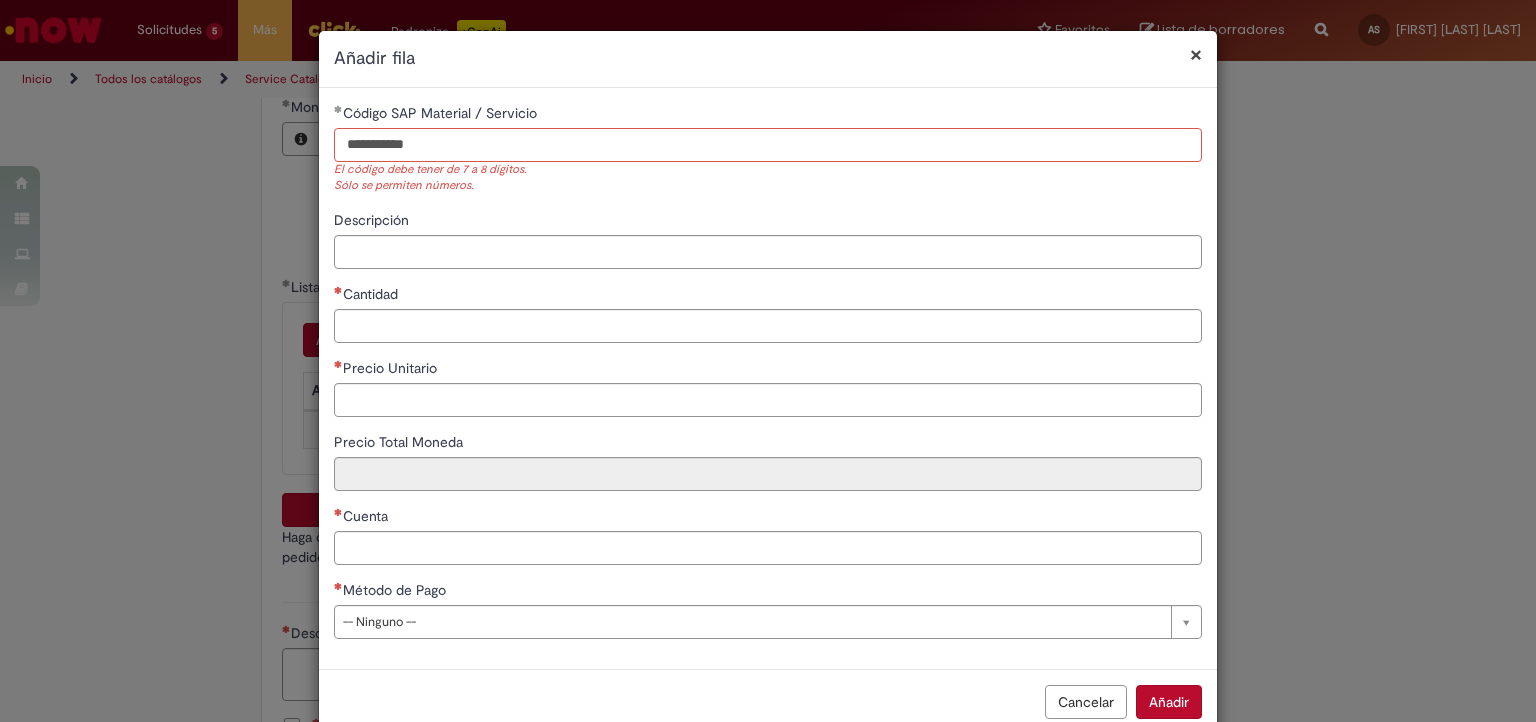 type on "********" 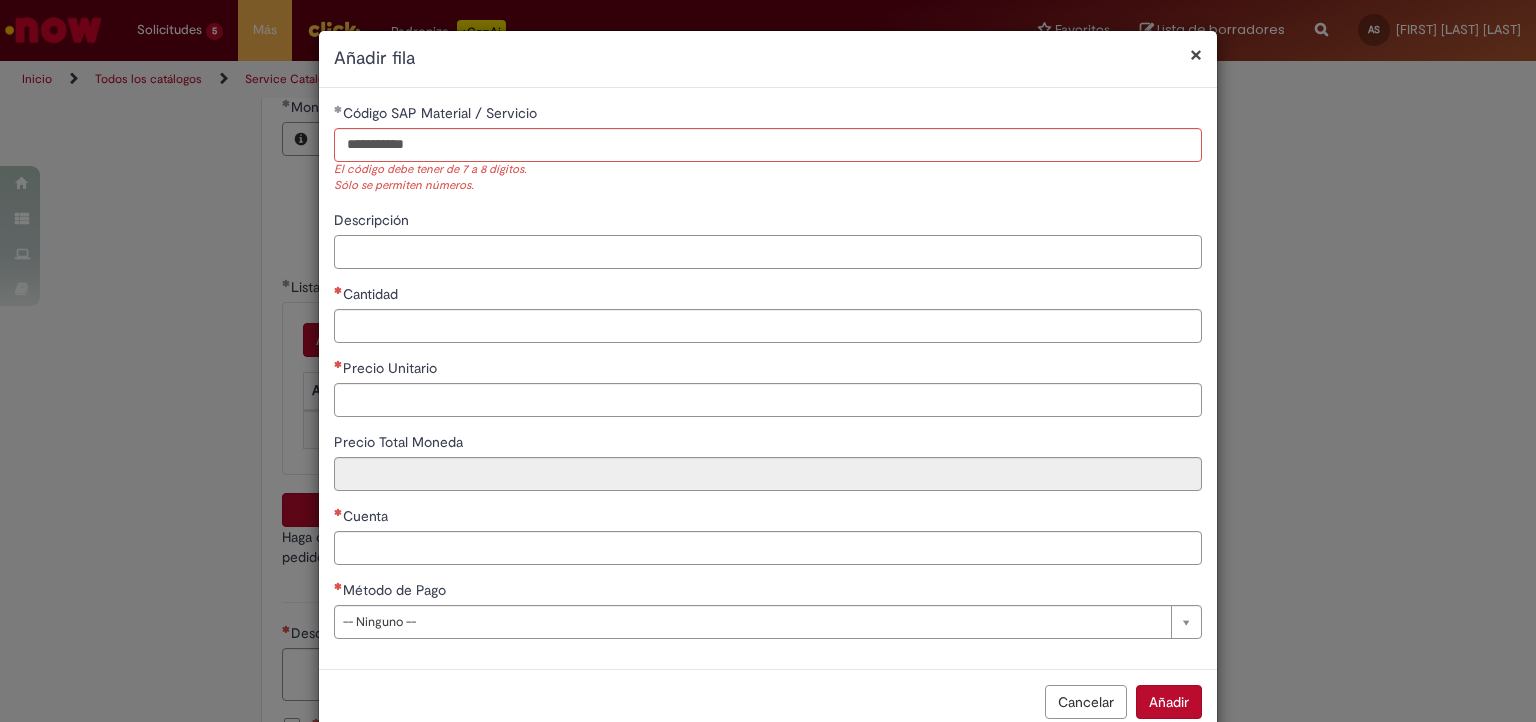 type 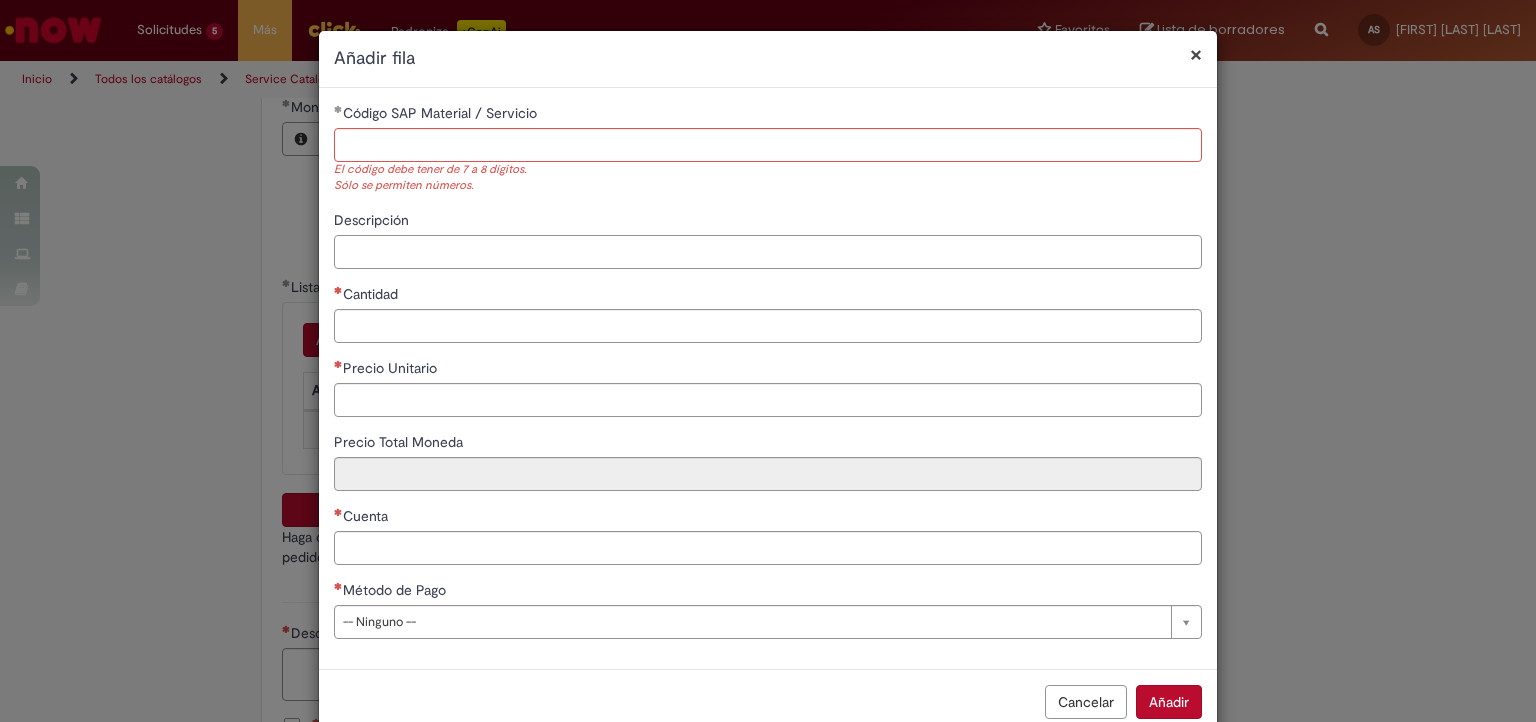 click on "Descripción" at bounding box center [768, 252] 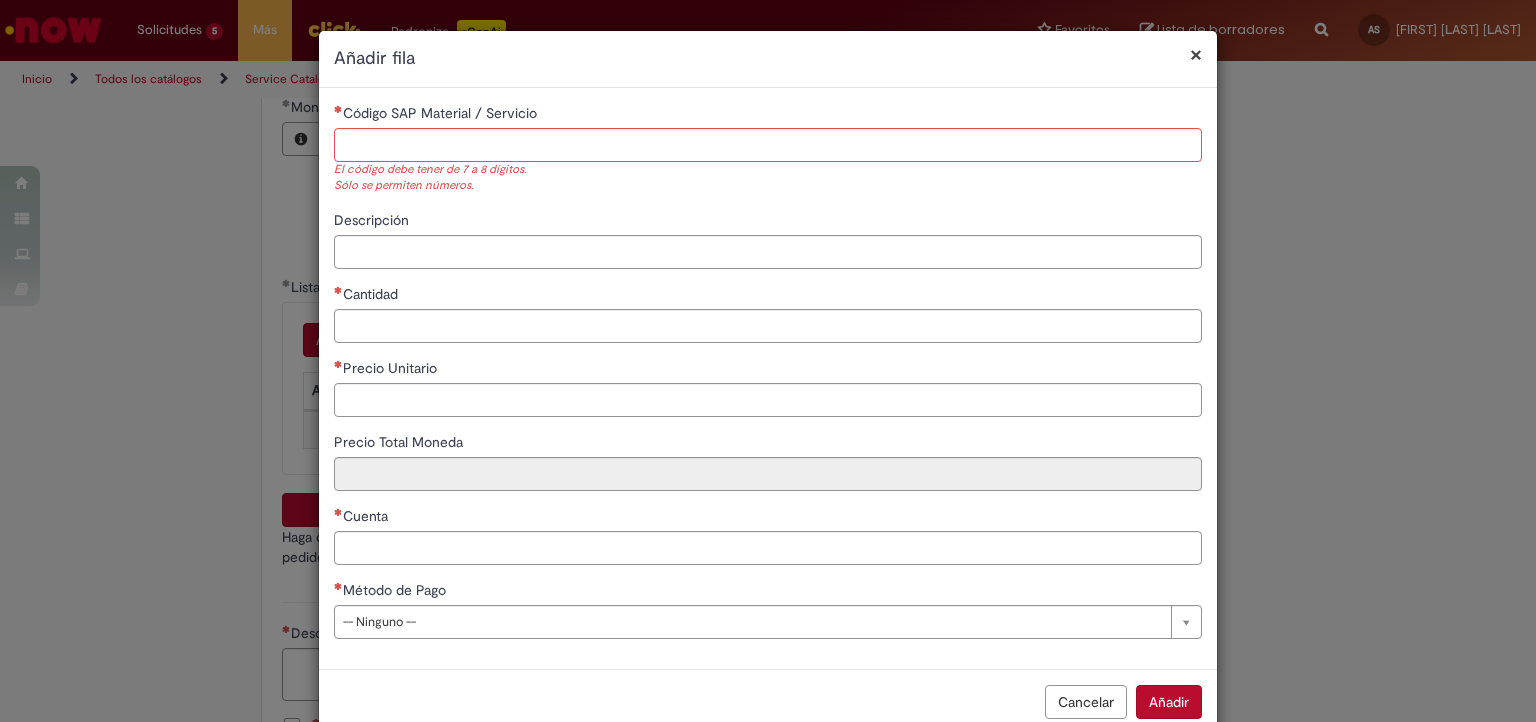 drag, startPoint x: 368, startPoint y: 116, endPoint x: 384, endPoint y: 134, distance: 24.083189 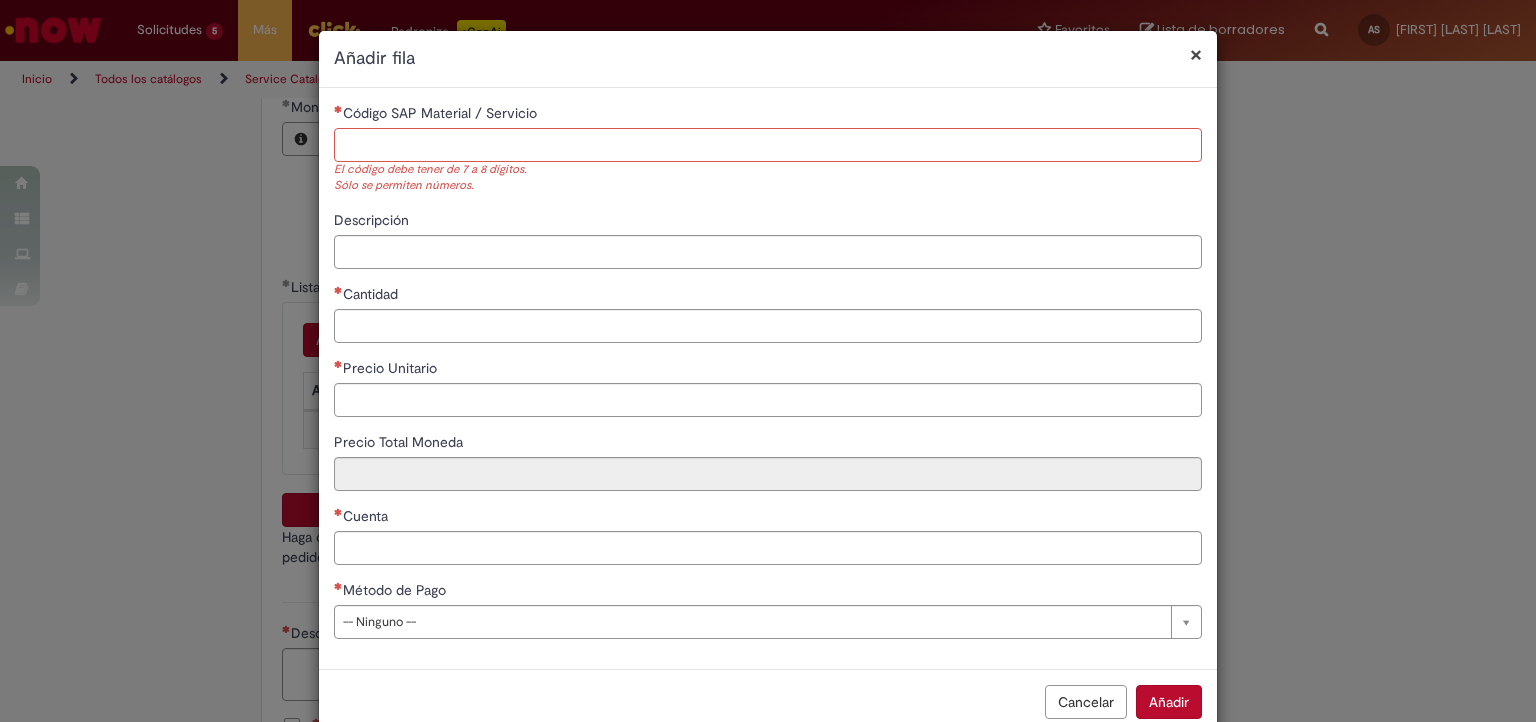 click on "Código SAP Material / Servicio" at bounding box center (768, 145) 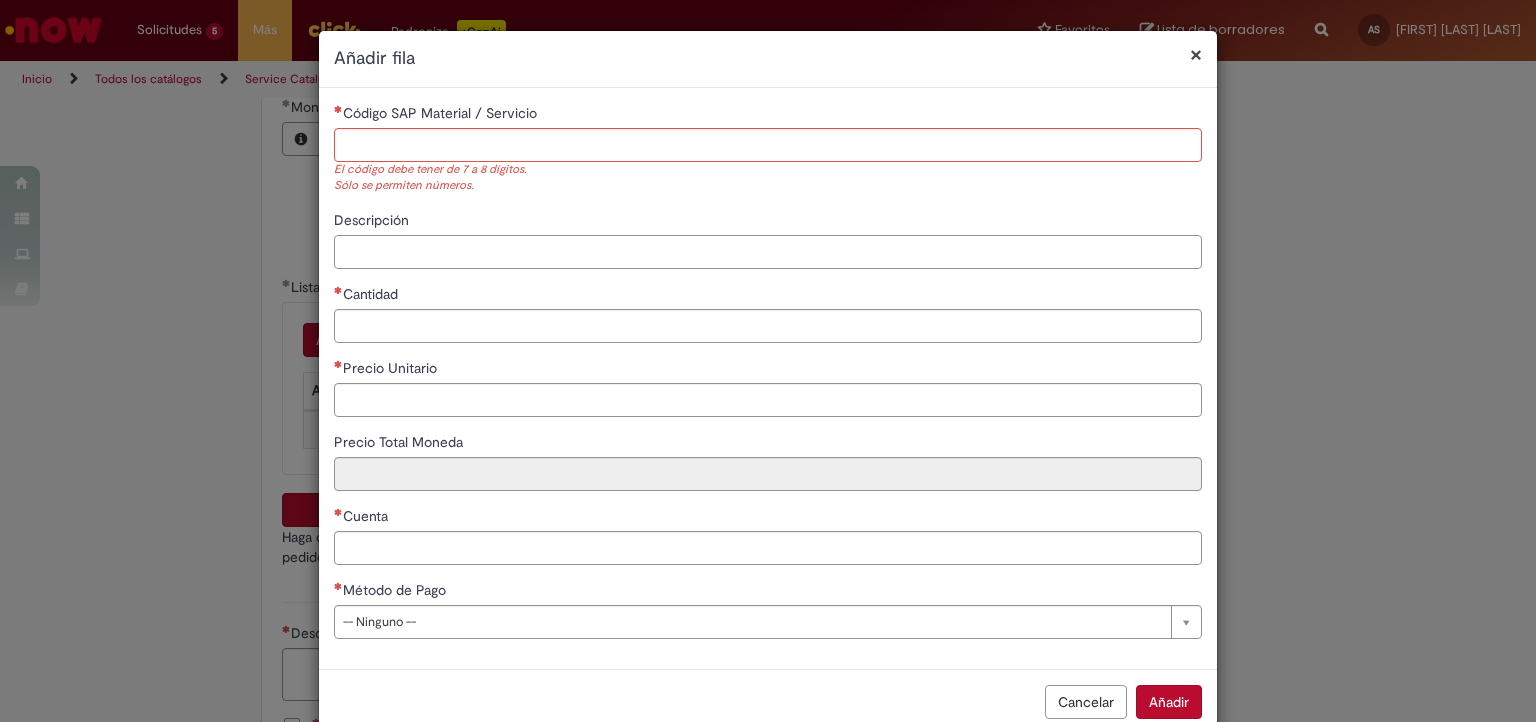 click on "Descripción" at bounding box center [768, 252] 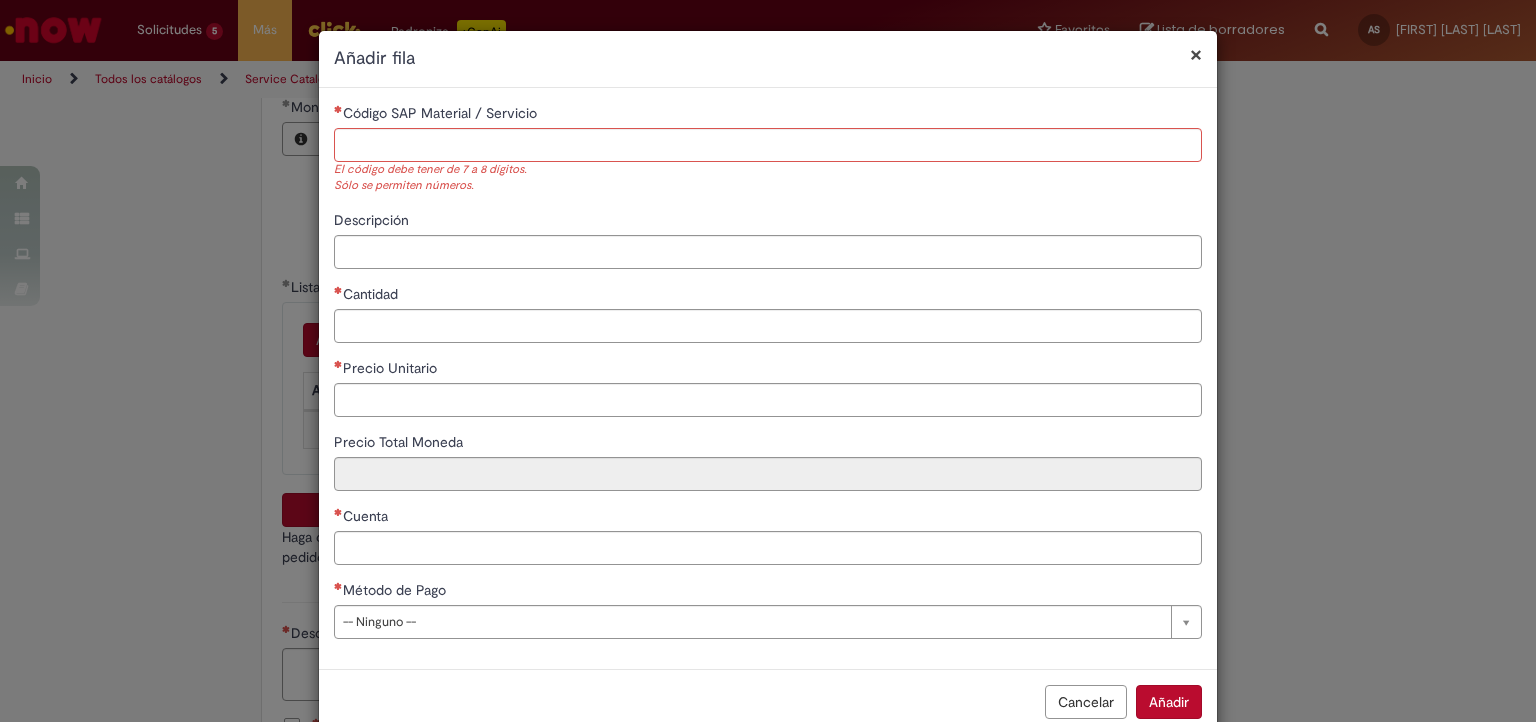 click on "**********" at bounding box center [768, 378] 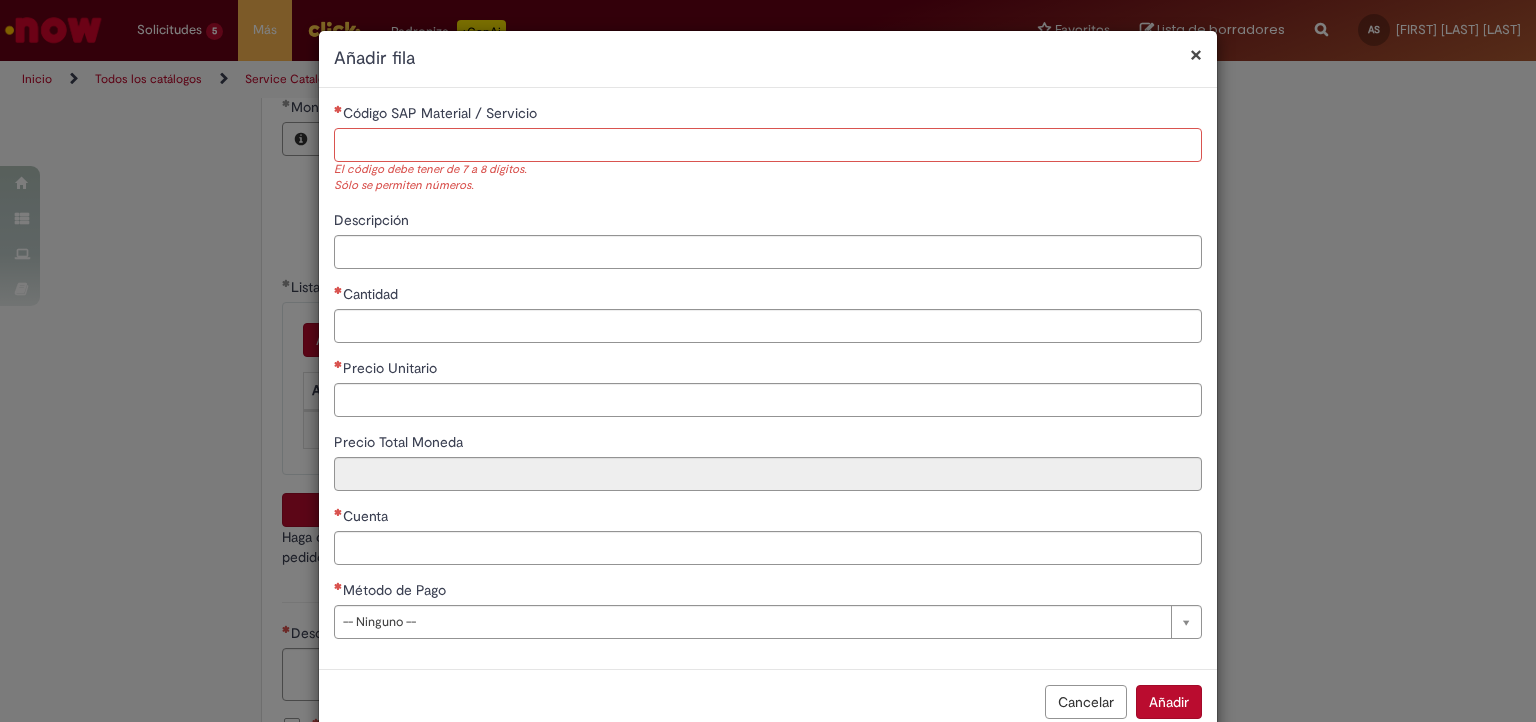 click on "Código SAP Material / Servicio" at bounding box center [768, 145] 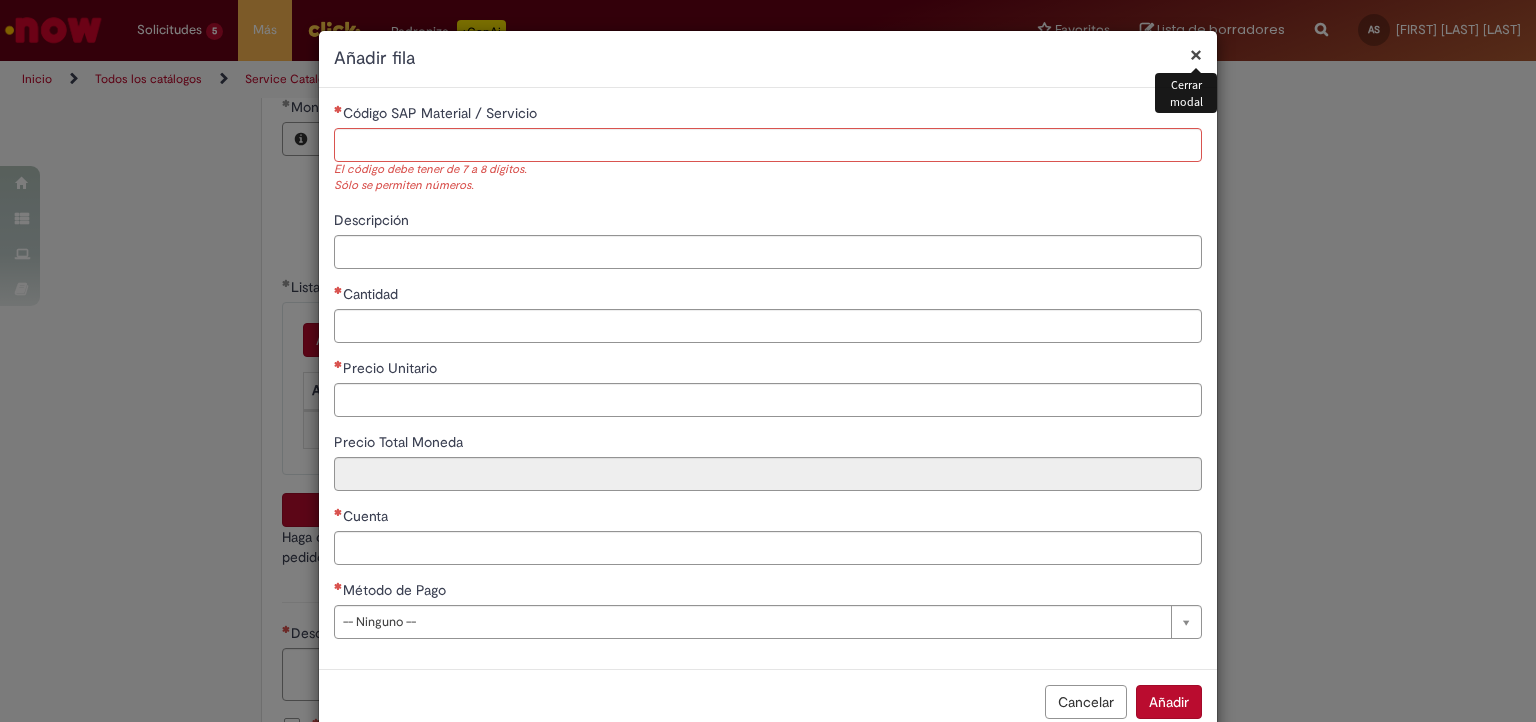 click on "×" at bounding box center (1196, 54) 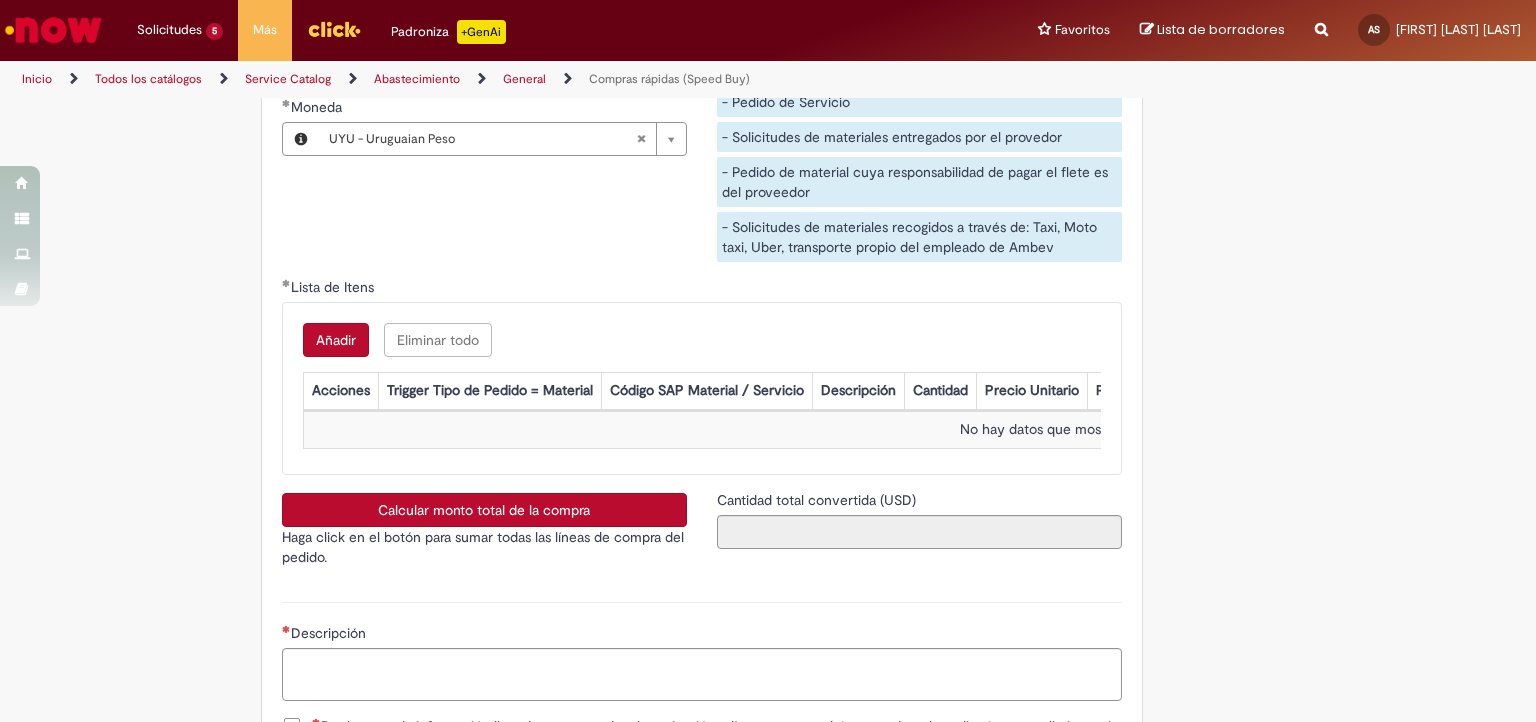 click on "Añadir" at bounding box center [336, 340] 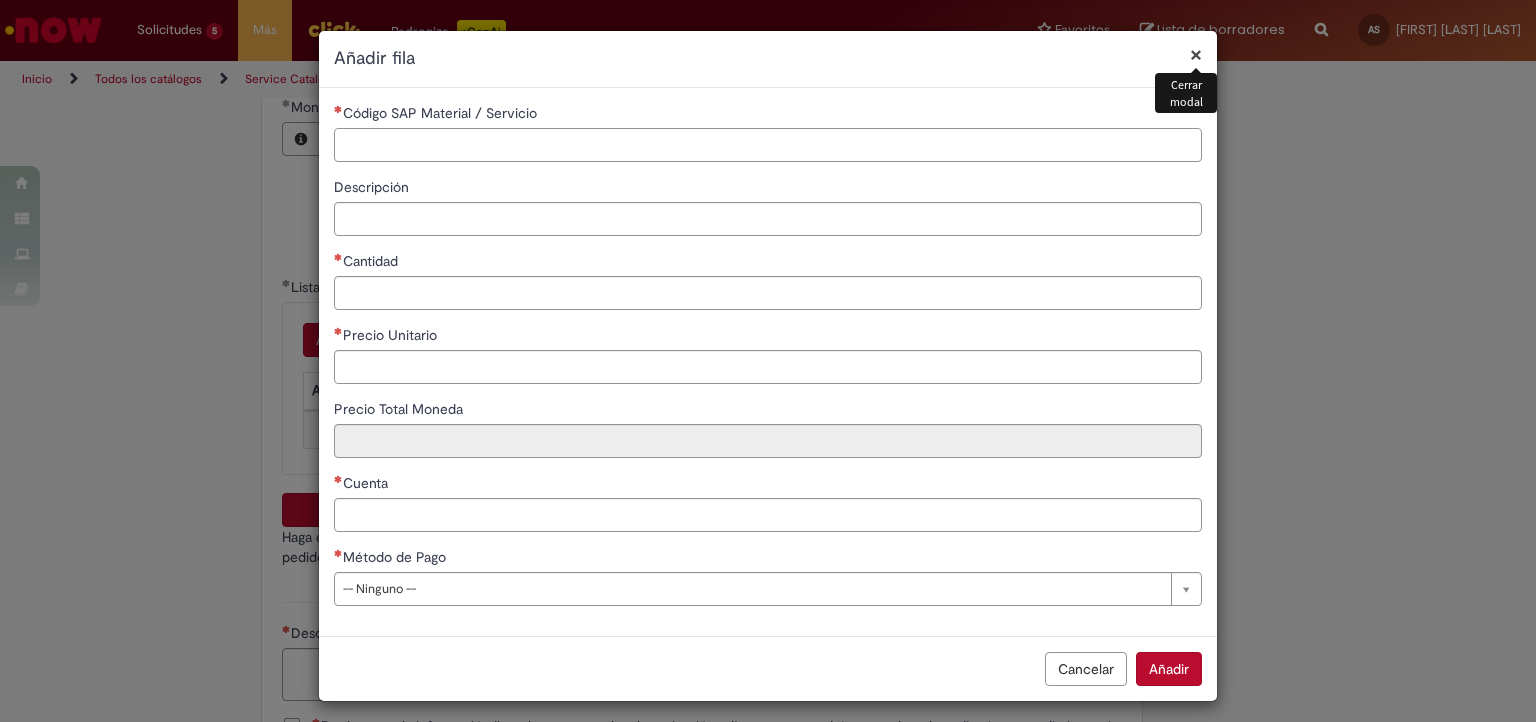 click on "**********" at bounding box center (768, 362) 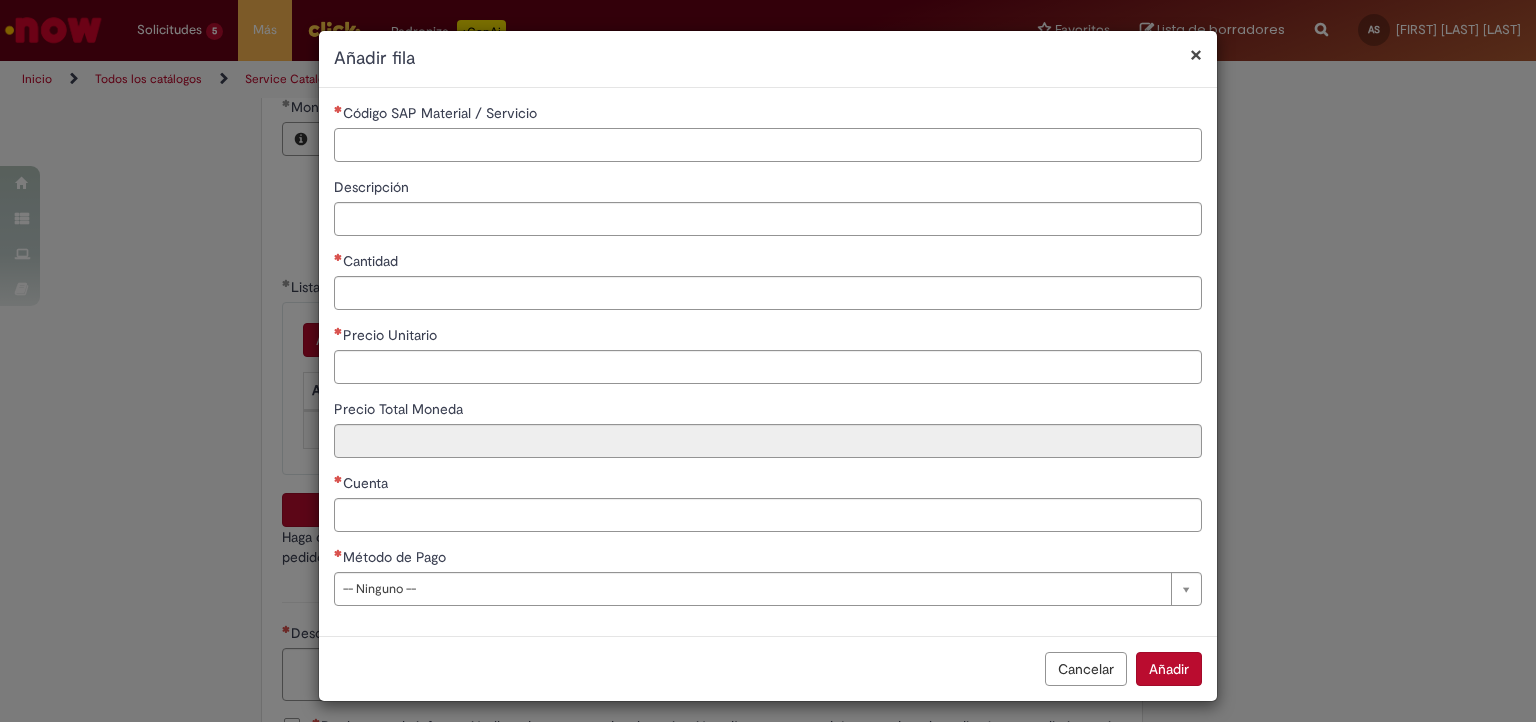 paste on "********" 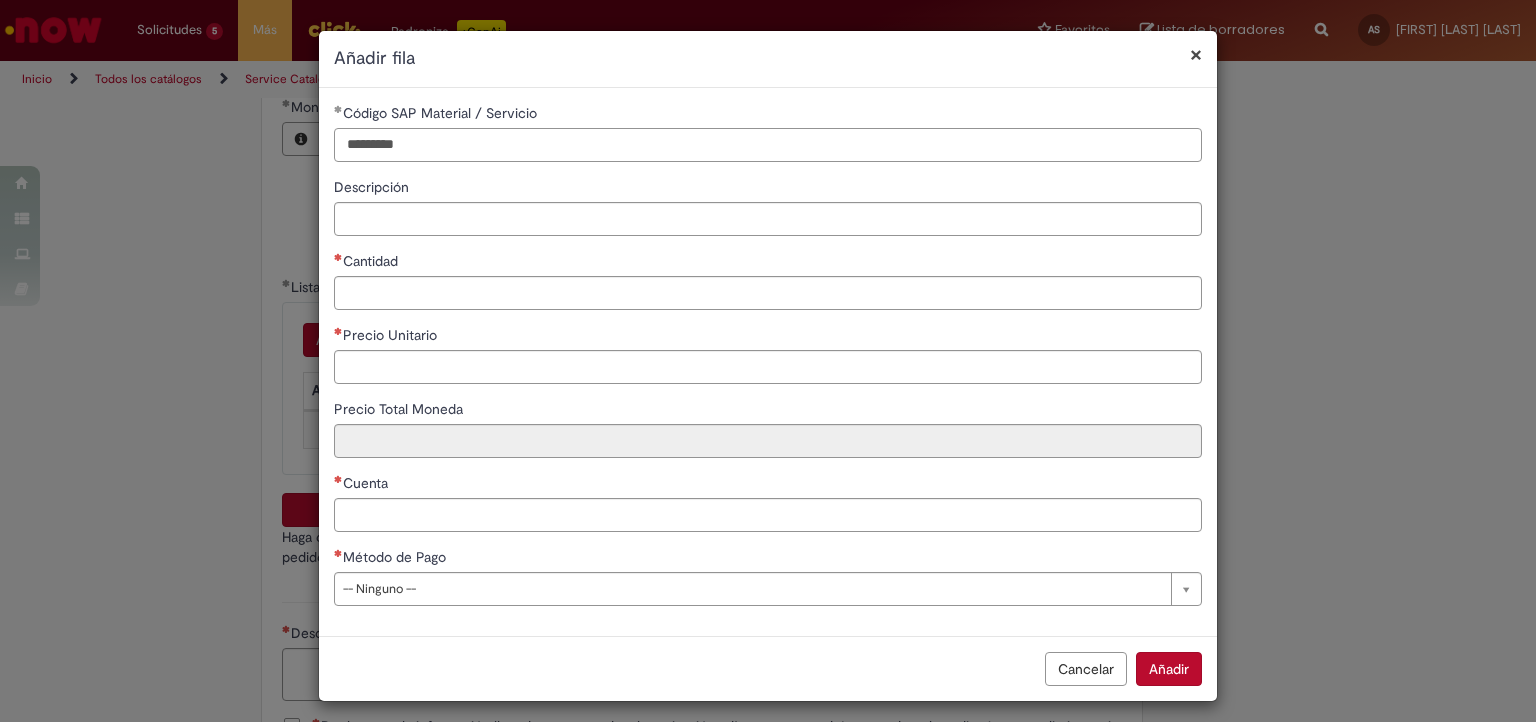 type on "********" 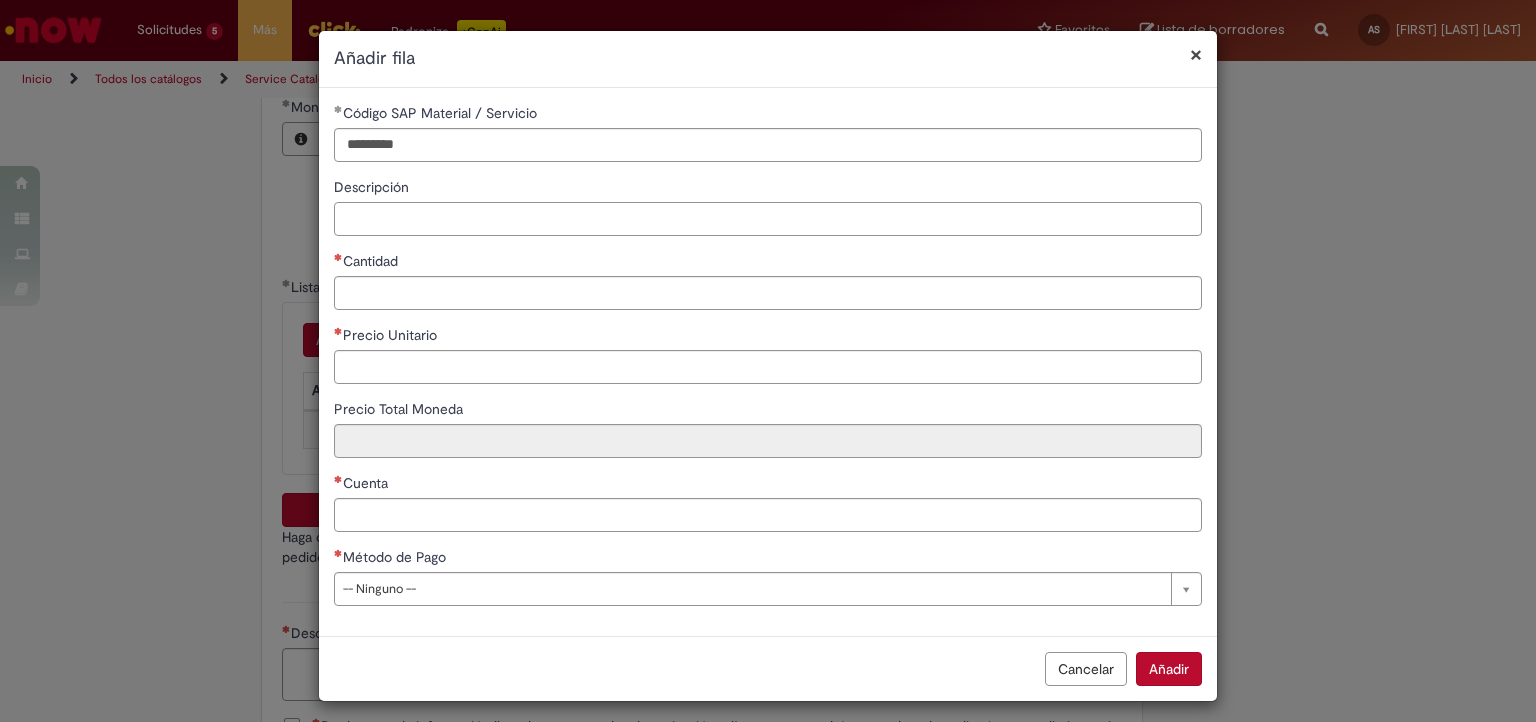 type 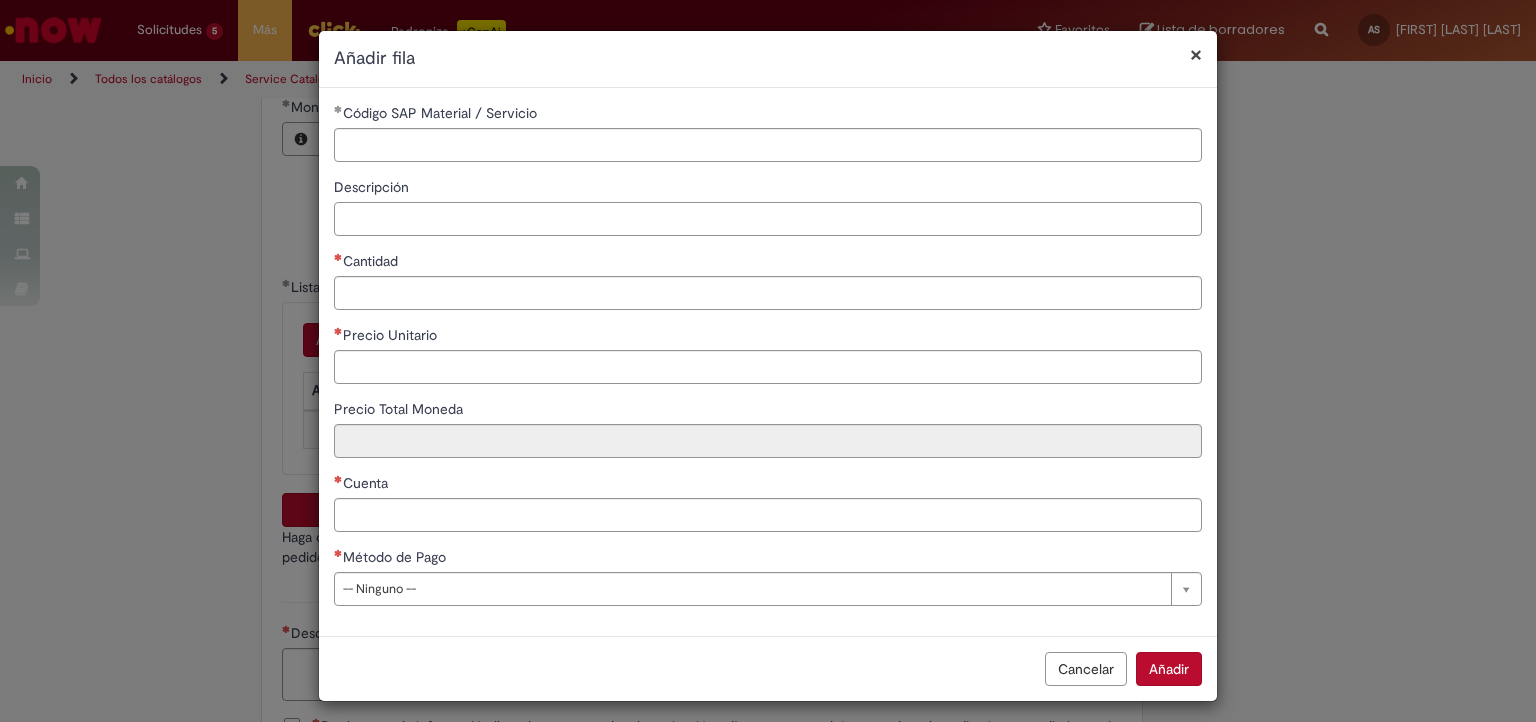 click on "Descripción" at bounding box center (768, 206) 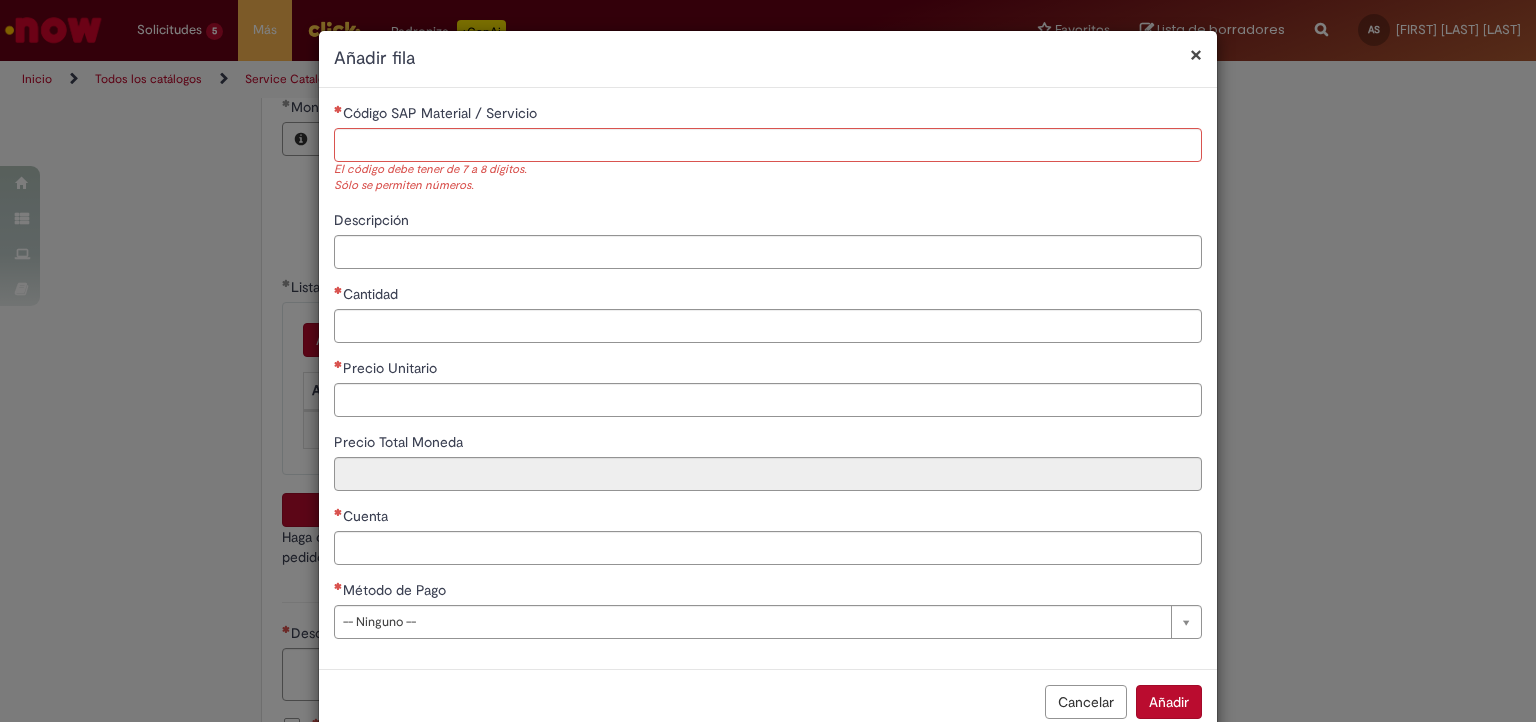 click on "Código SAP Material / Servicio" at bounding box center (768, 115) 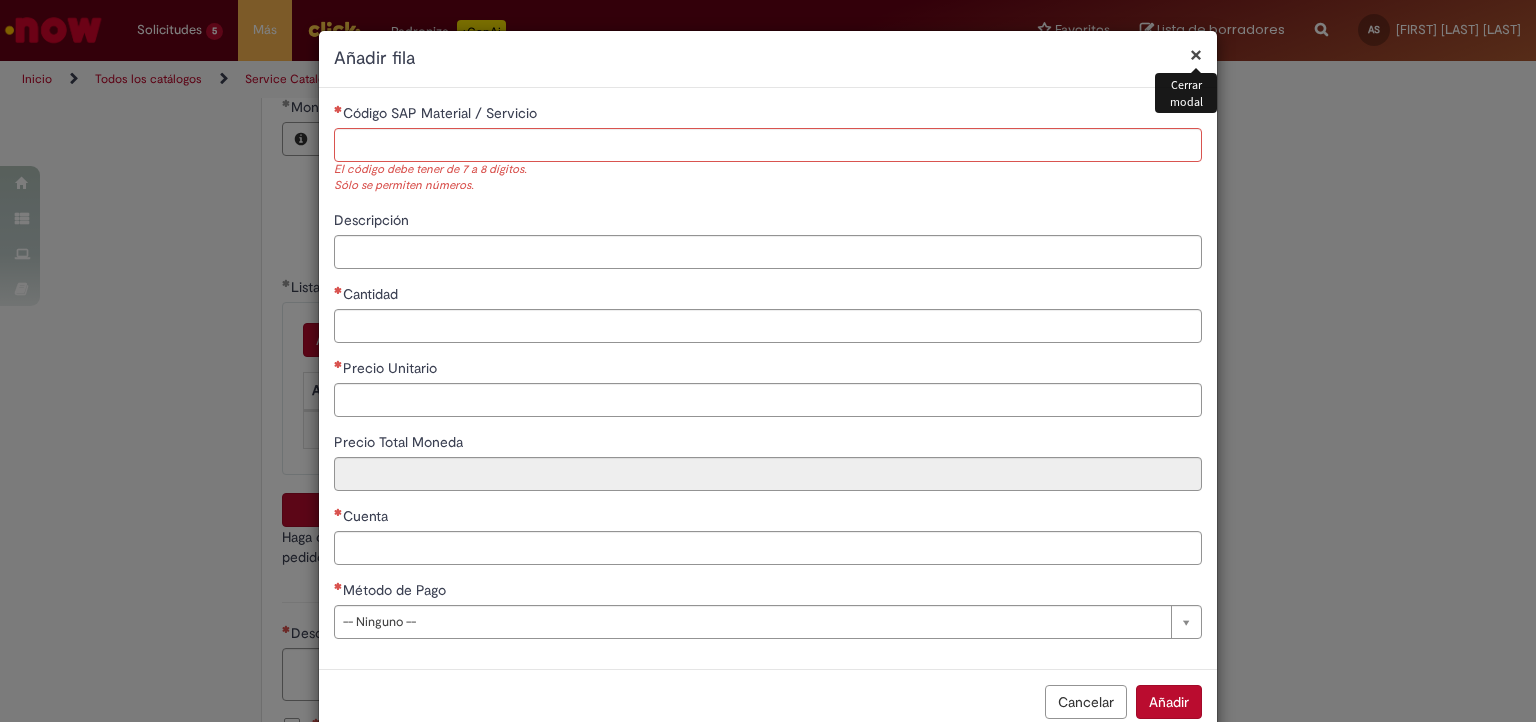 click on "×" at bounding box center [1196, 54] 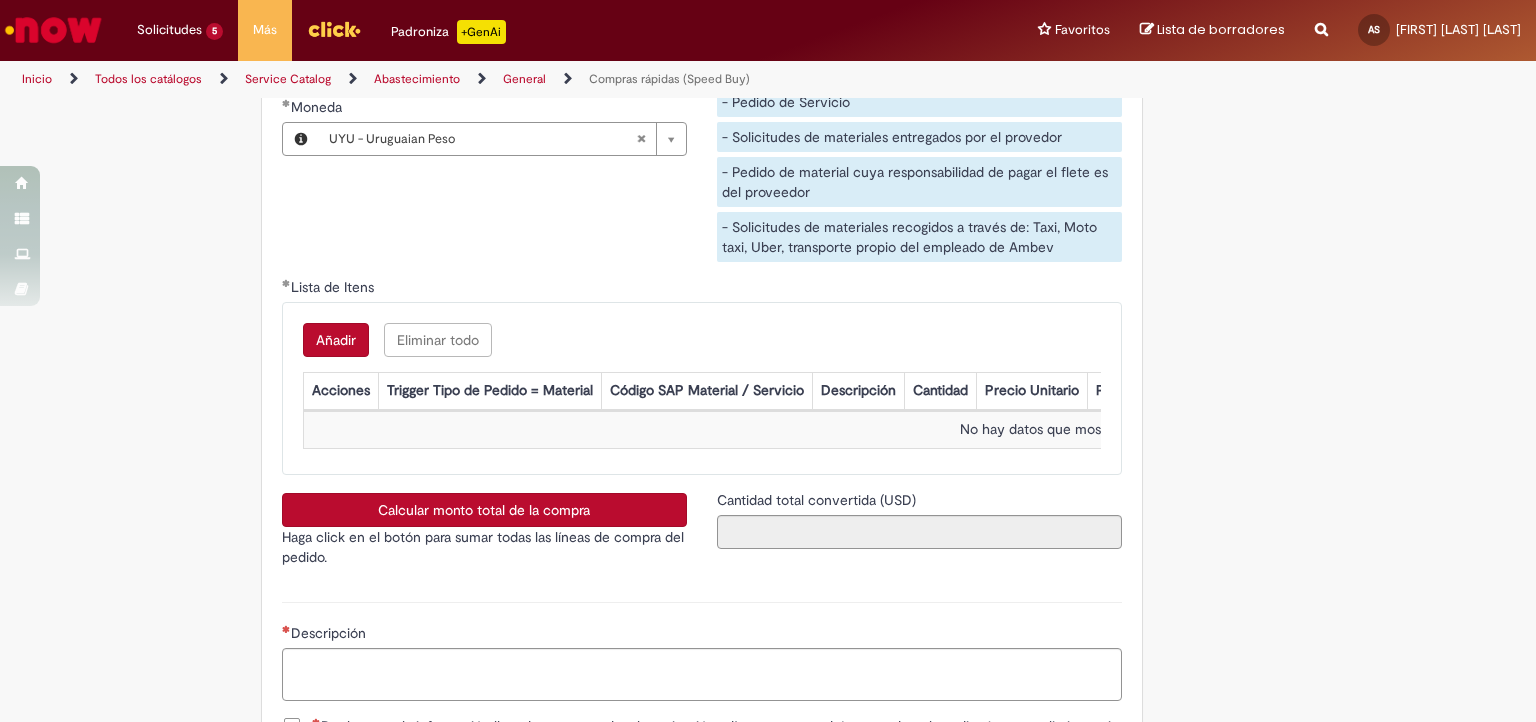 click on "Calcular monto total de la compra" at bounding box center [484, 510] 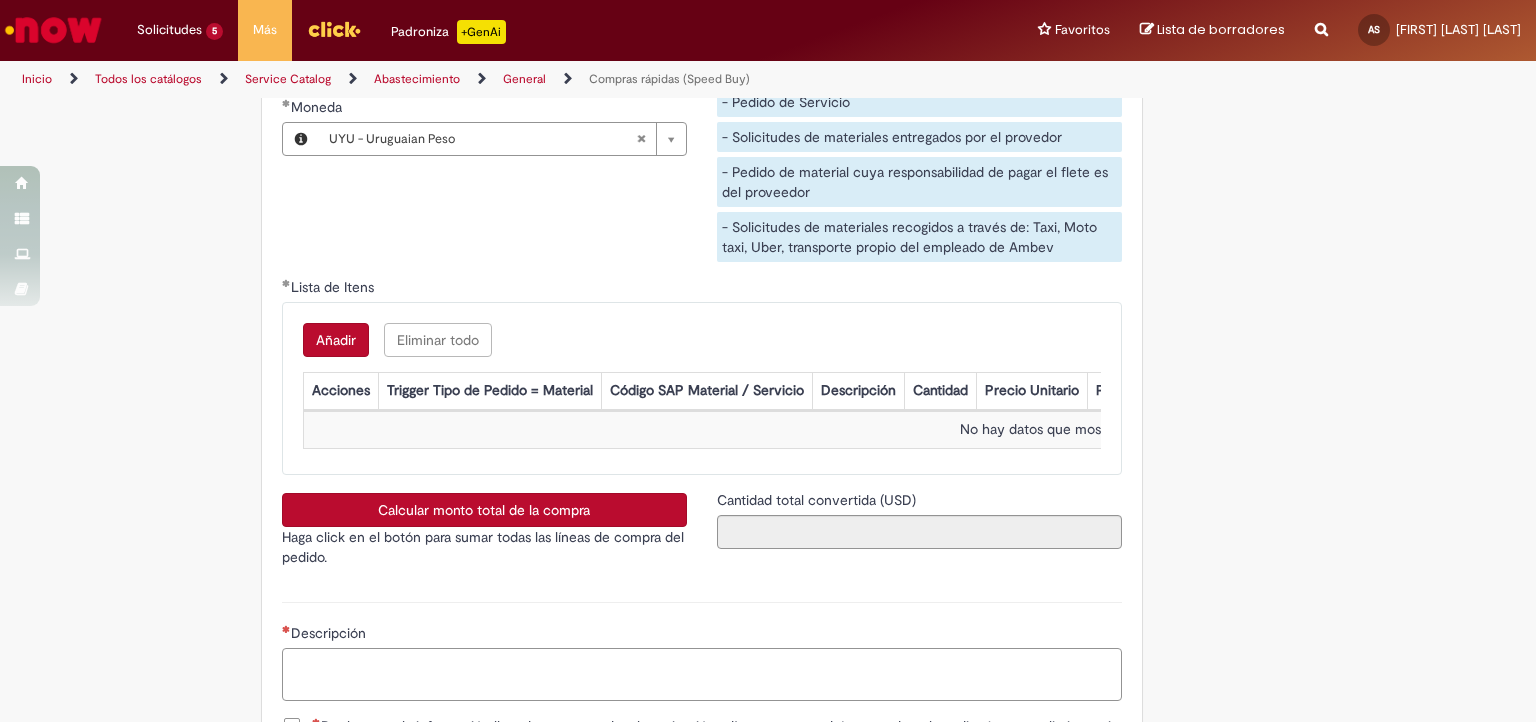 click on "Descripción" at bounding box center [702, 675] 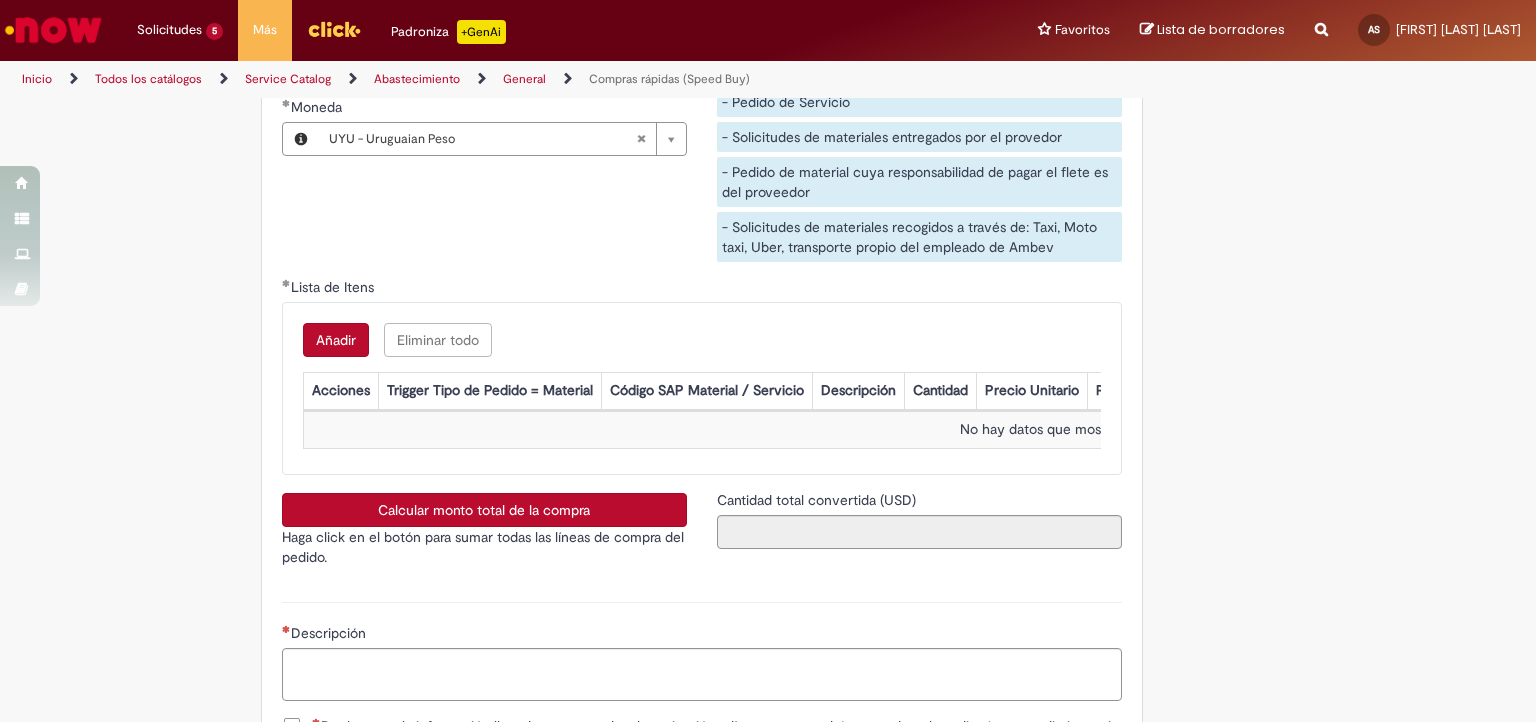 click on "Calcular monto total de la compra" at bounding box center [484, 510] 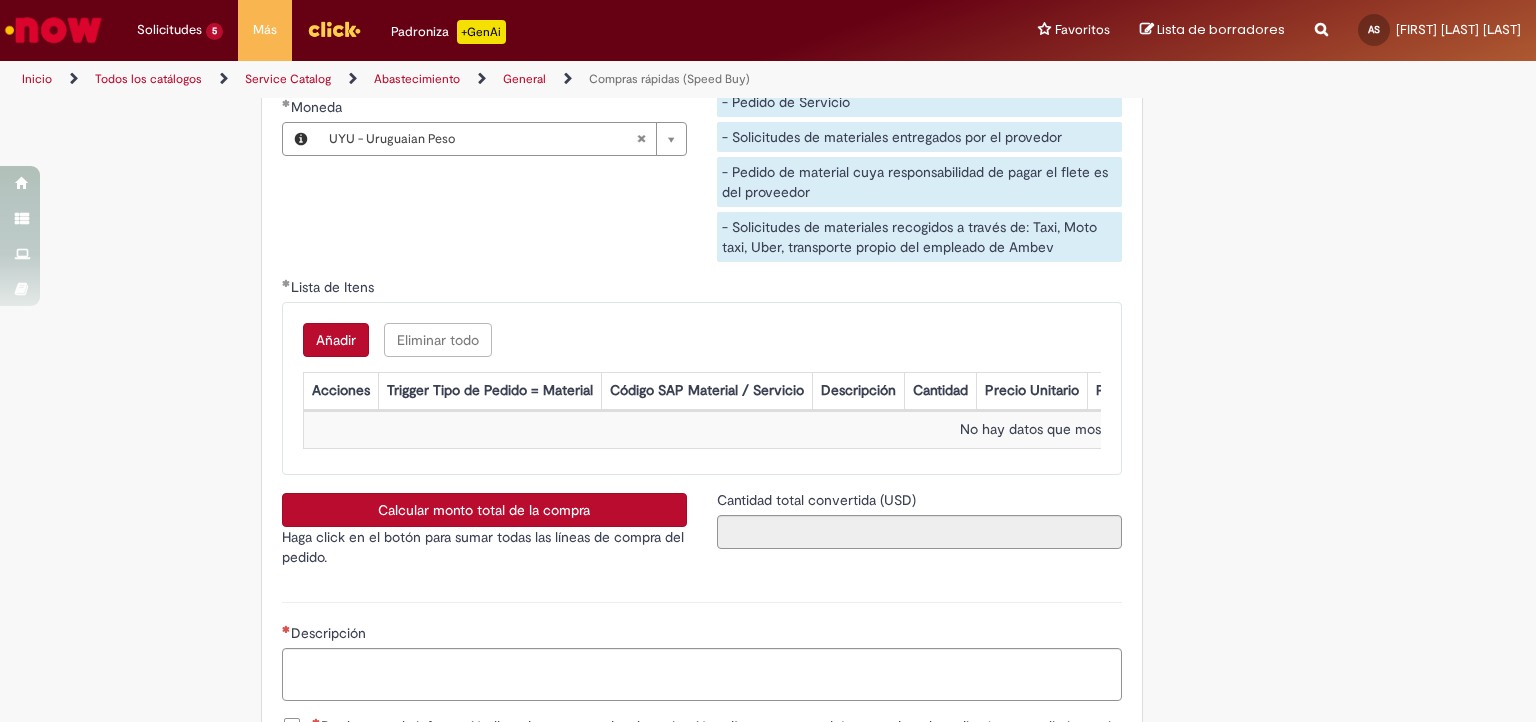 click on "Añadir" at bounding box center (336, 340) 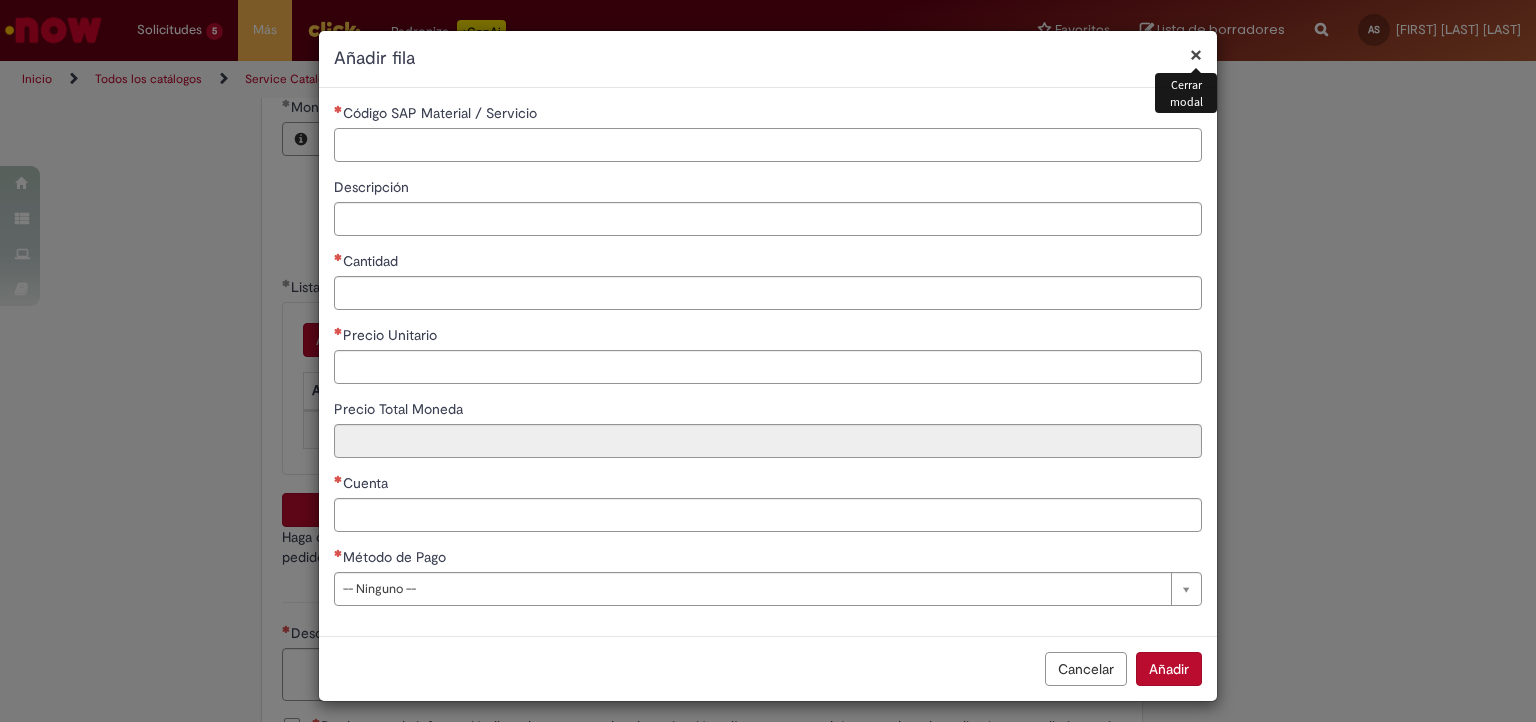 click on "Código SAP Material / Servicio" at bounding box center [768, 145] 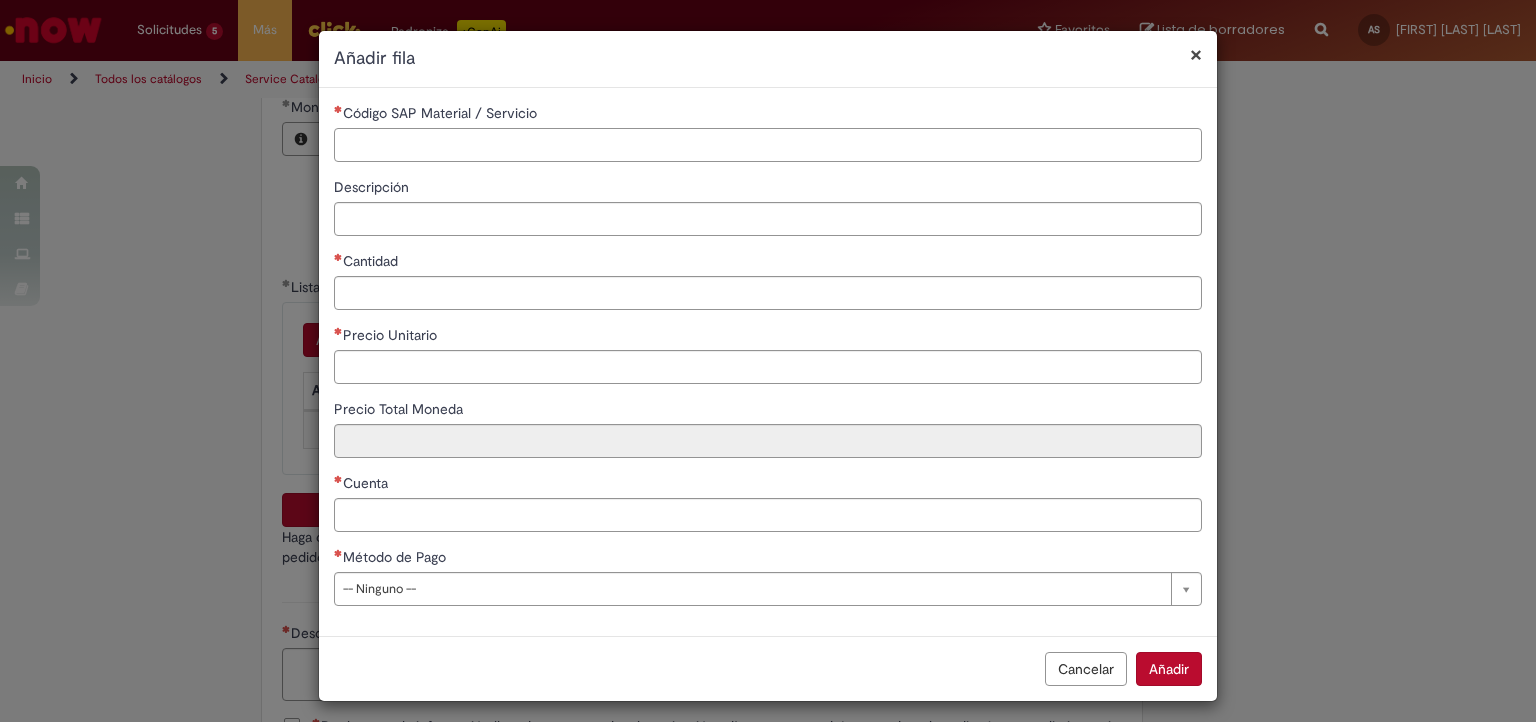 click on "Código SAP Material / Servicio" at bounding box center (768, 145) 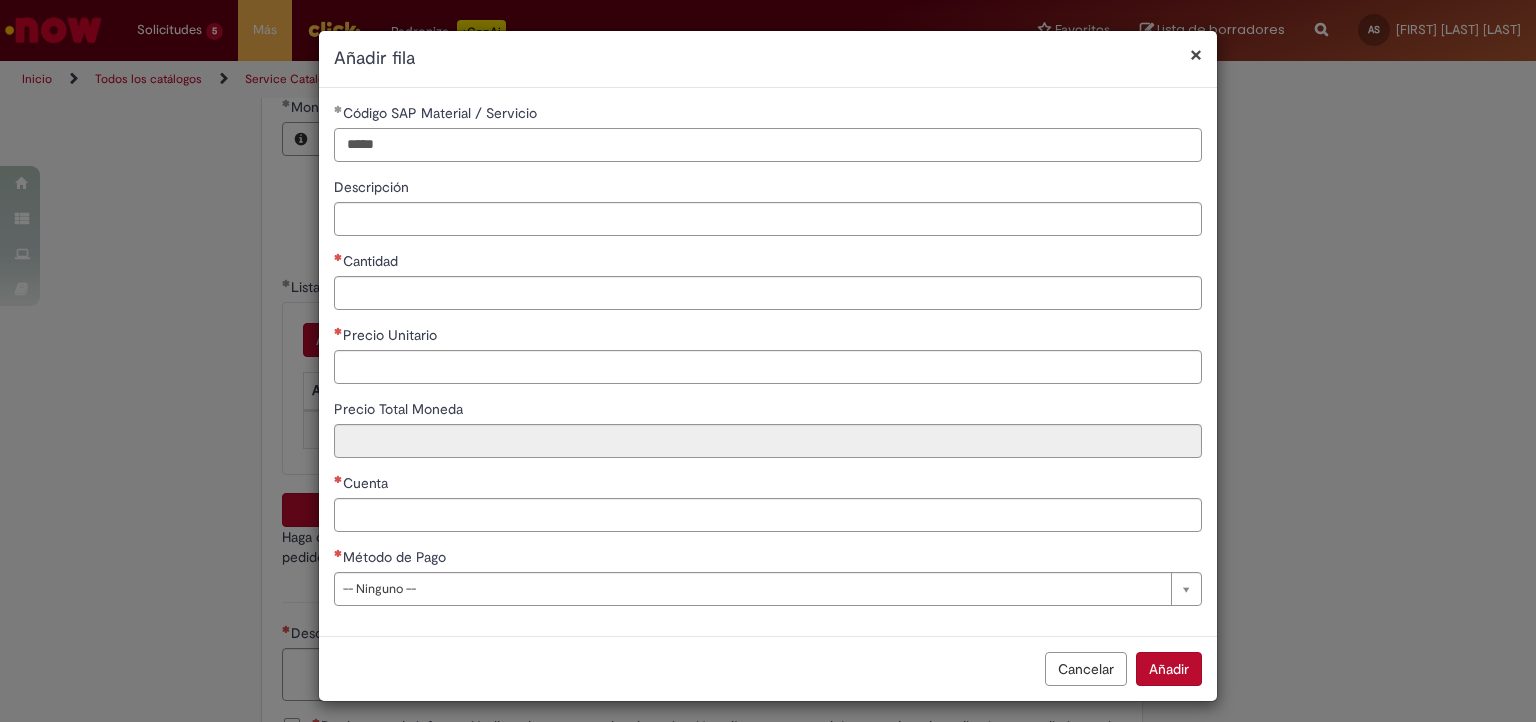 type on "*****" 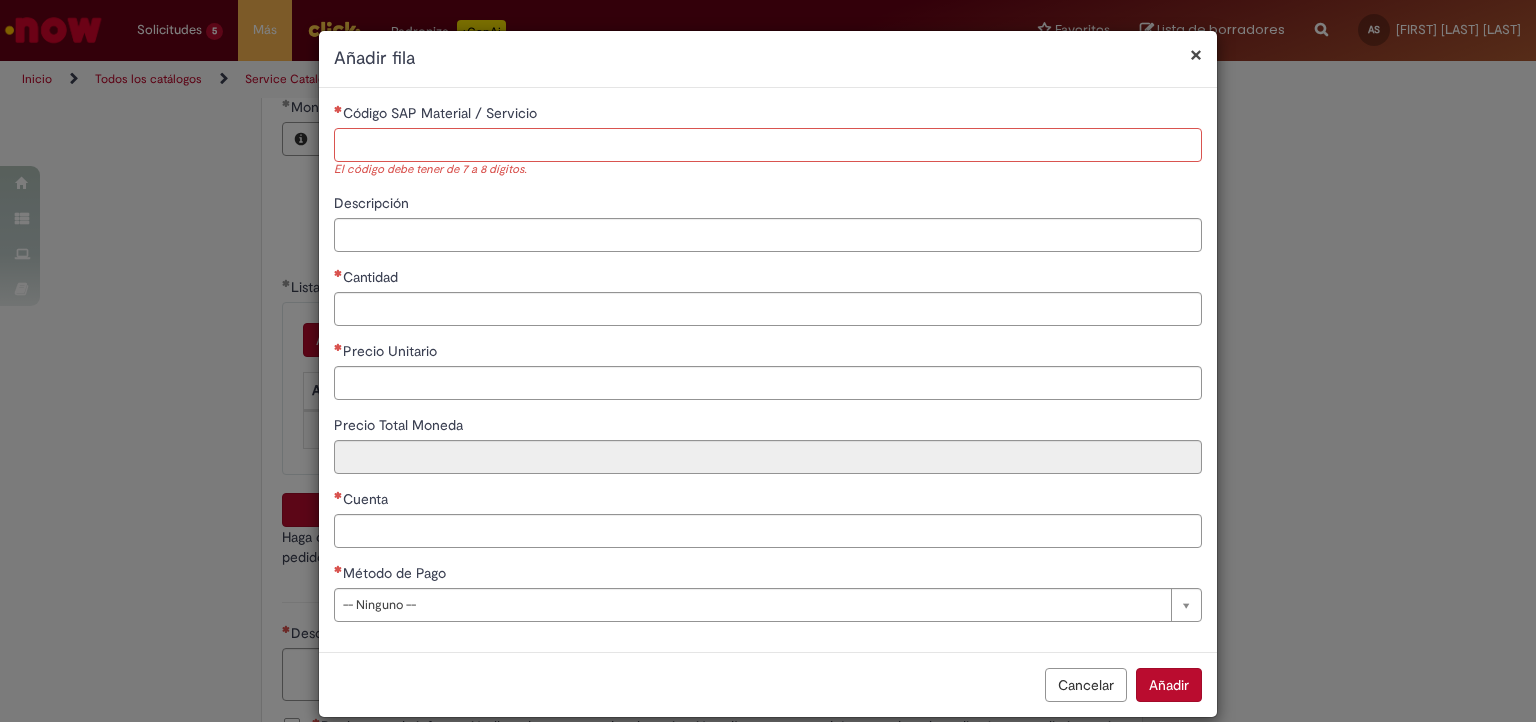 click on "Código SAP Material / Servicio" at bounding box center (768, 145) 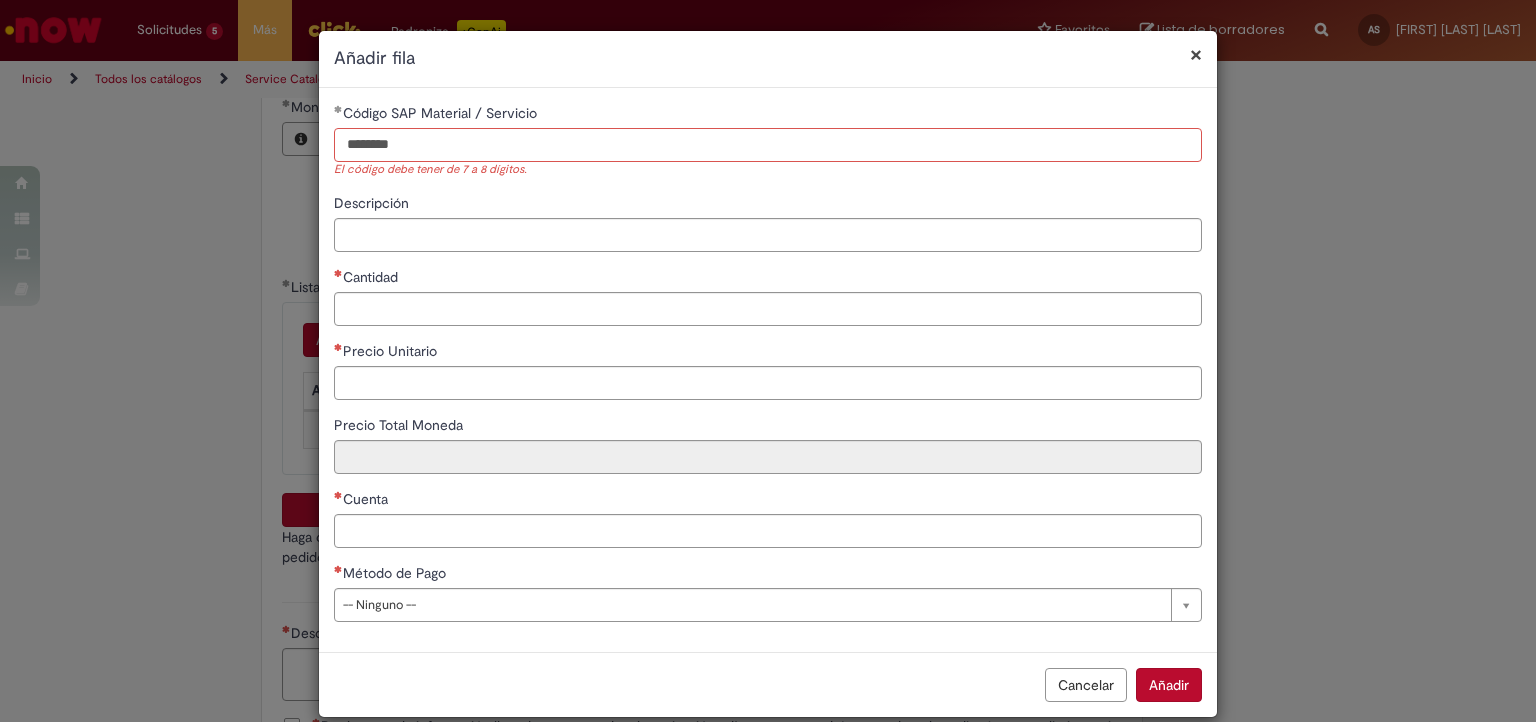 type on "********" 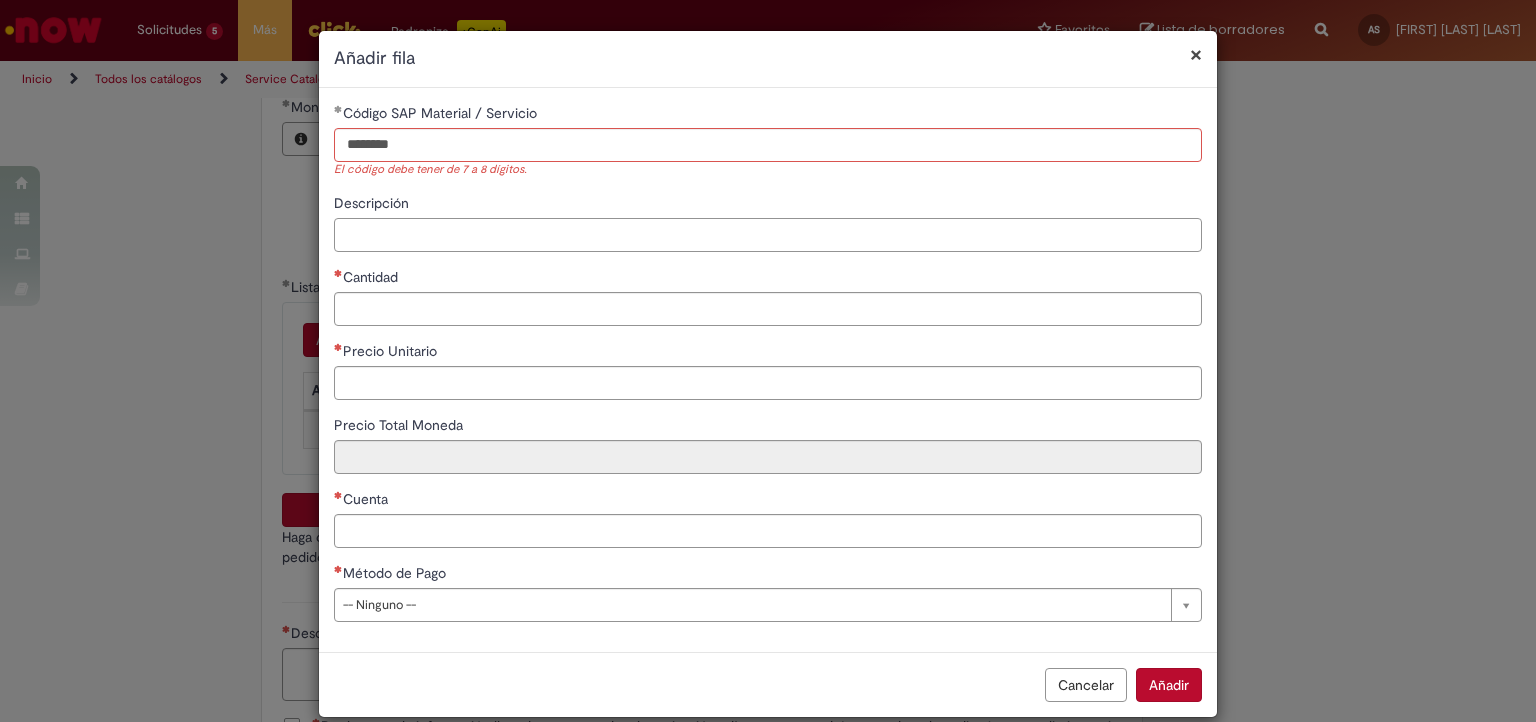 click on "**********" at bounding box center (768, 370) 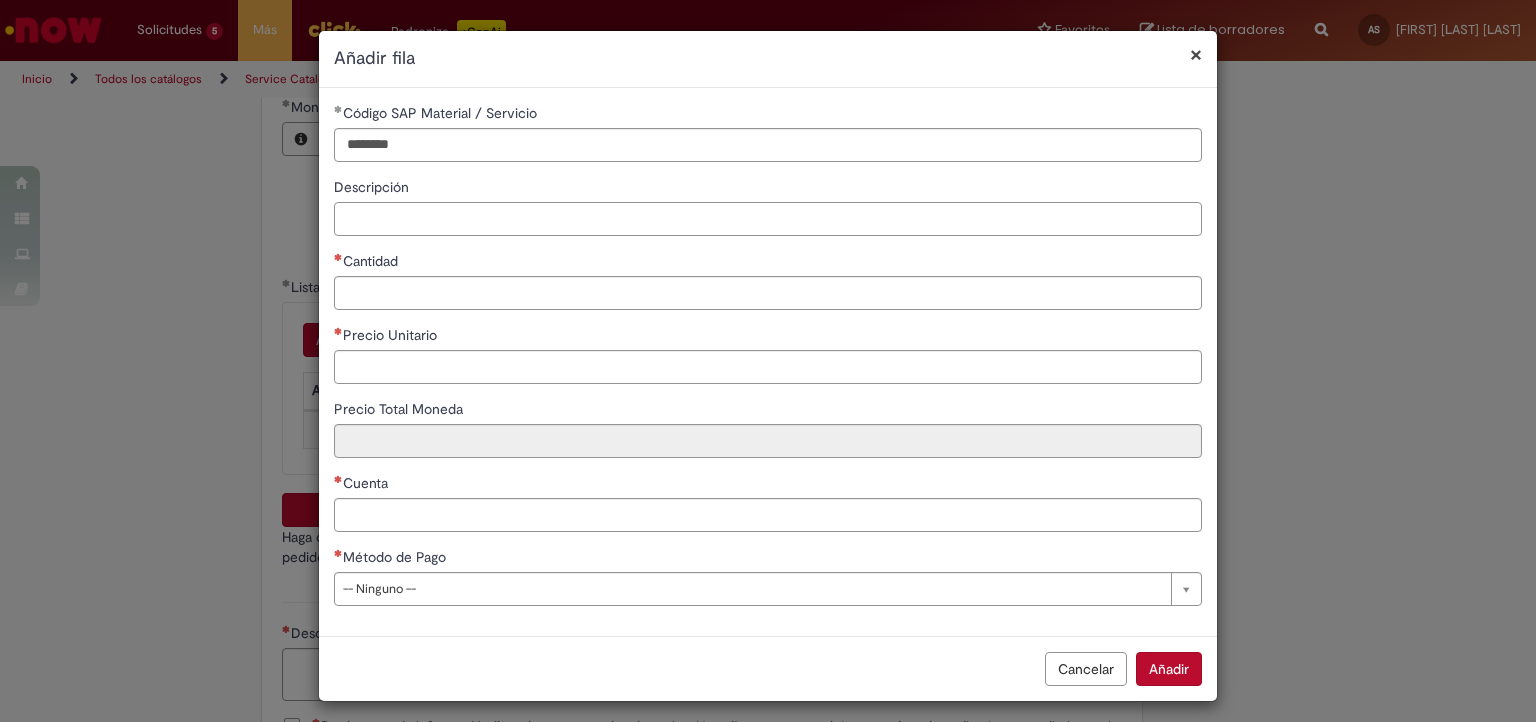 click on "Descripción" at bounding box center [768, 219] 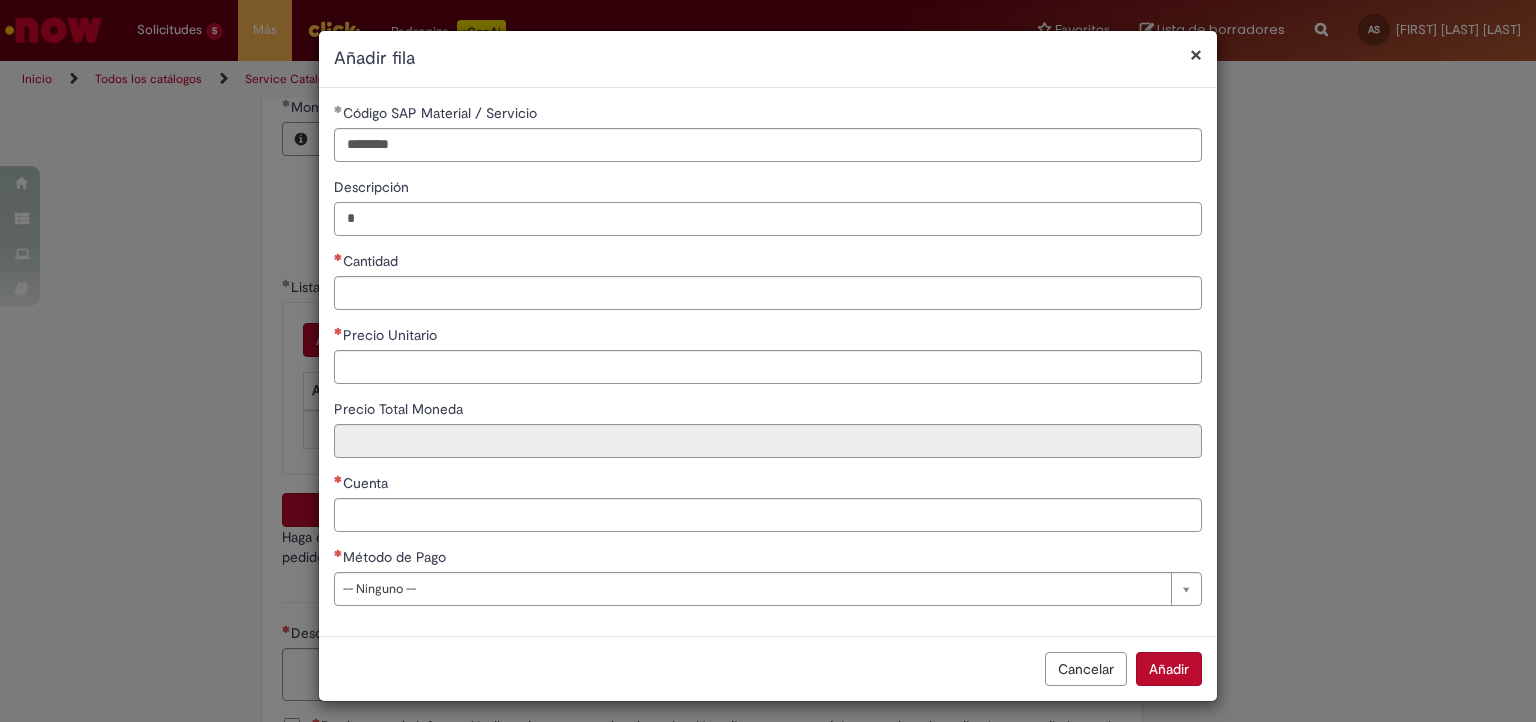type on "*" 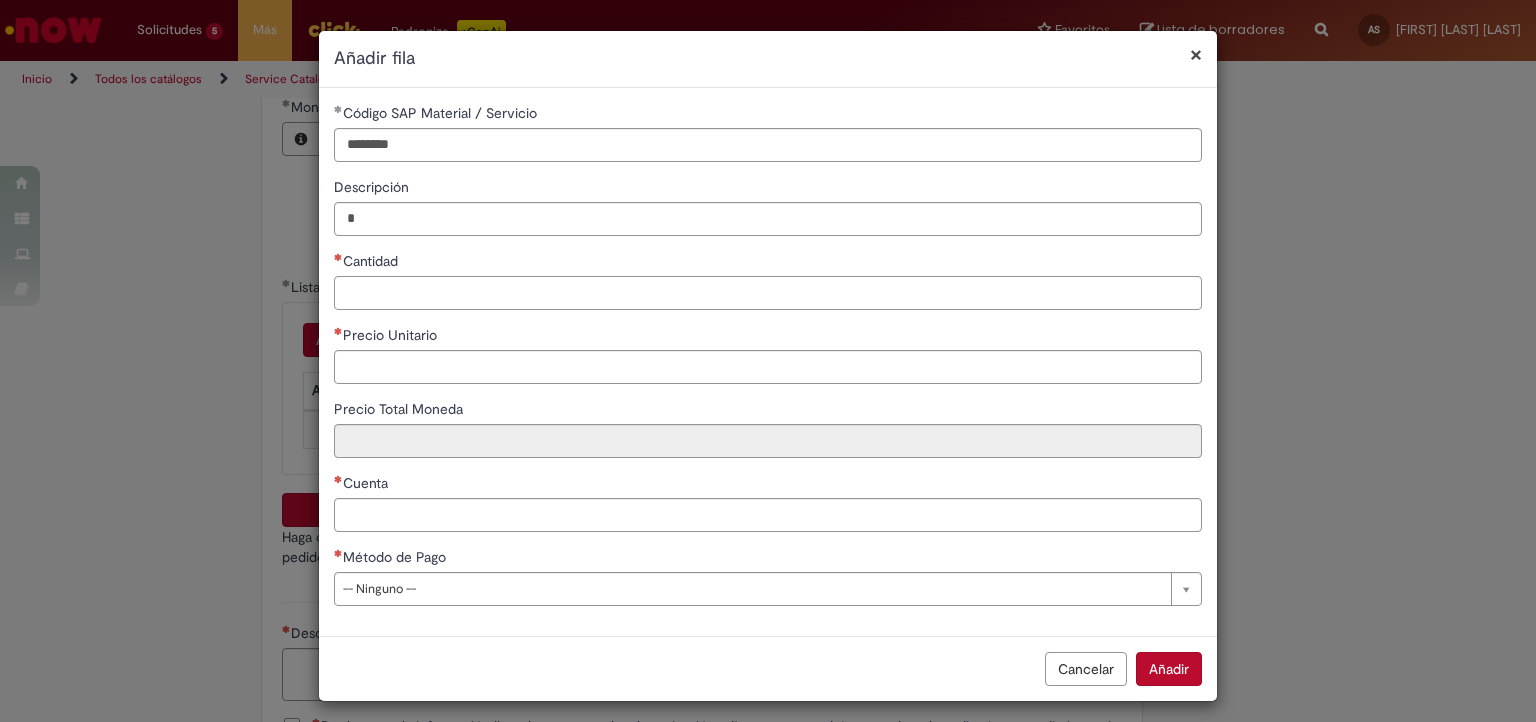 click on "Cantidad" at bounding box center (768, 293) 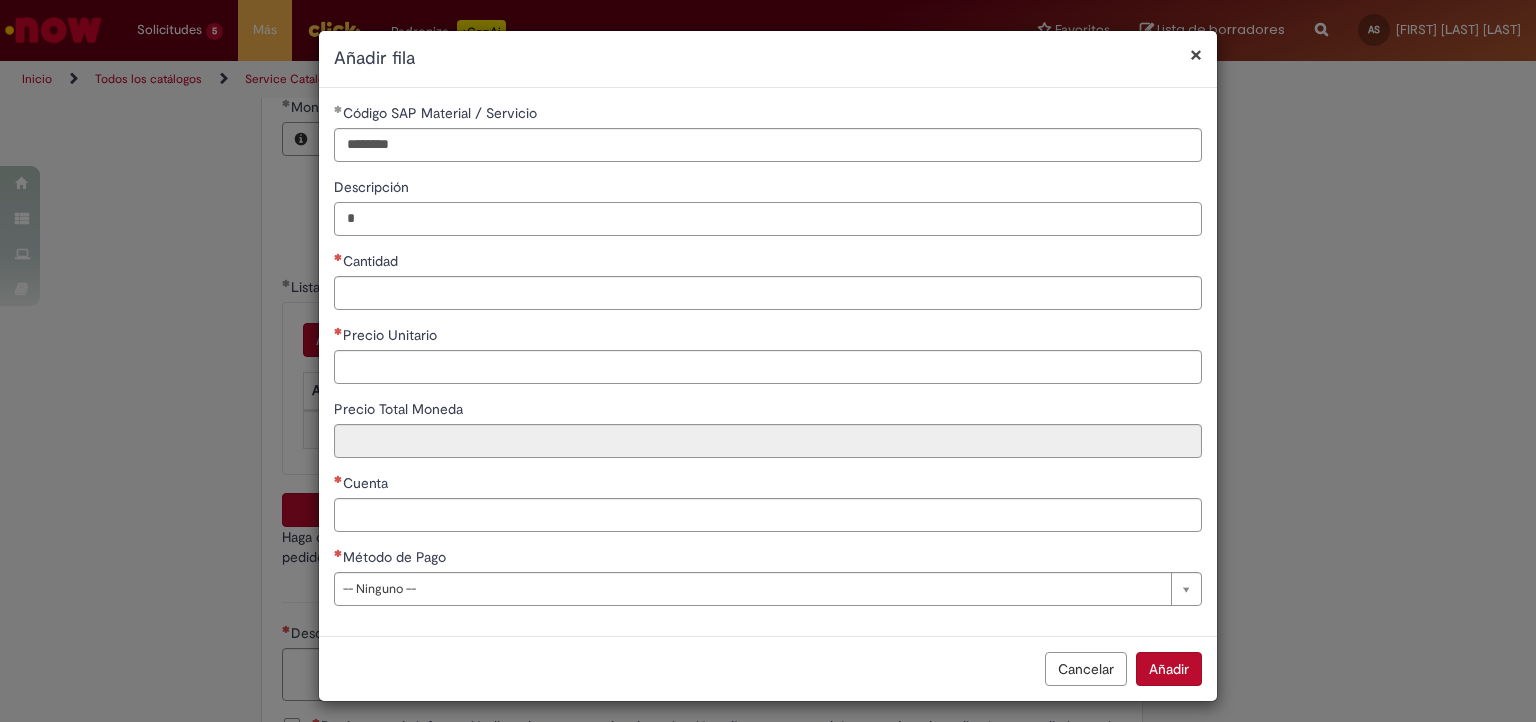 drag, startPoint x: 368, startPoint y: 213, endPoint x: 339, endPoint y: 210, distance: 29.15476 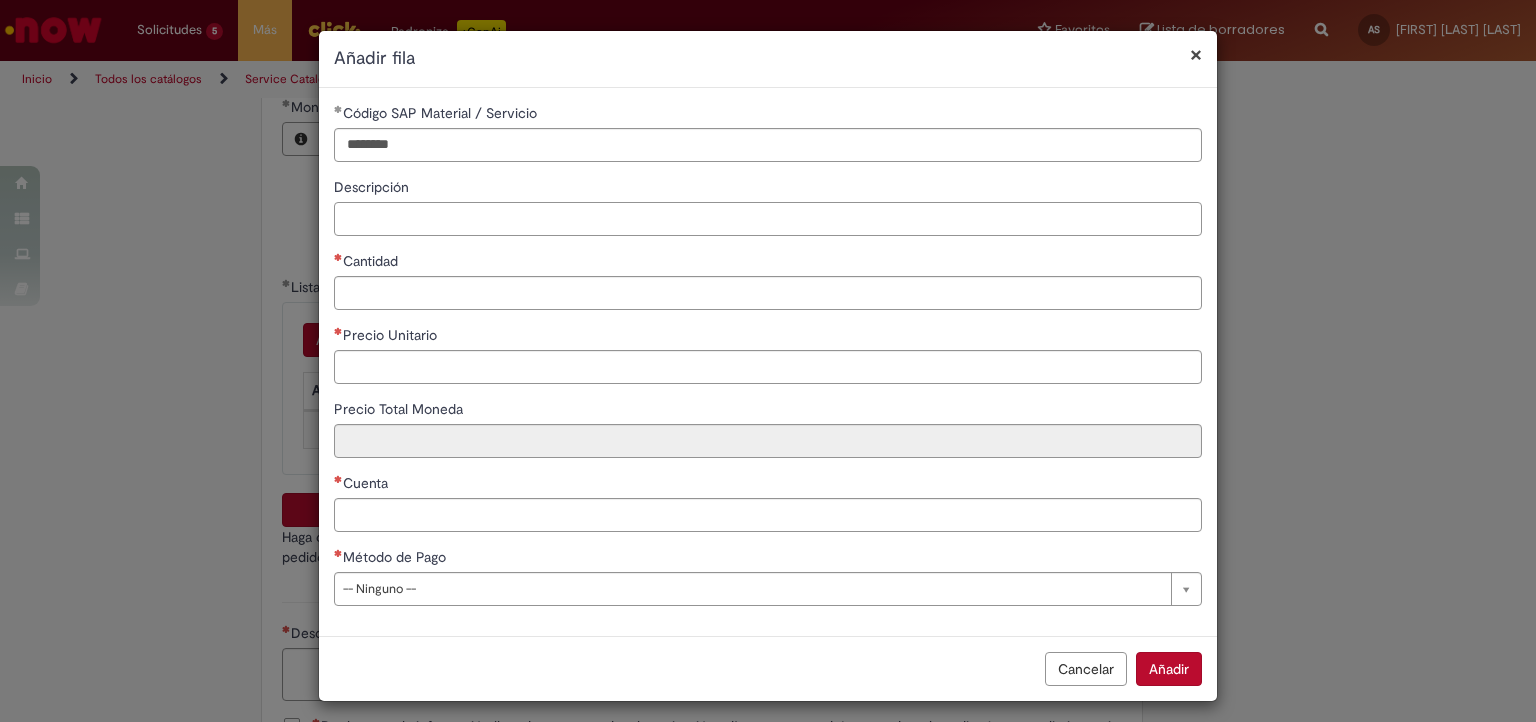 type 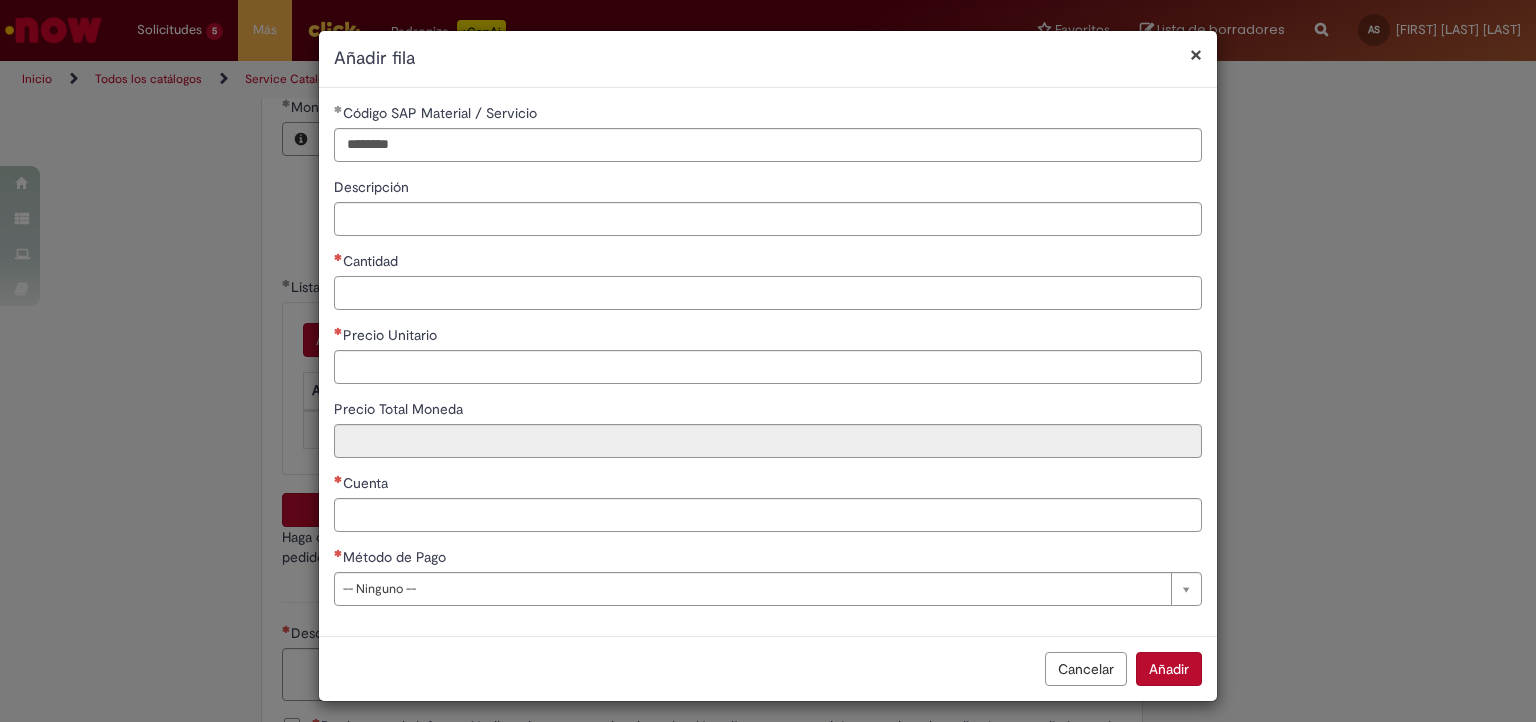 click on "Cantidad" at bounding box center [768, 293] 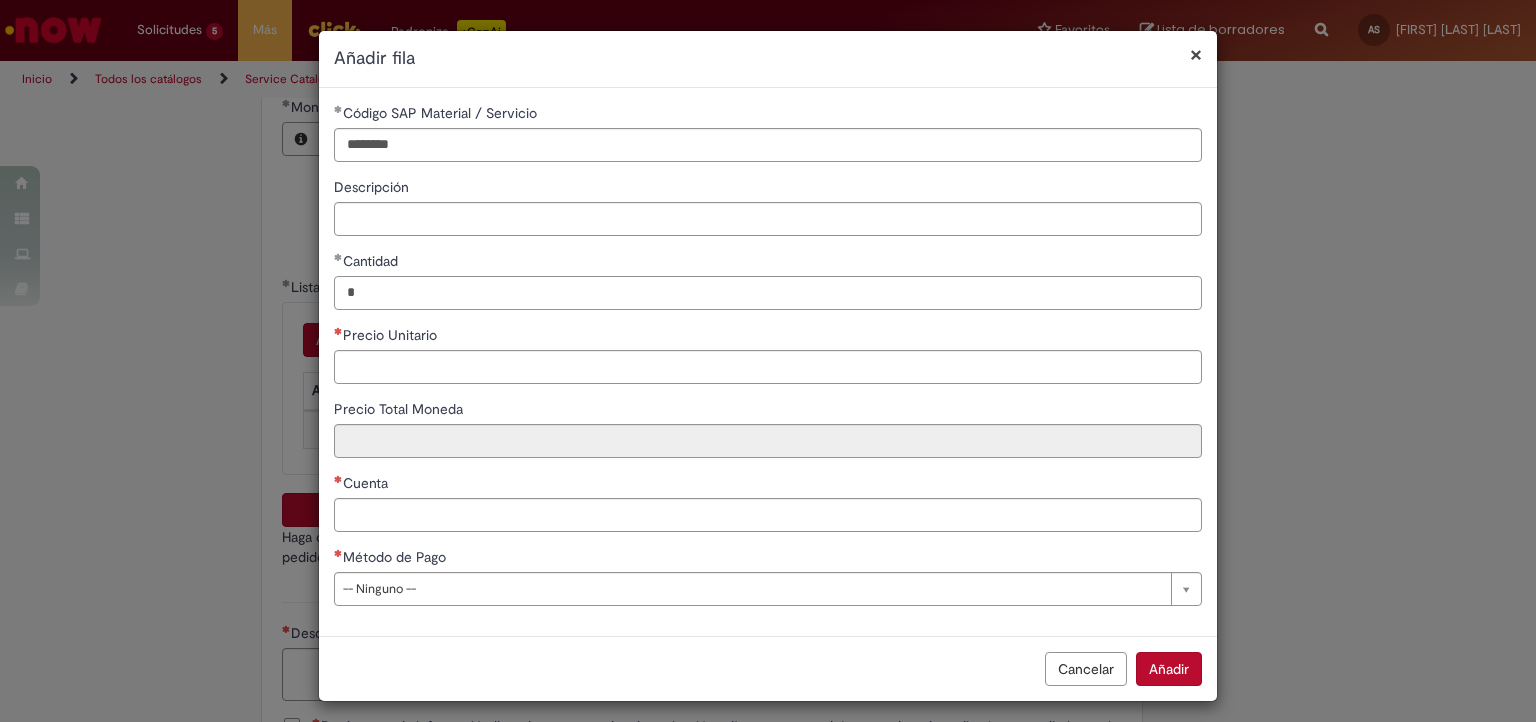 type on "*" 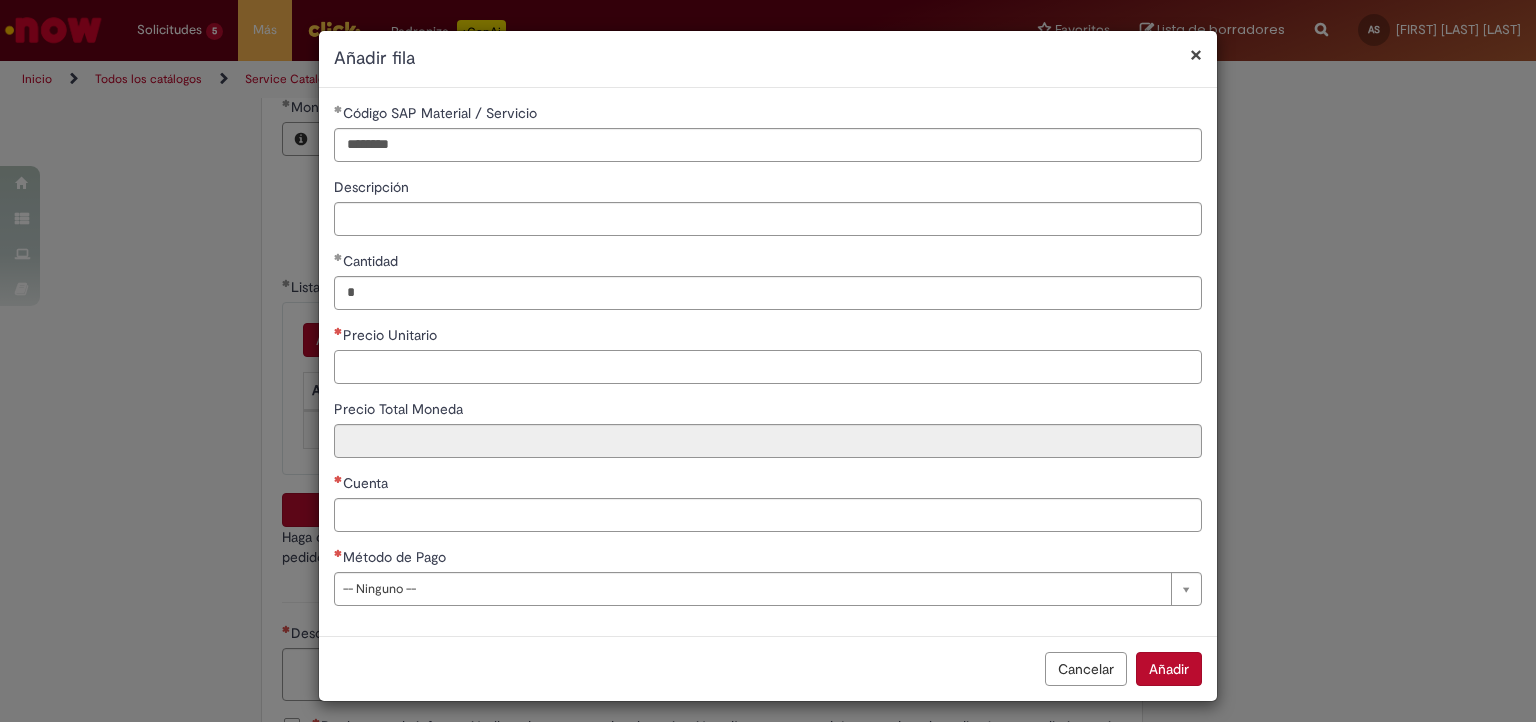 click on "Precio Unitario" at bounding box center (768, 367) 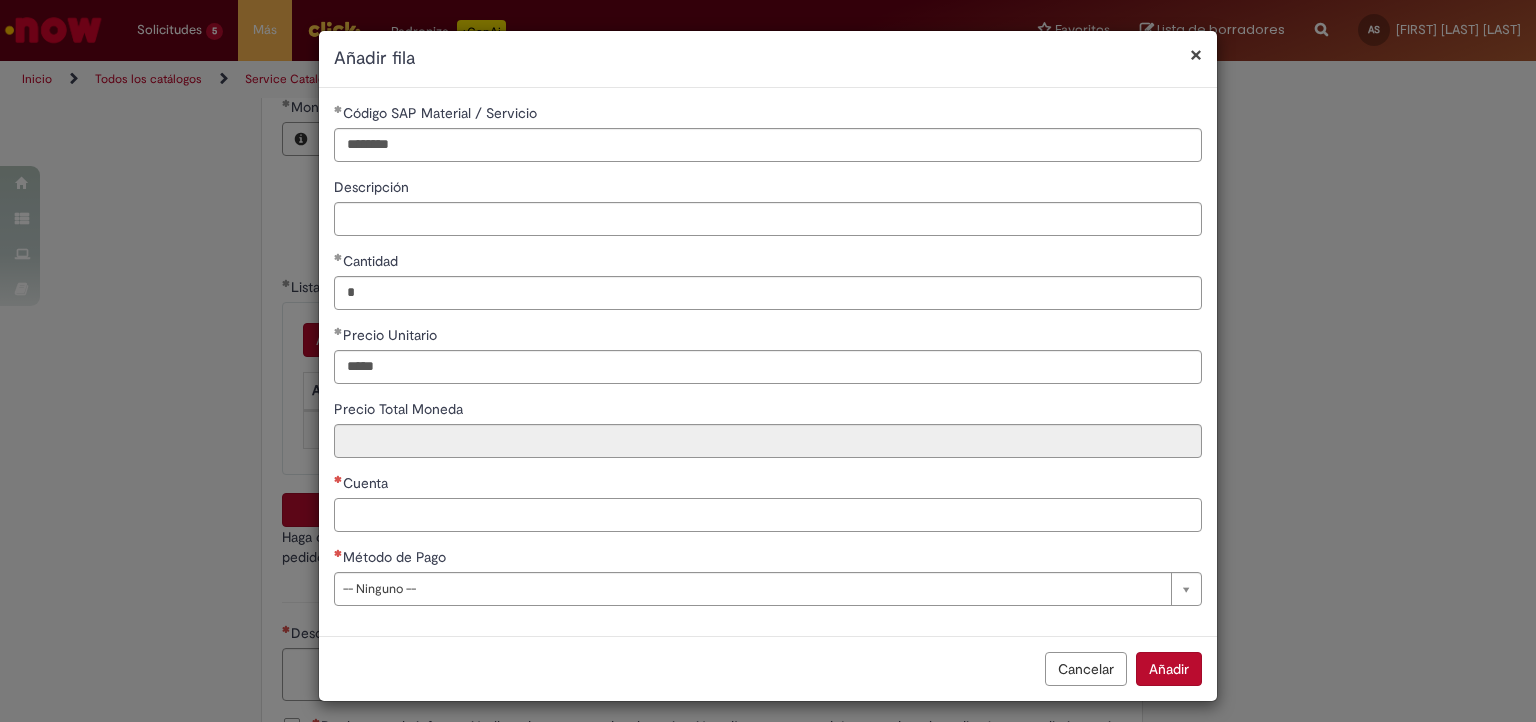 type on "*********" 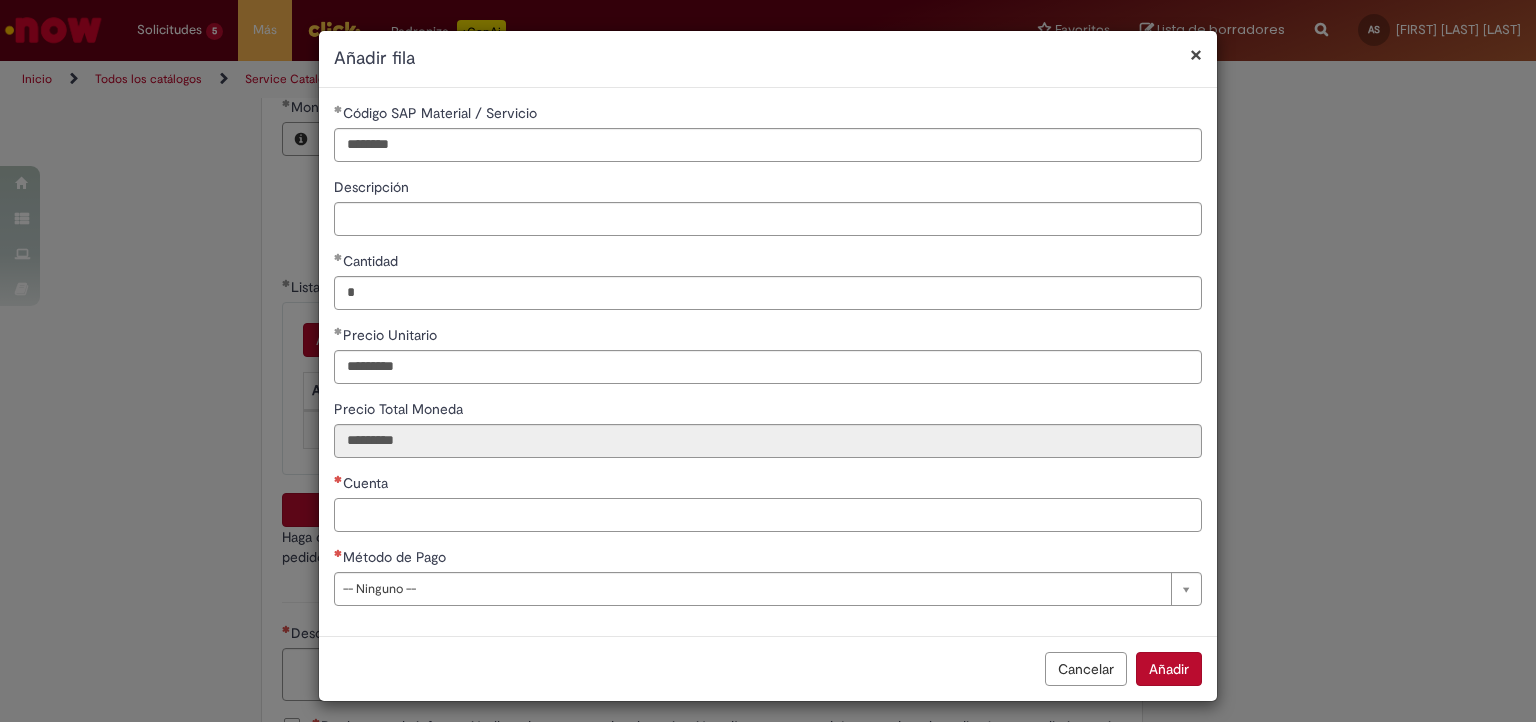 click on "Cuenta" at bounding box center (768, 515) 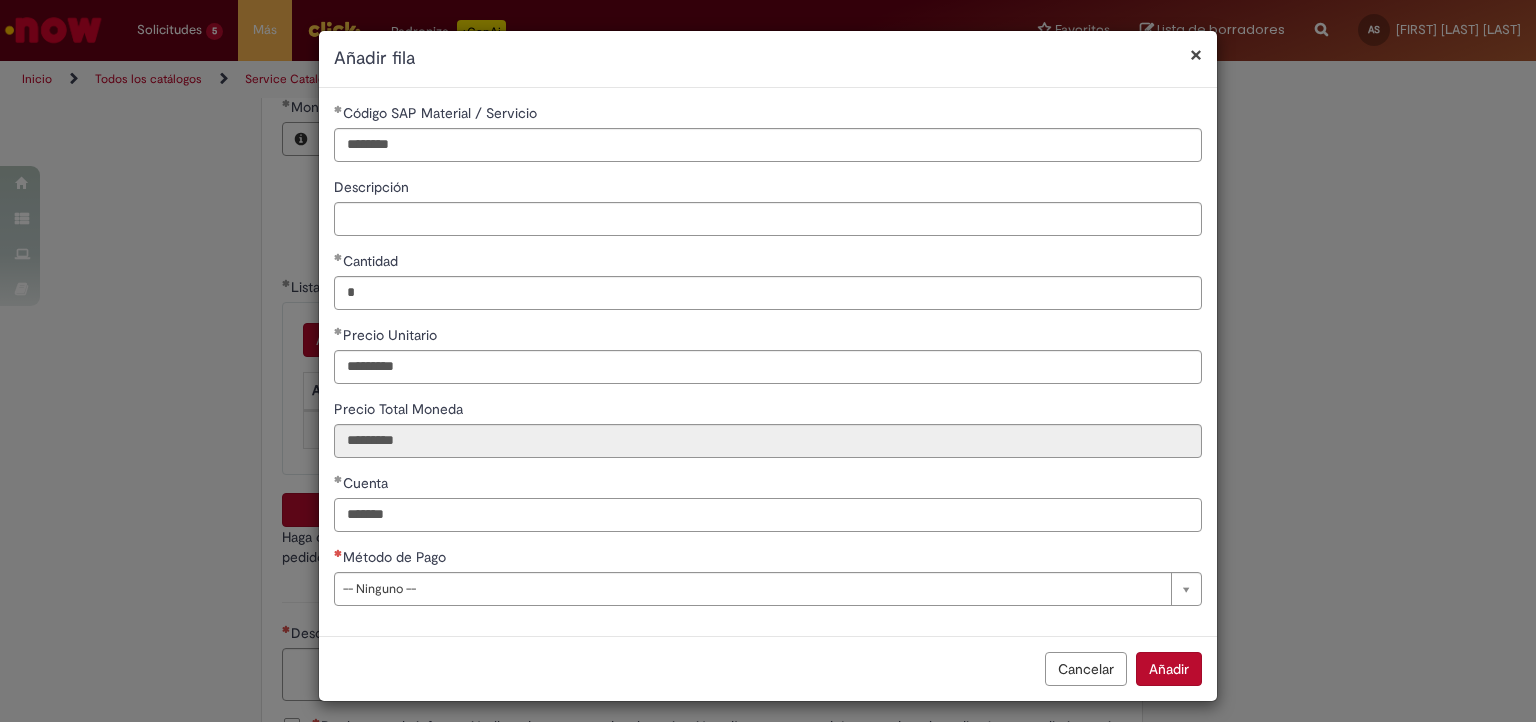 type on "*******" 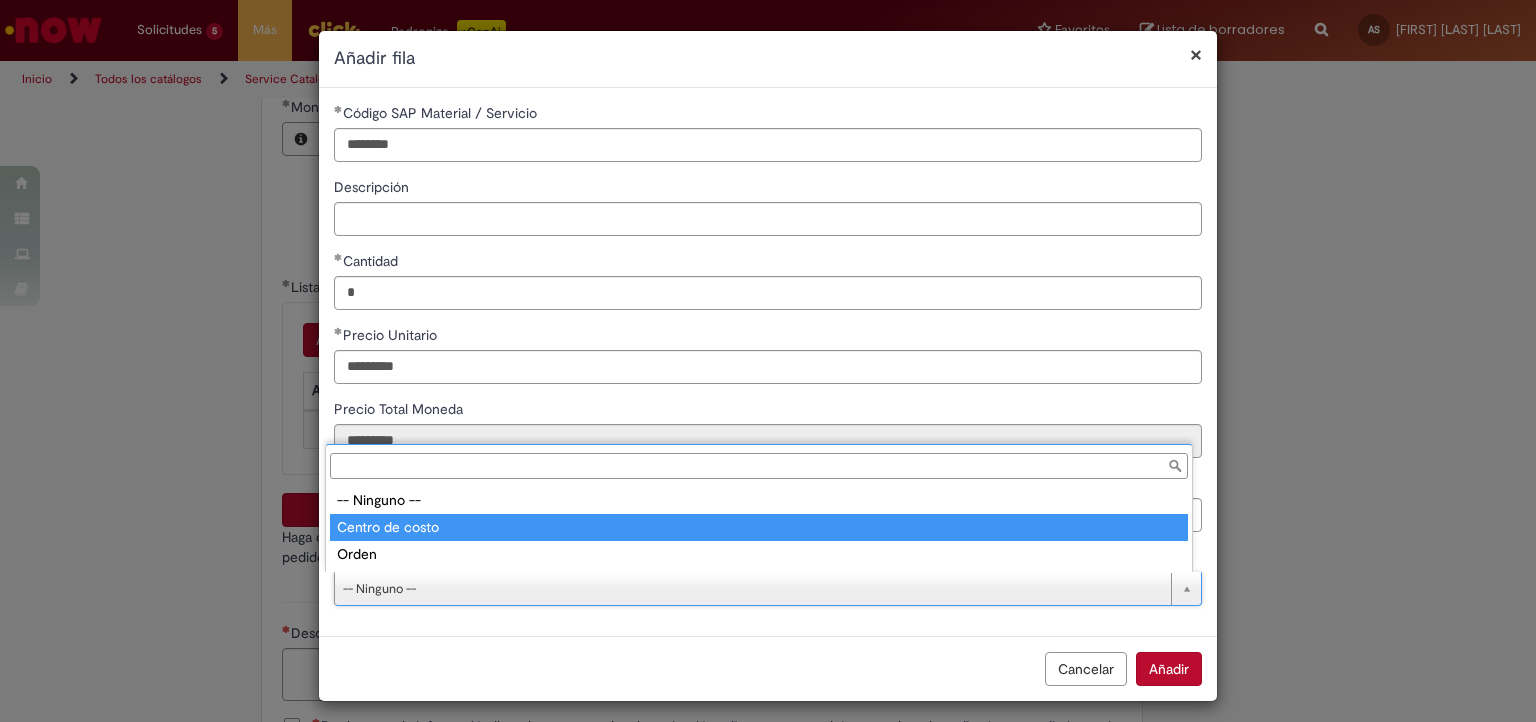 type on "**********" 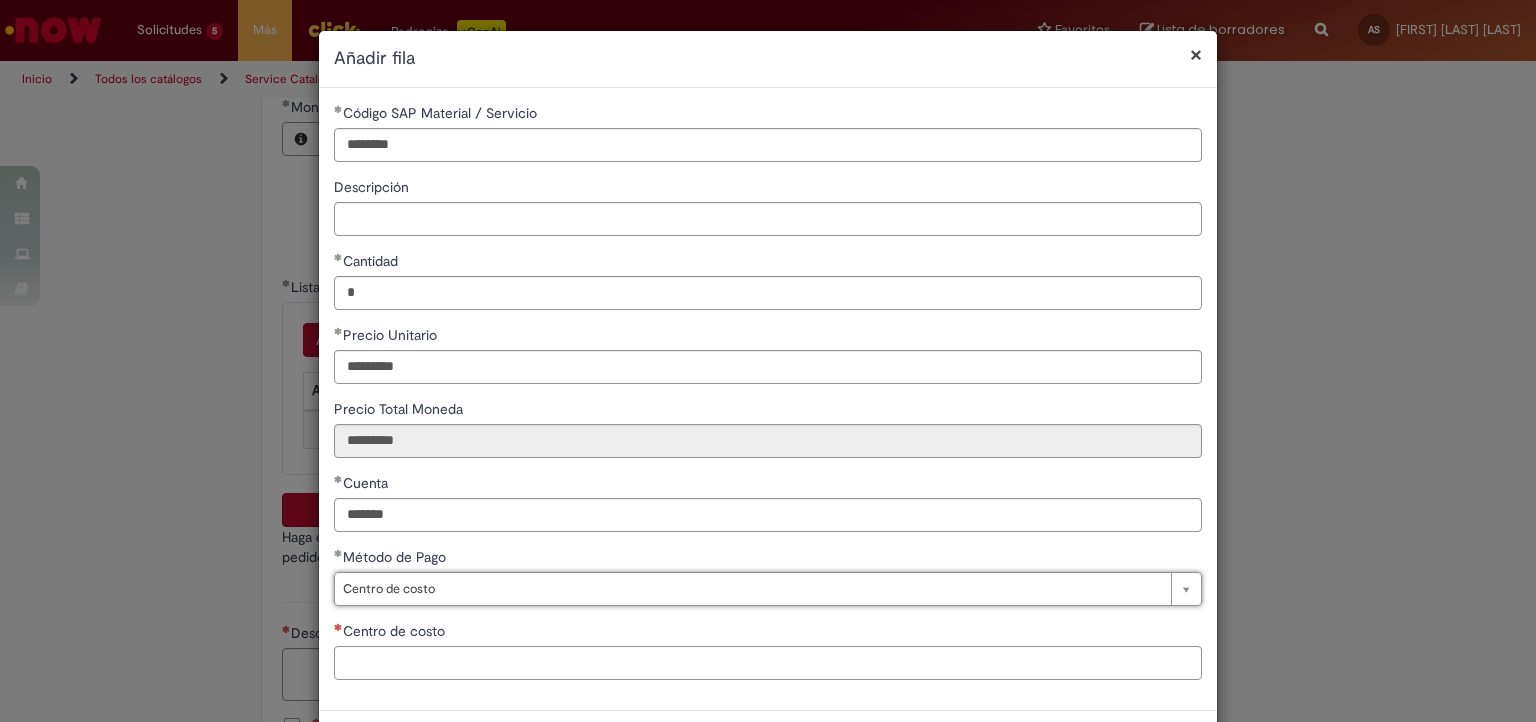 click on "Centro de costo" at bounding box center (768, 663) 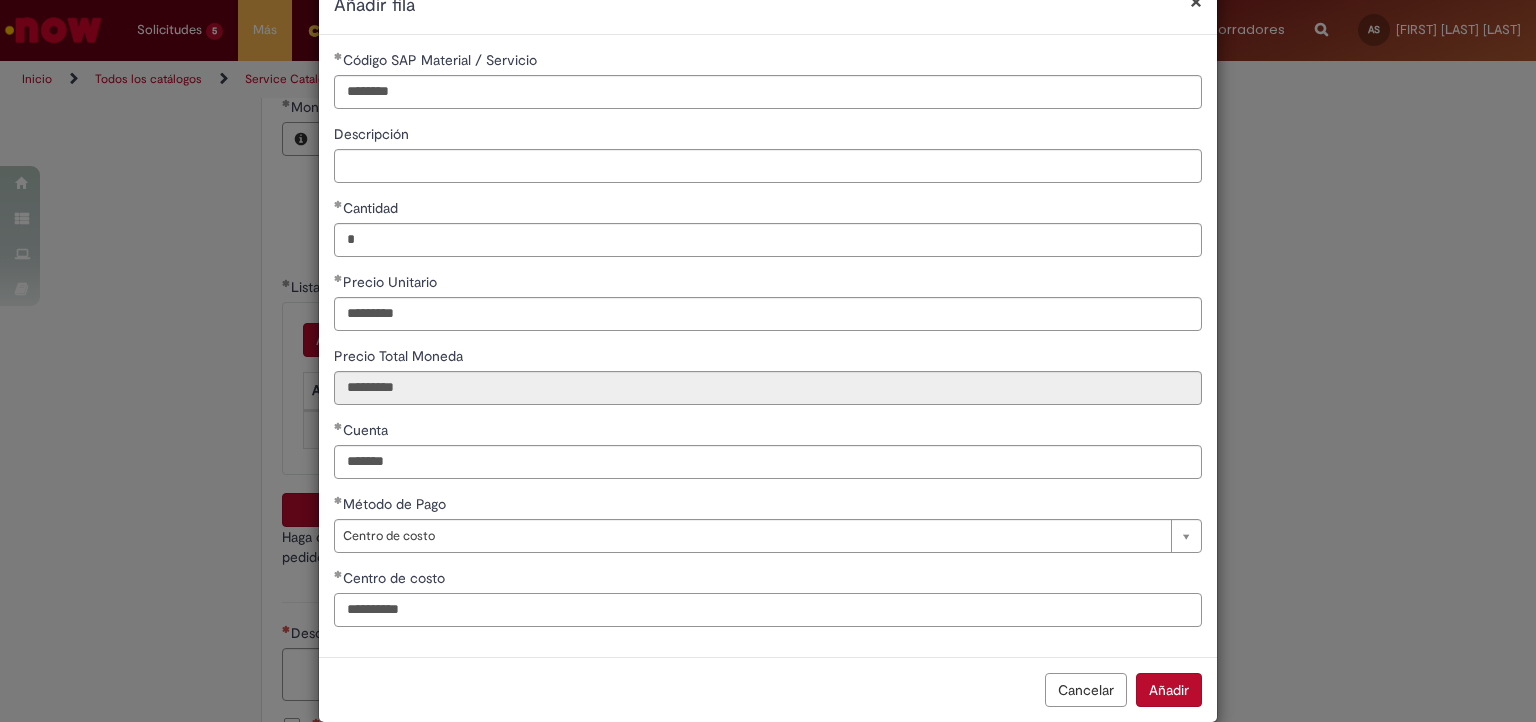 scroll, scrollTop: 83, scrollLeft: 0, axis: vertical 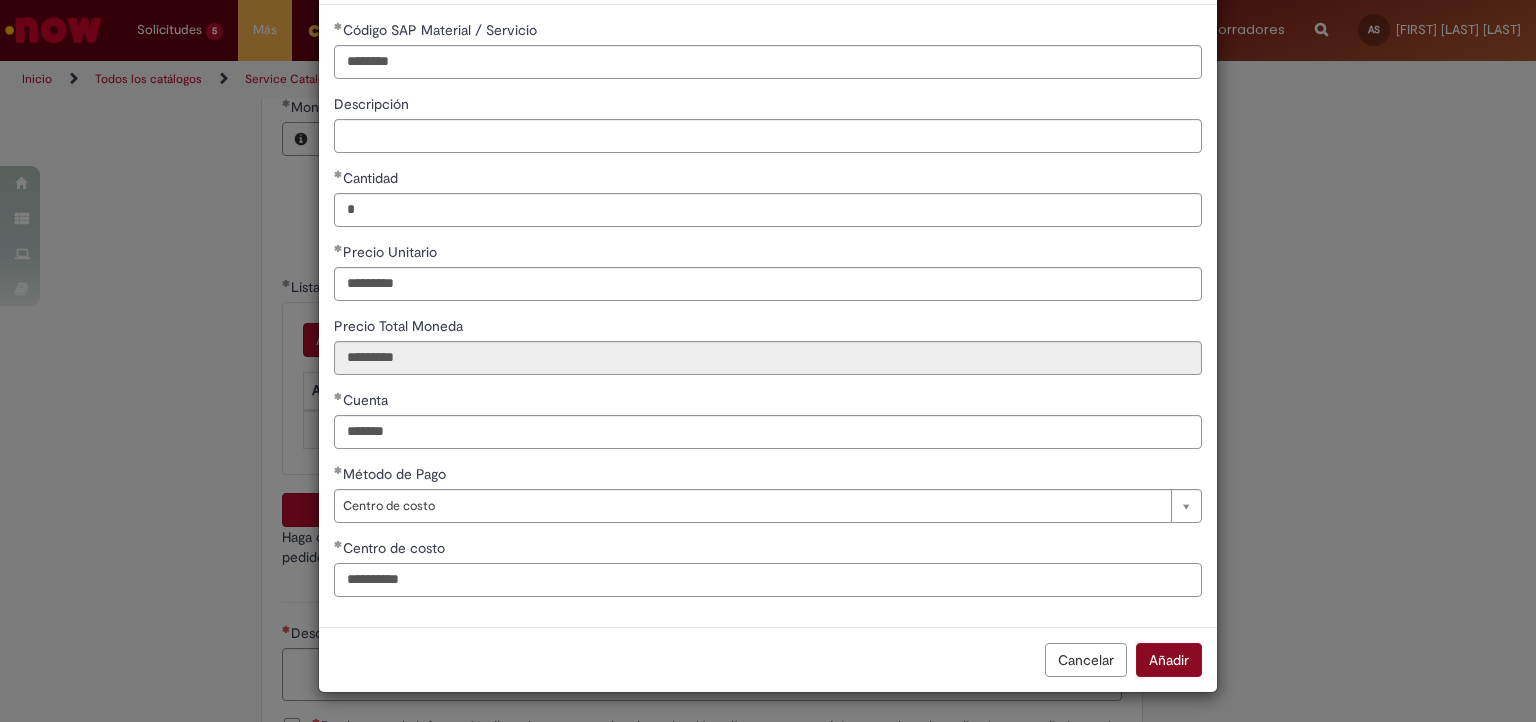 type on "**********" 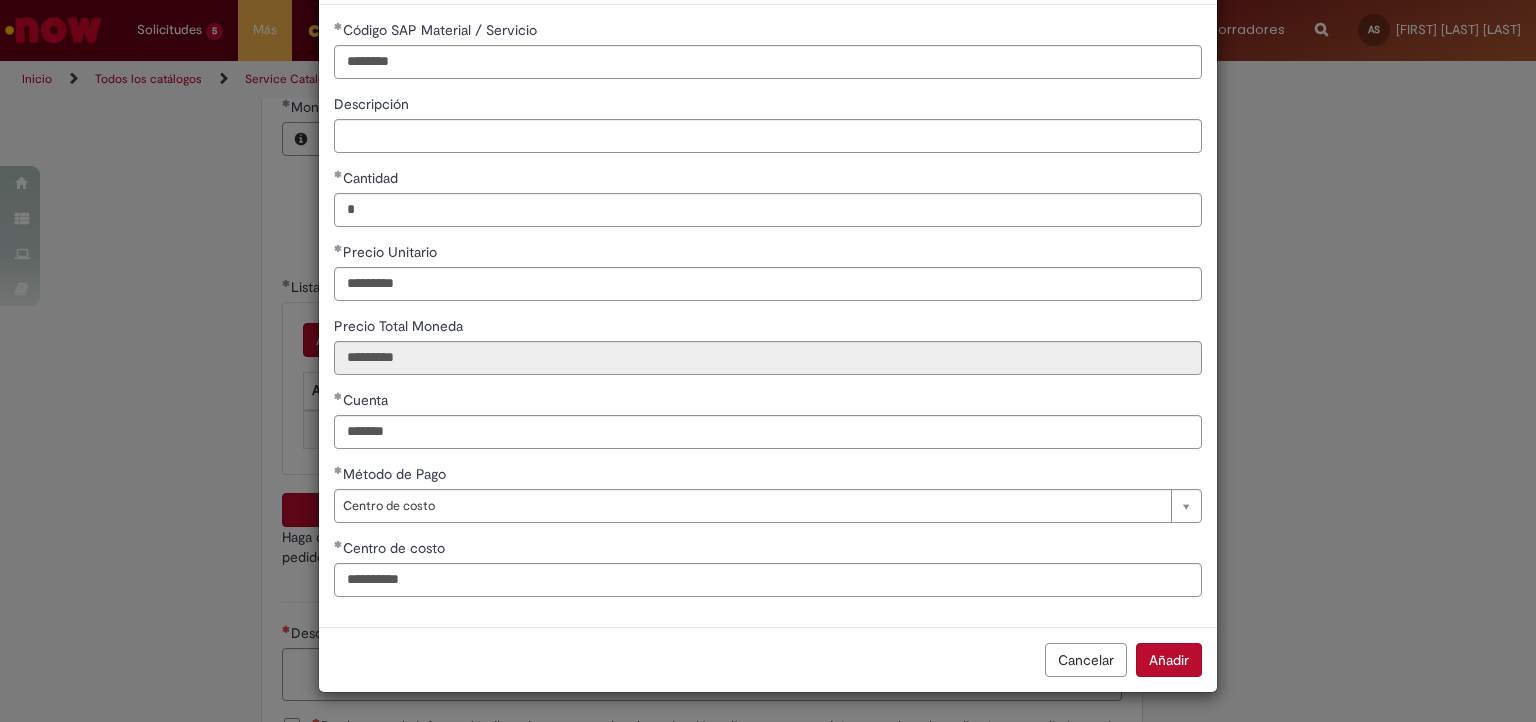 click on "Añadir" at bounding box center (1169, 660) 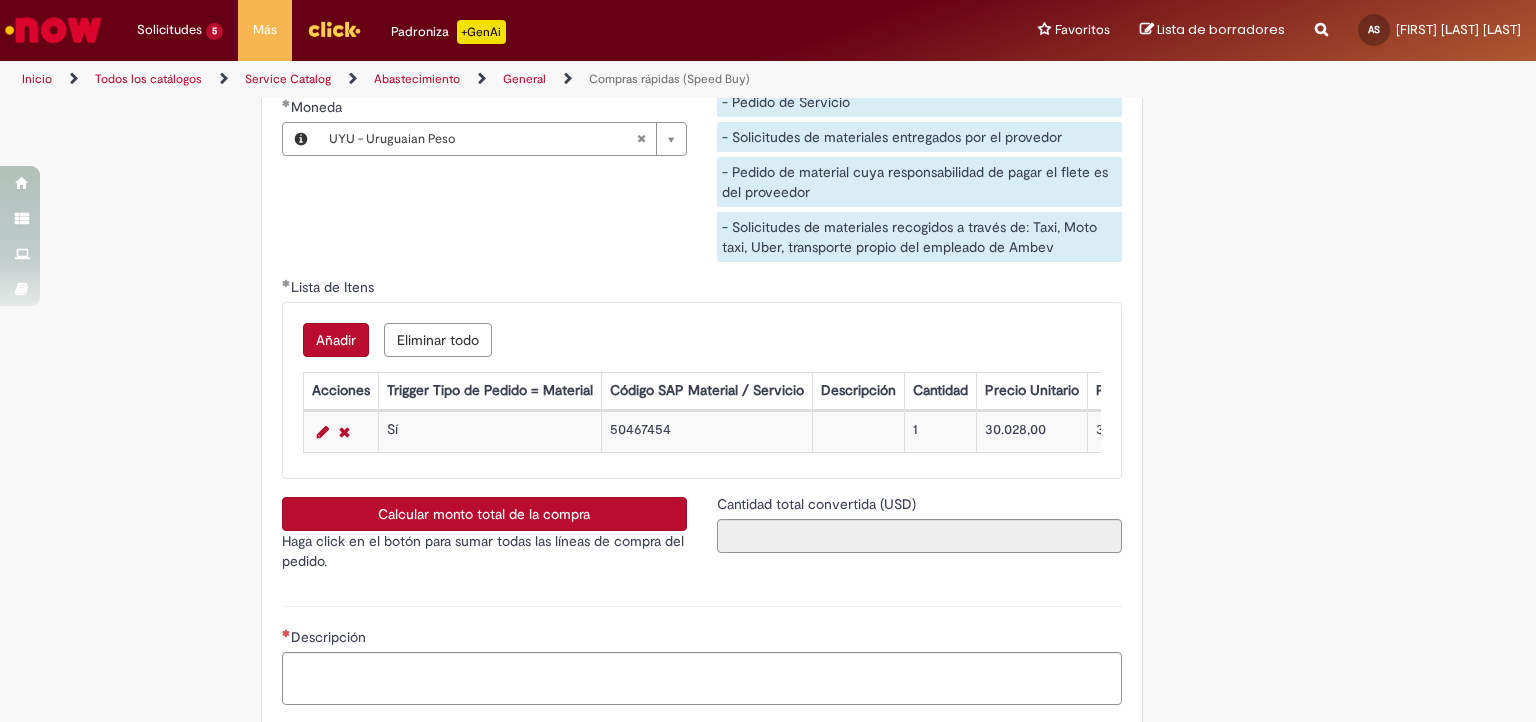 click on "Haga click en el botón para sumar todas las líneas de compra del pedido." at bounding box center [484, 551] 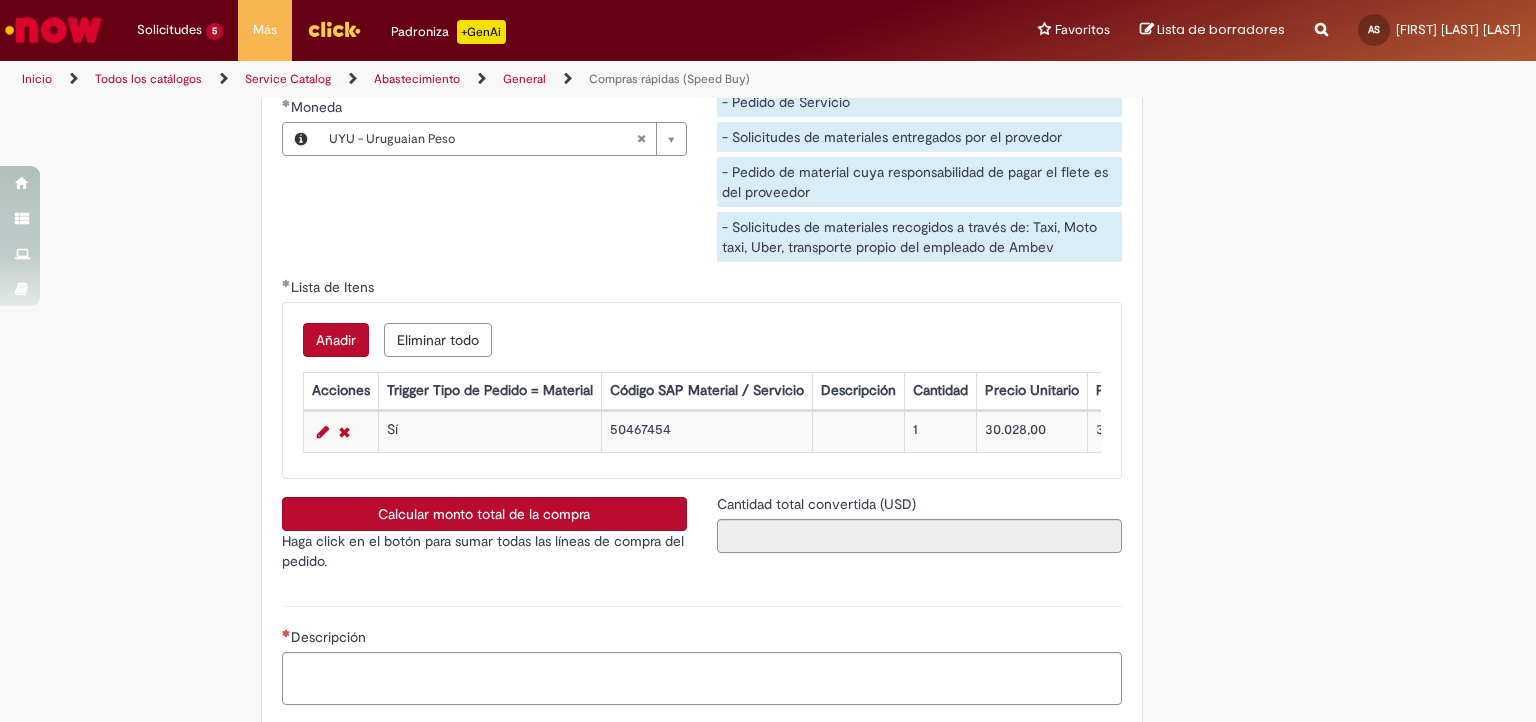 click on "Calcular monto total de la compra" at bounding box center [484, 514] 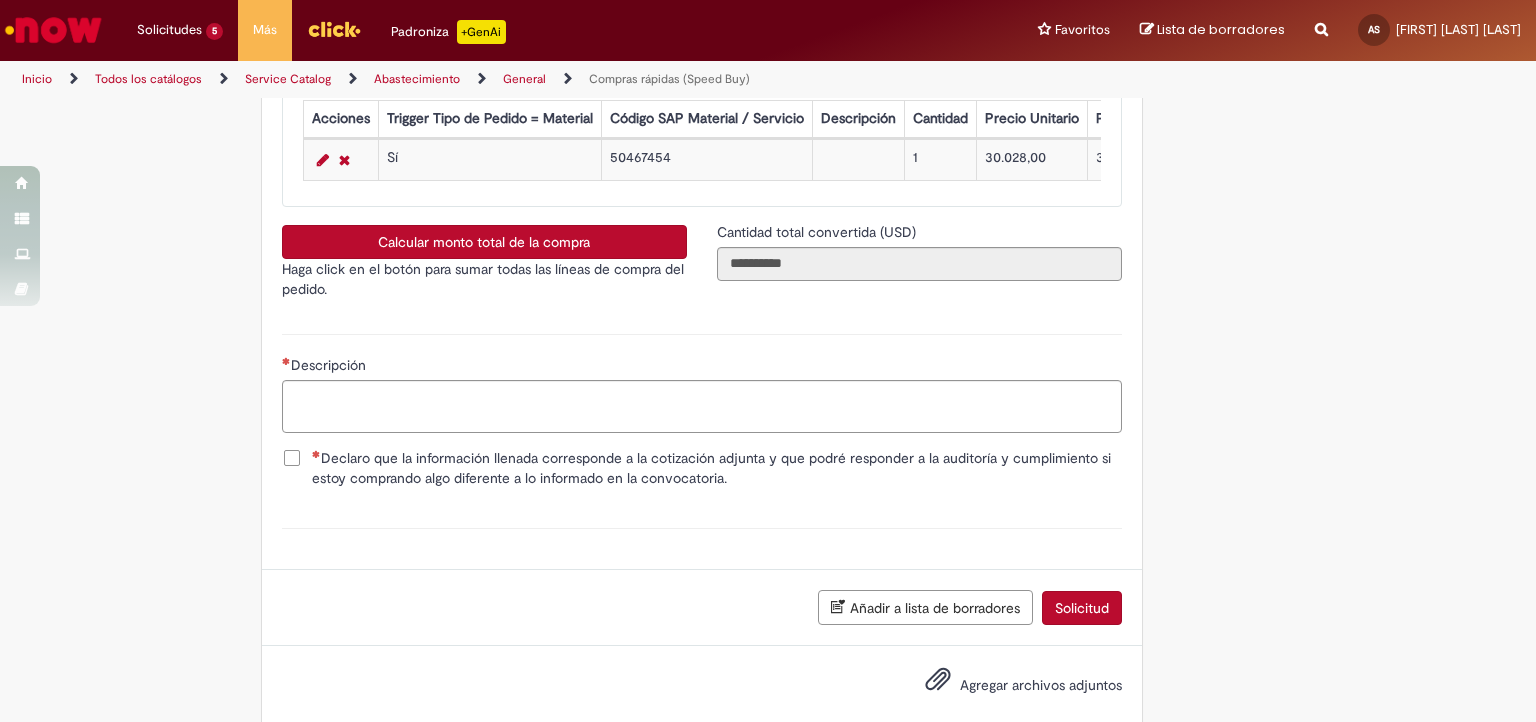 scroll, scrollTop: 3100, scrollLeft: 0, axis: vertical 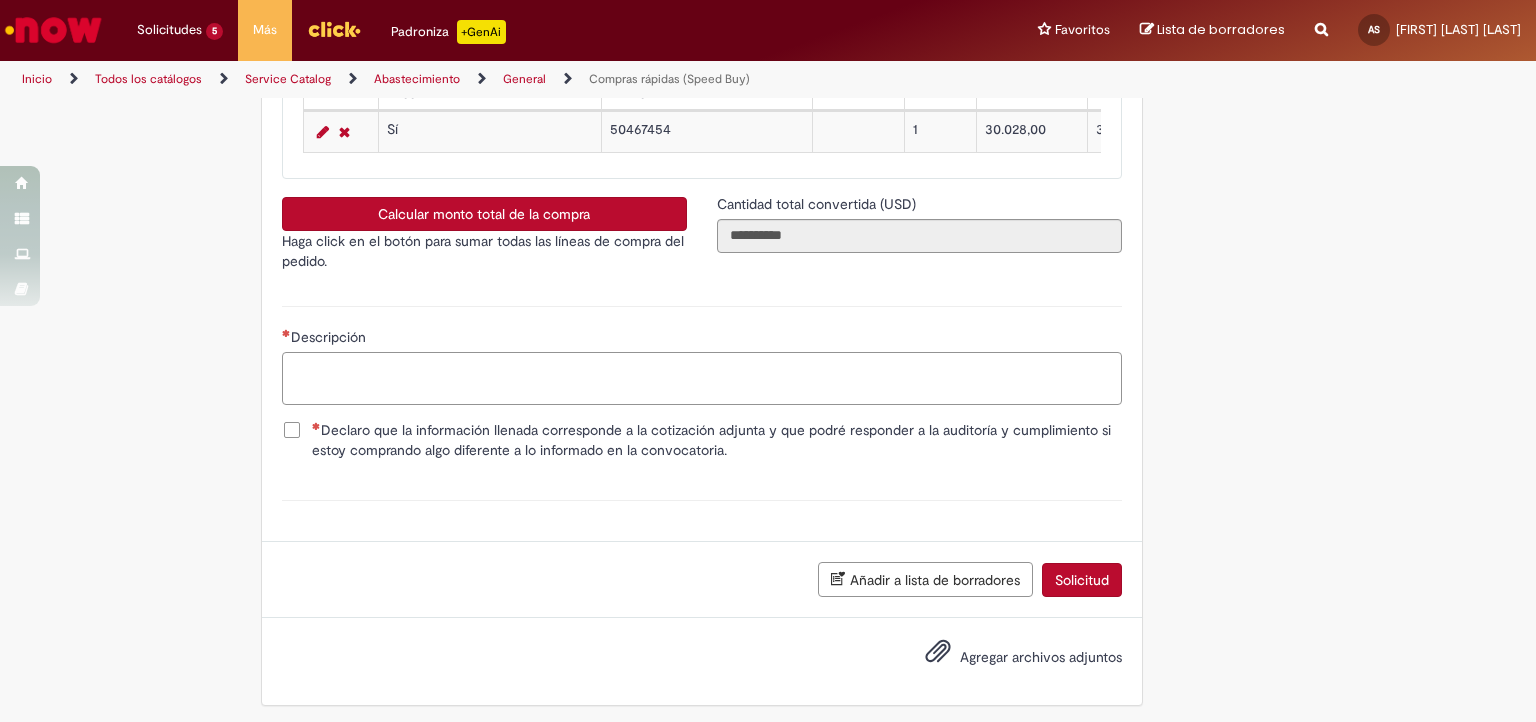 click on "Descripción" at bounding box center (702, 379) 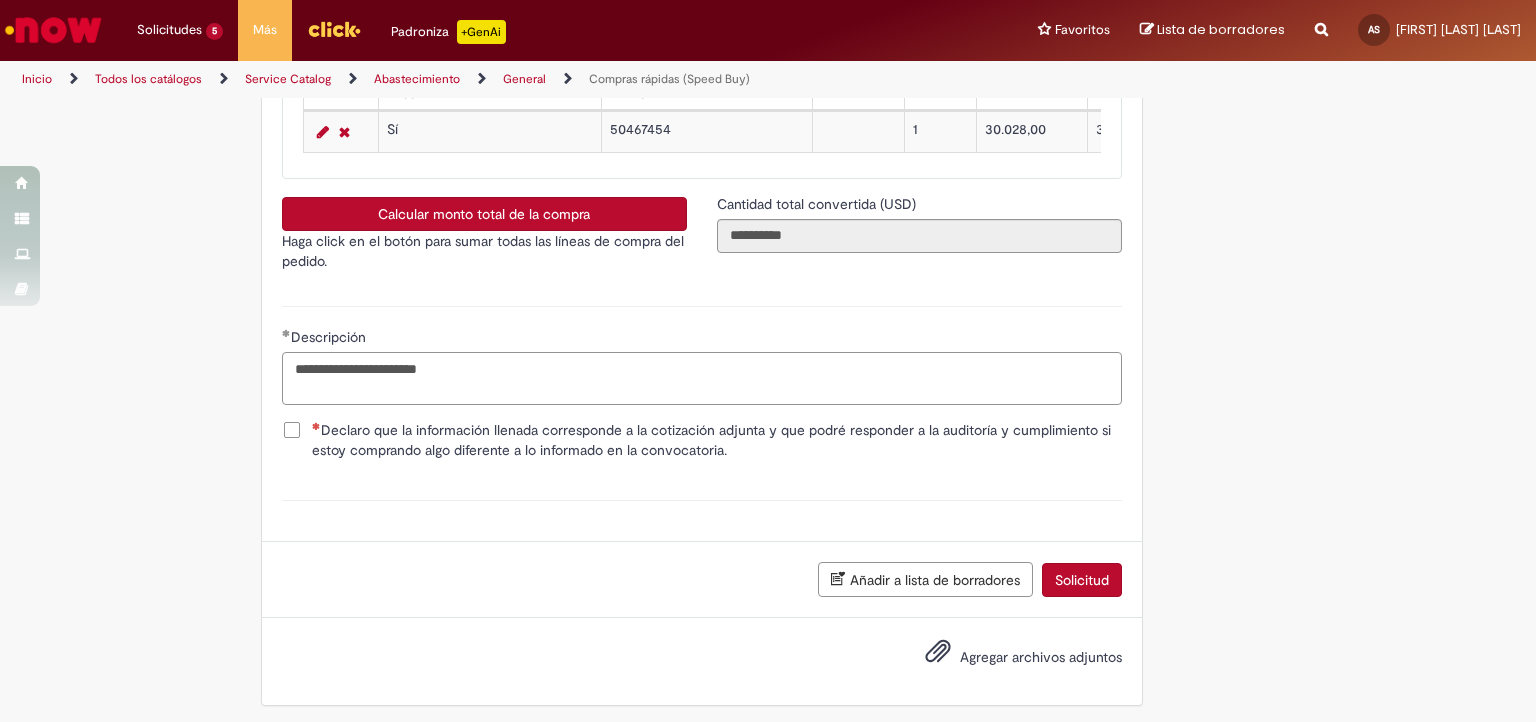type on "**********" 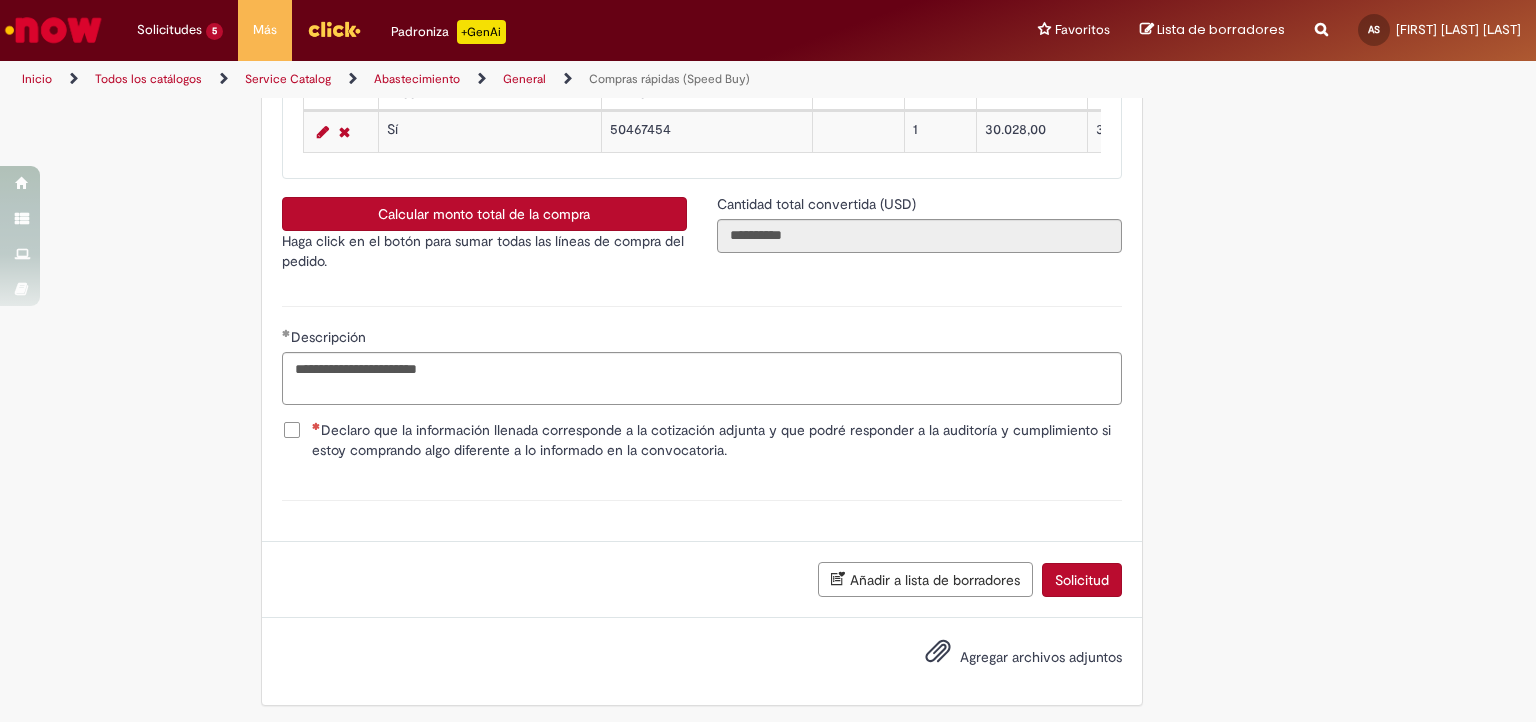 click on "Declaro que la información llenada corresponde a la cotización adjunta y que podré responder a la auditoría y cumplimiento si estoy comprando algo diferente a lo informado en la convocatoria." at bounding box center (717, 440) 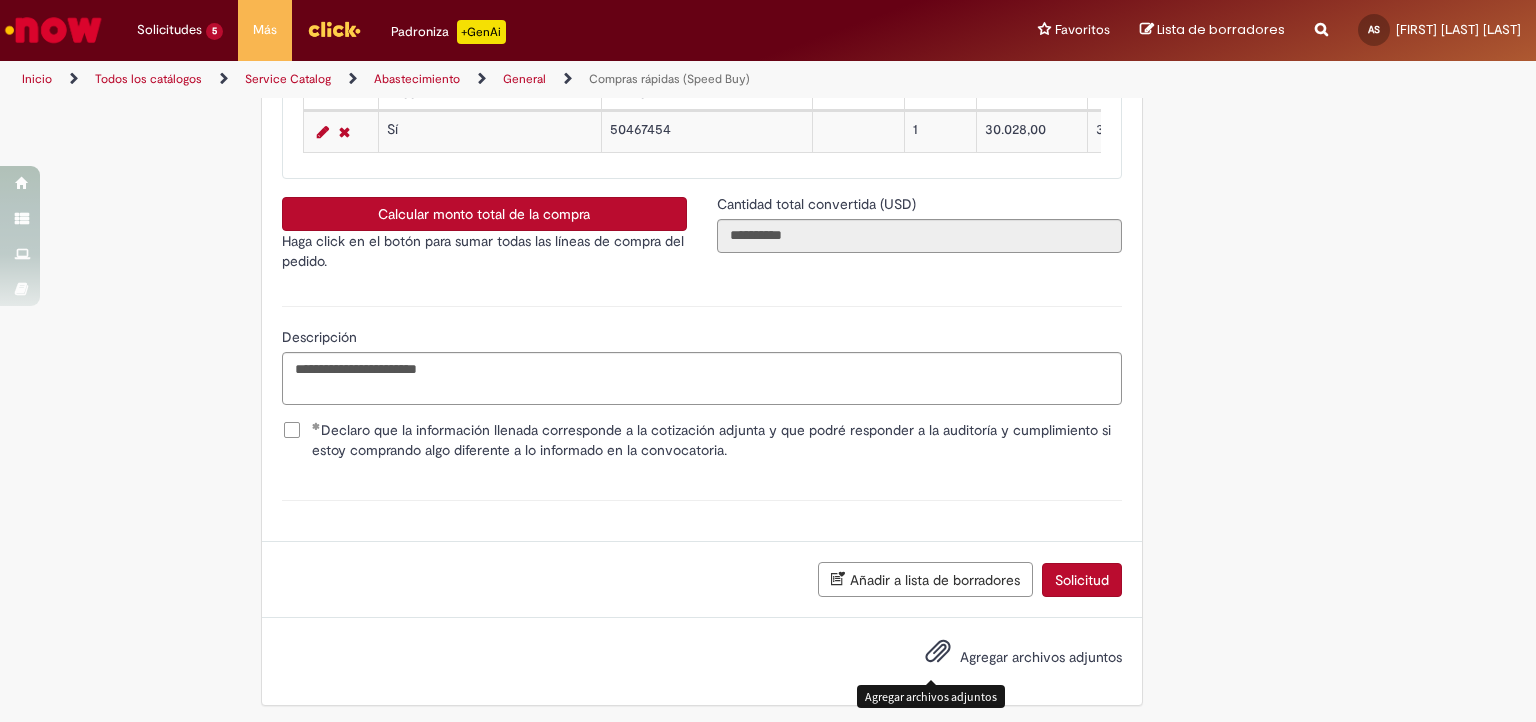 click on "Agregar archivos adjuntos" at bounding box center (1009, 658) 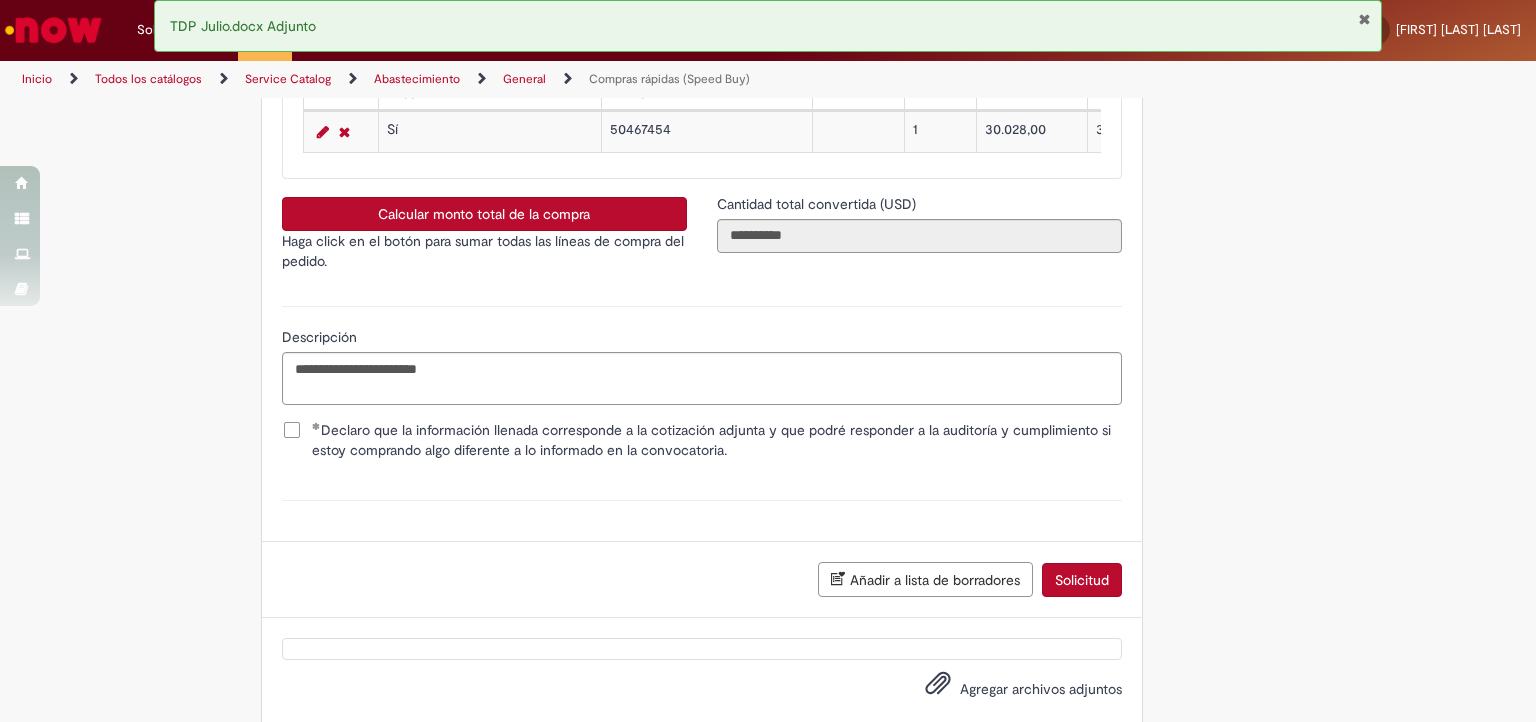 scroll, scrollTop: 3134, scrollLeft: 0, axis: vertical 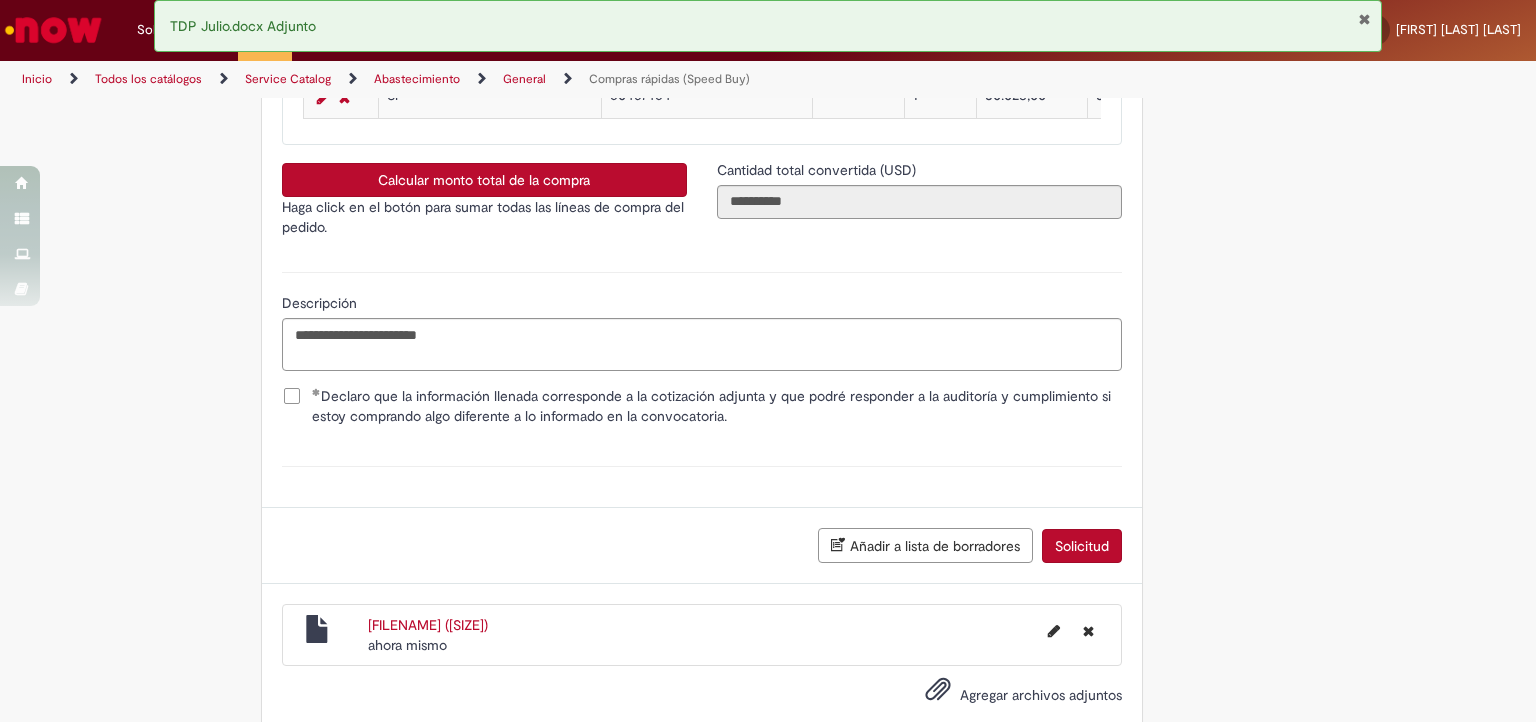 click on "Solicitud" at bounding box center [1082, 546] 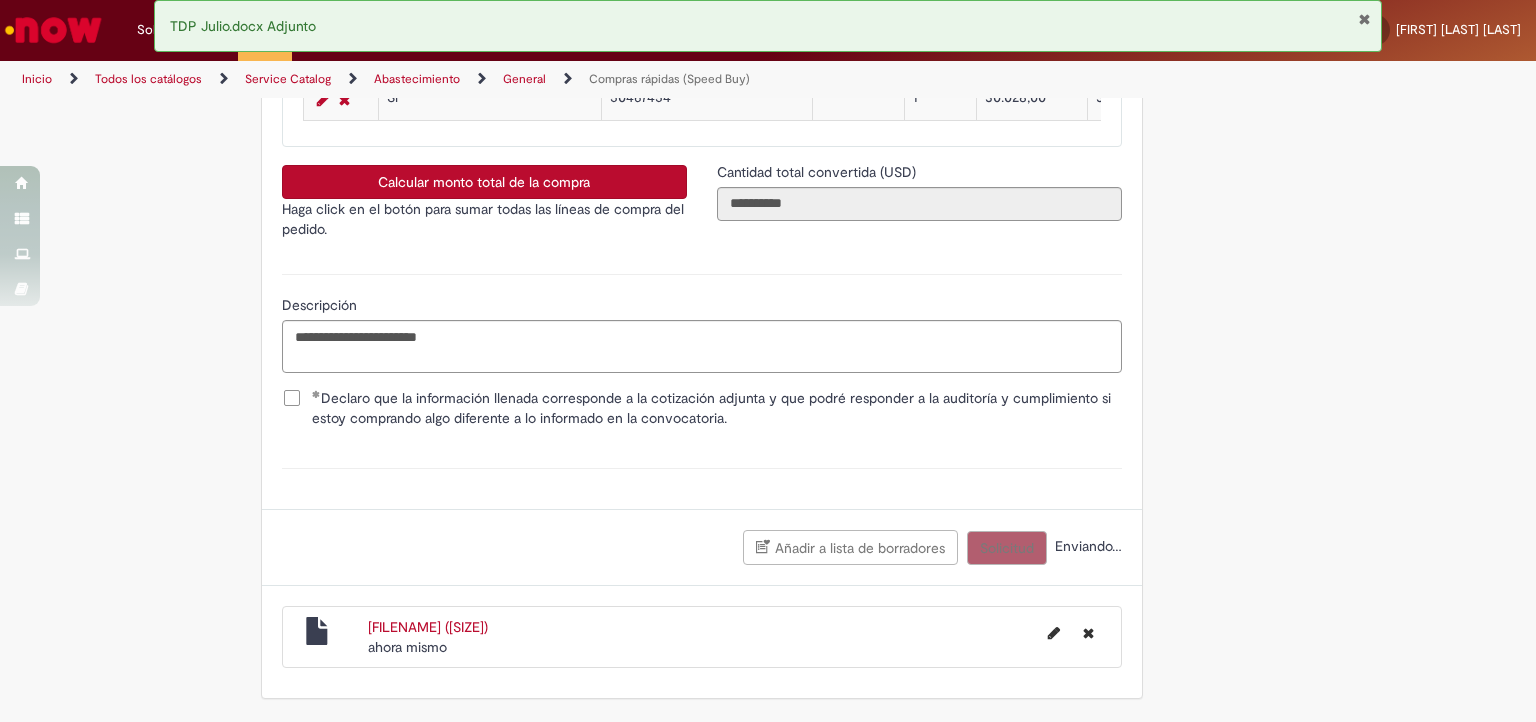 scroll, scrollTop: 3128, scrollLeft: 0, axis: vertical 